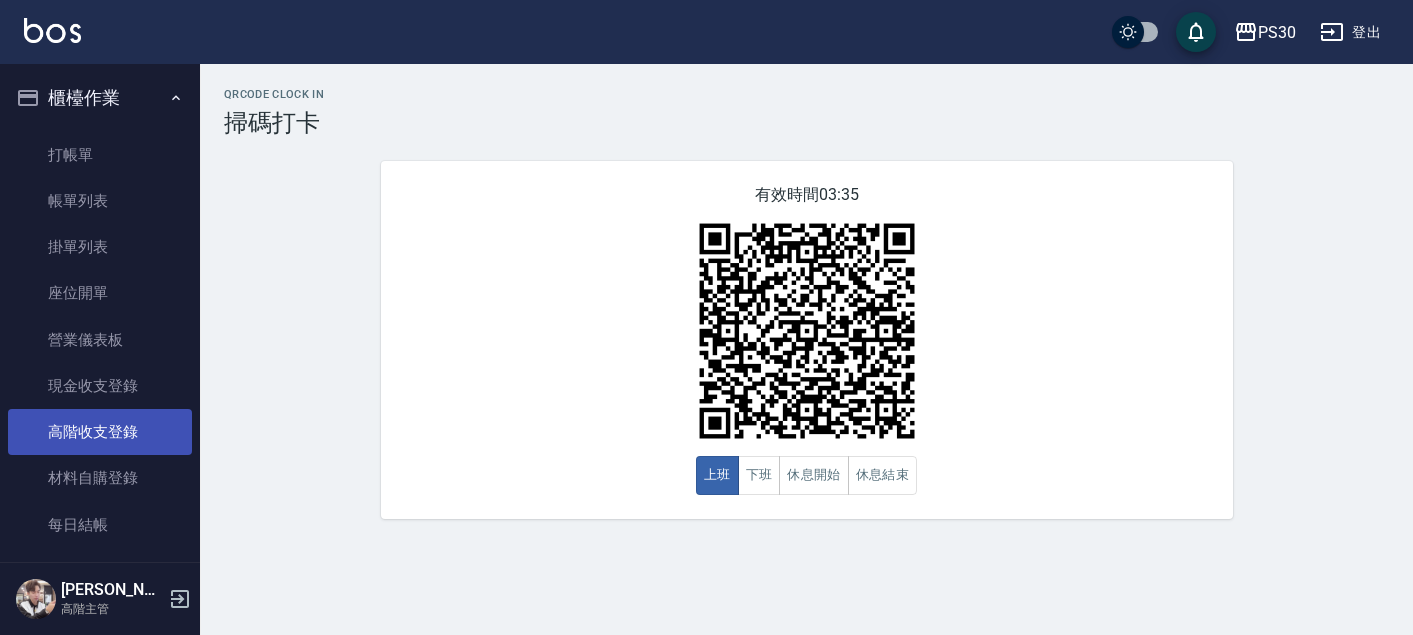 scroll, scrollTop: 0, scrollLeft: 0, axis: both 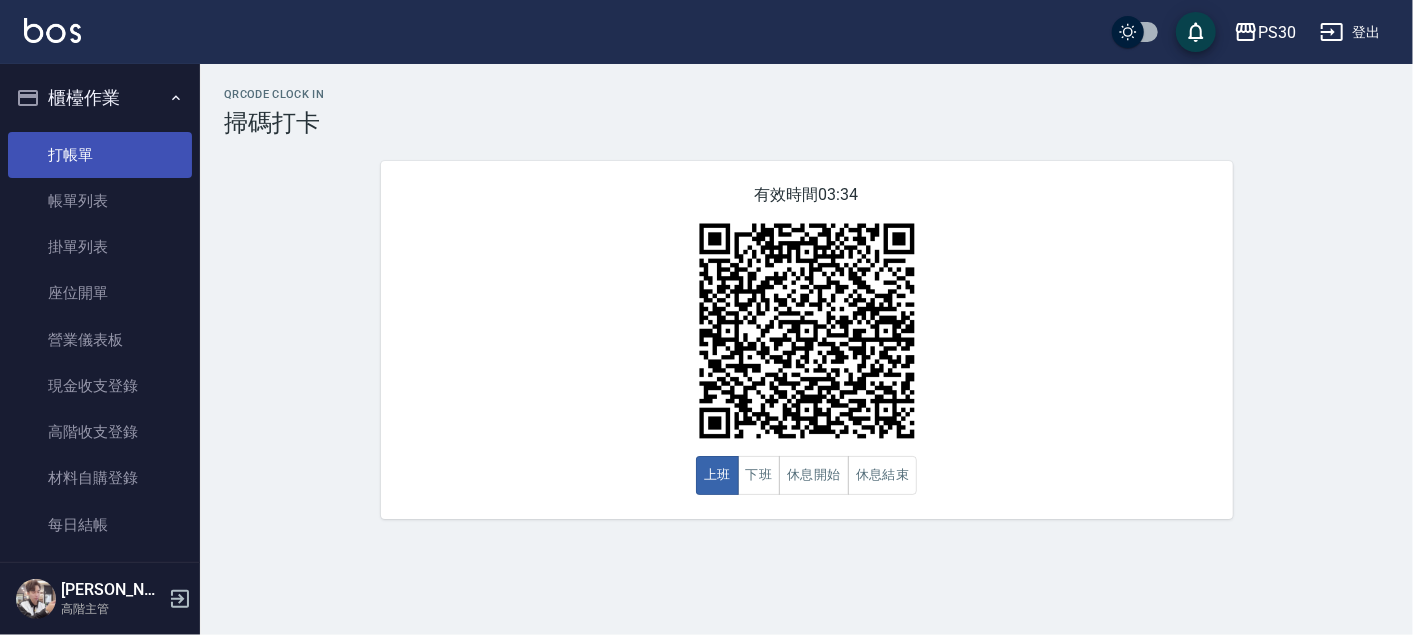 click on "打帳單" at bounding box center (100, 155) 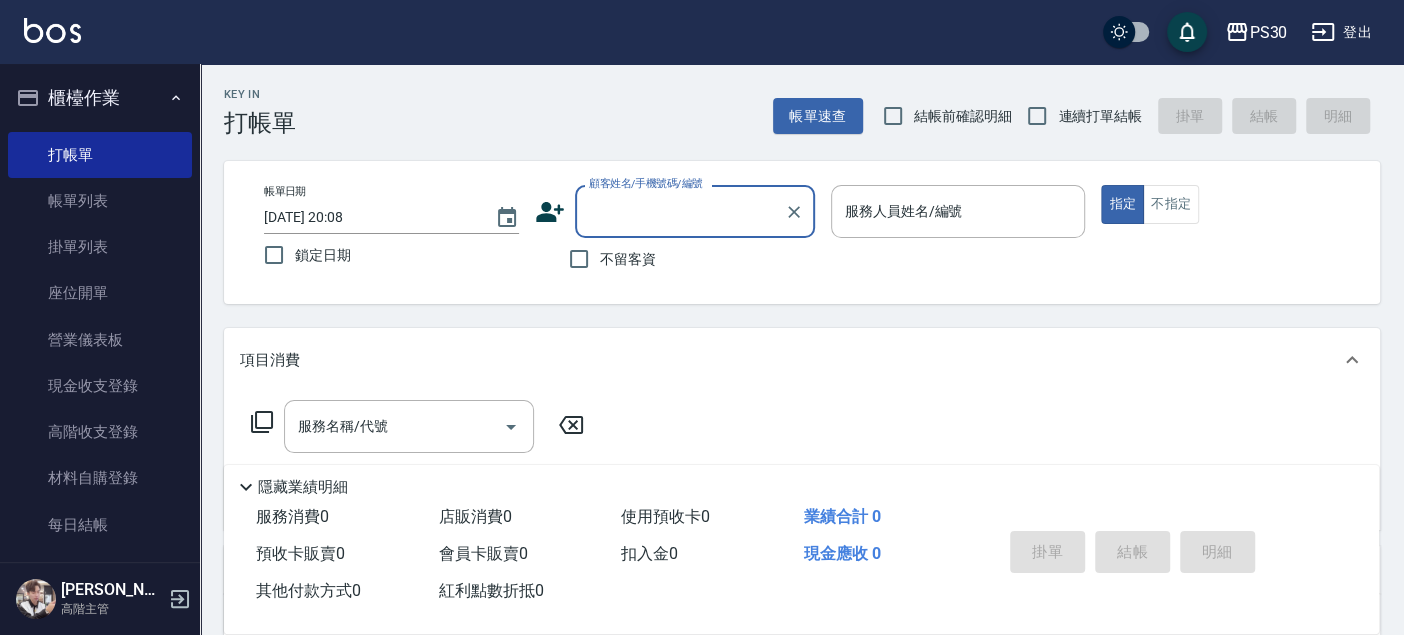 click on "連續打單結帳" at bounding box center [1100, 116] 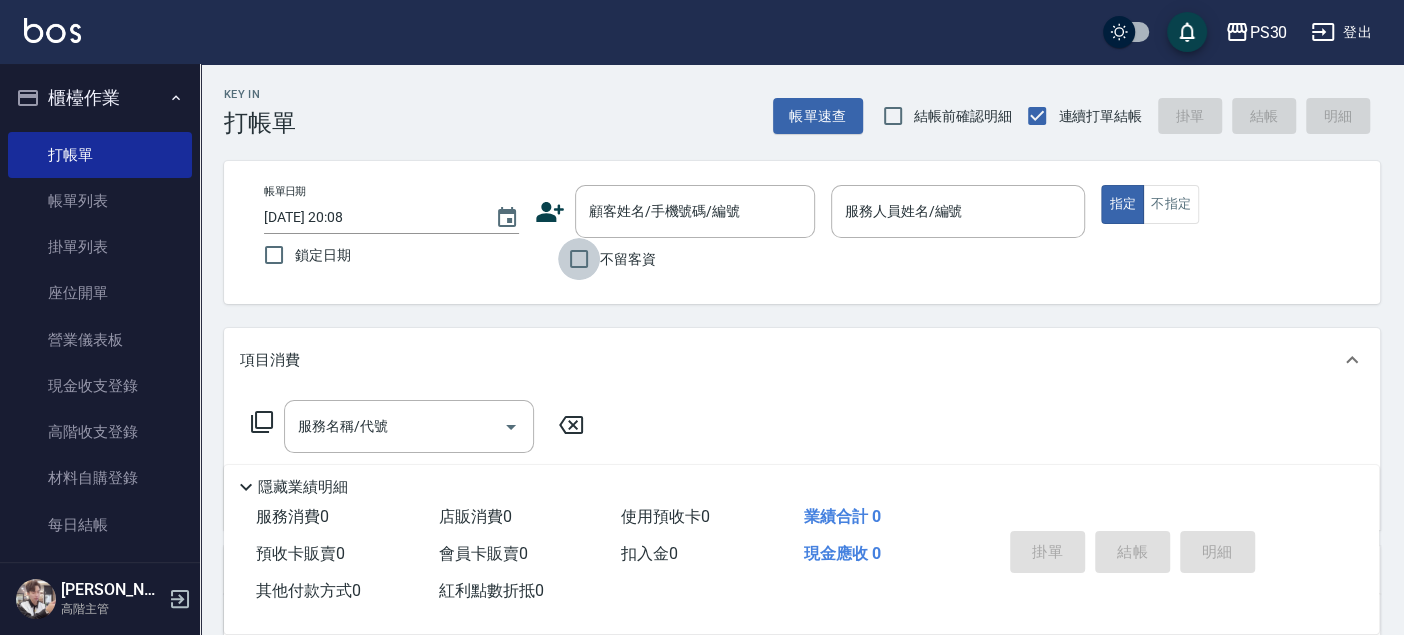 click on "不留客資" at bounding box center (579, 259) 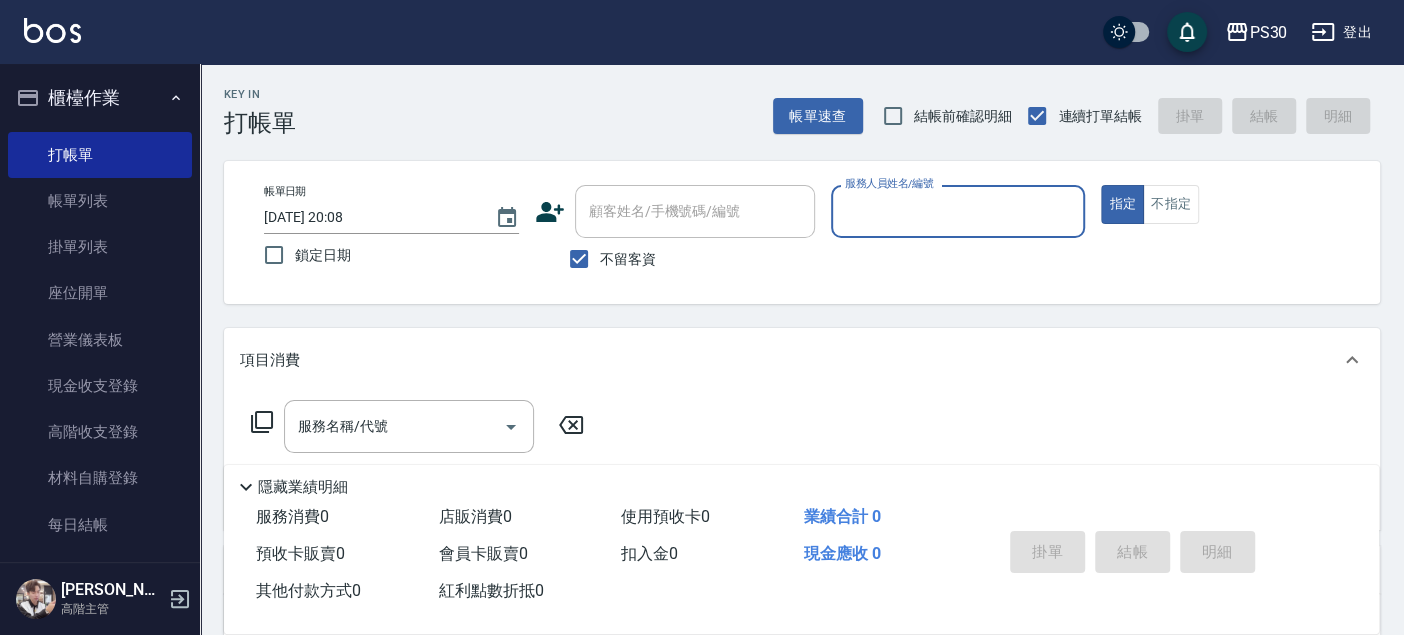 click on "鎖定日期" at bounding box center [323, 255] 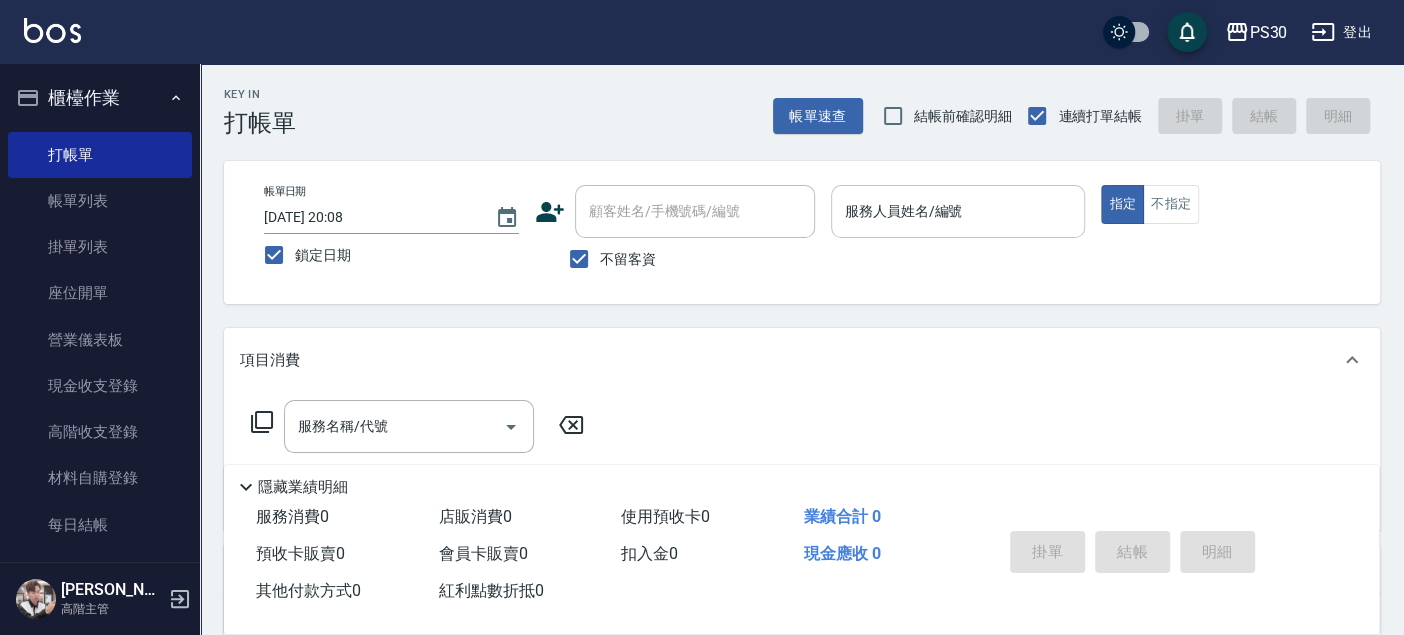 click on "服務人員姓名/編號" at bounding box center [958, 211] 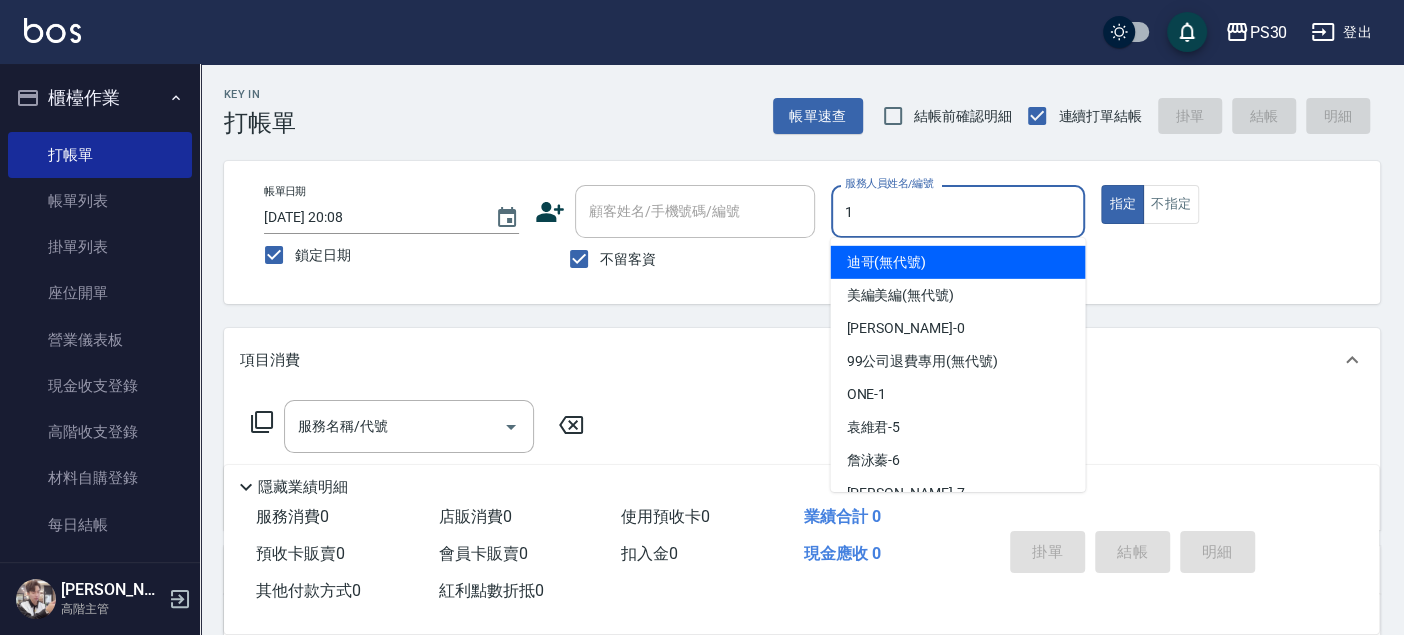 type on "1" 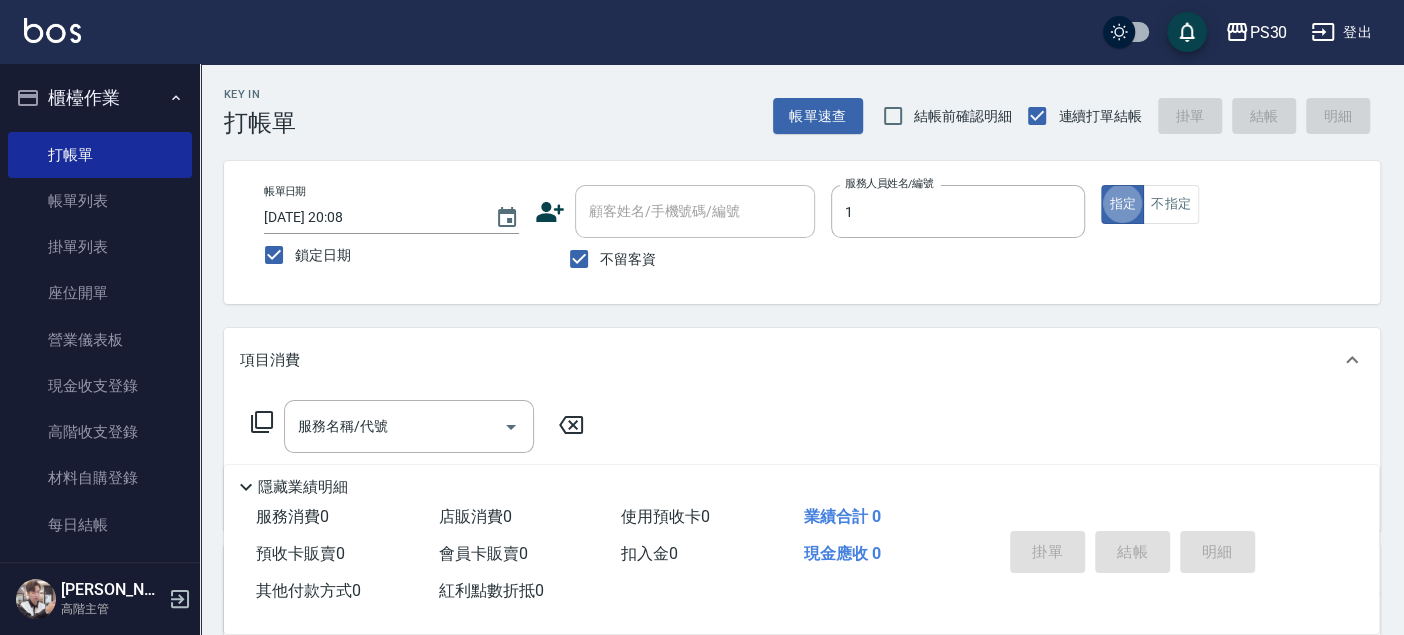 type on "true" 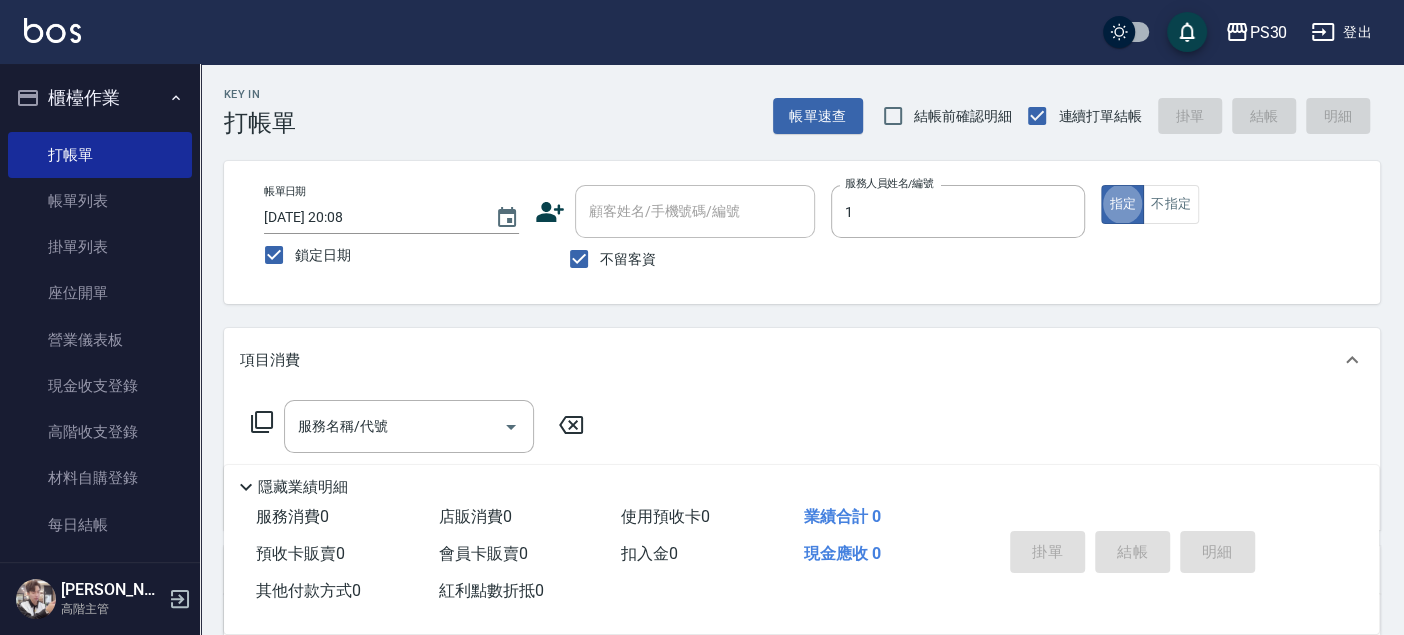 type on "ONE-1" 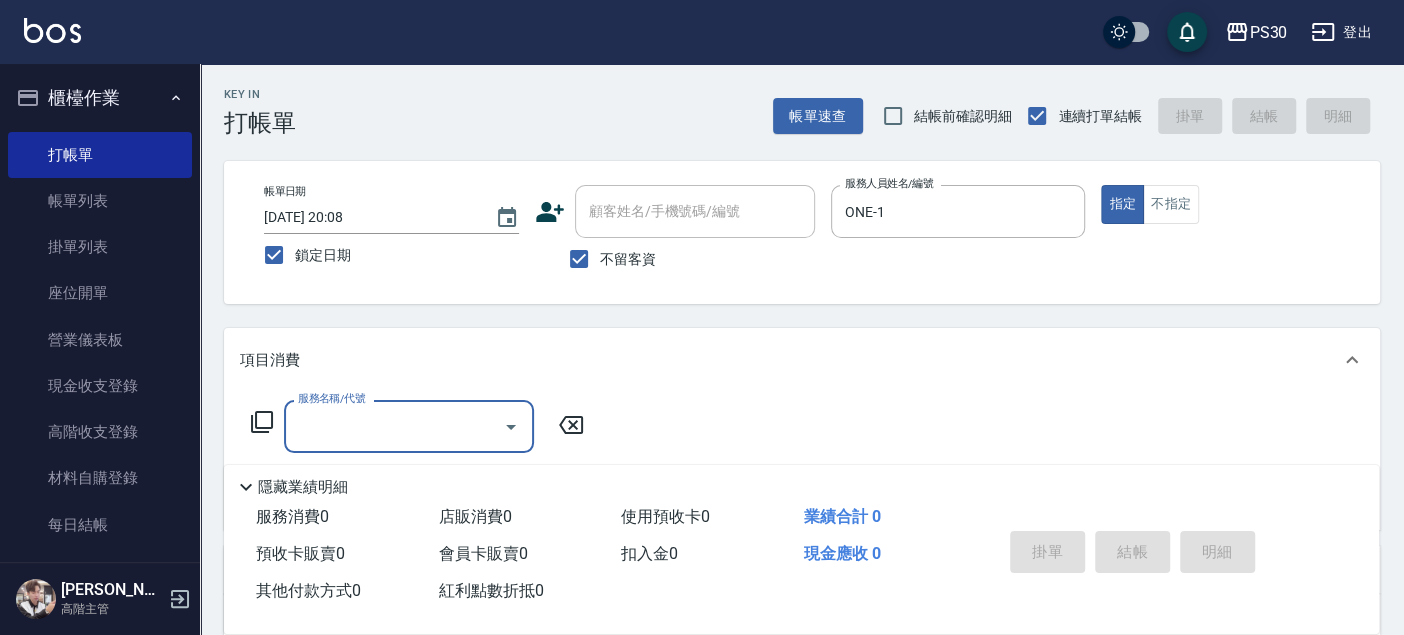 type on "2" 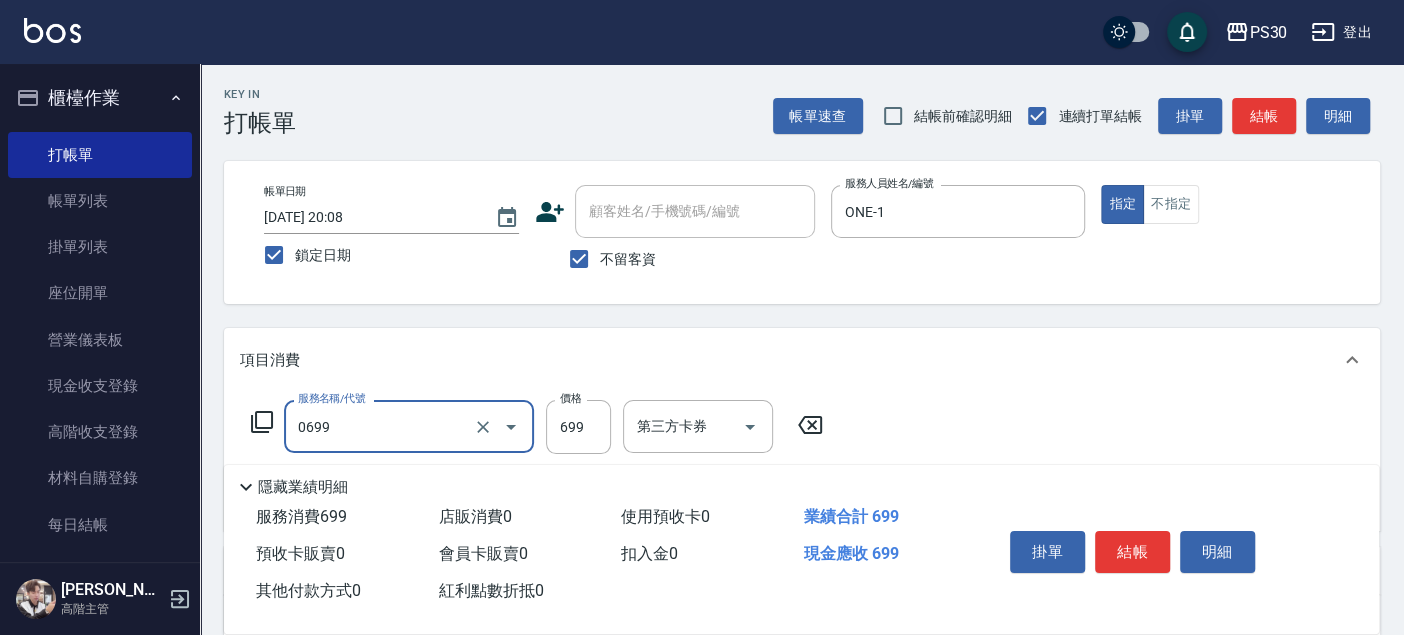 type on "SPA699(0699)" 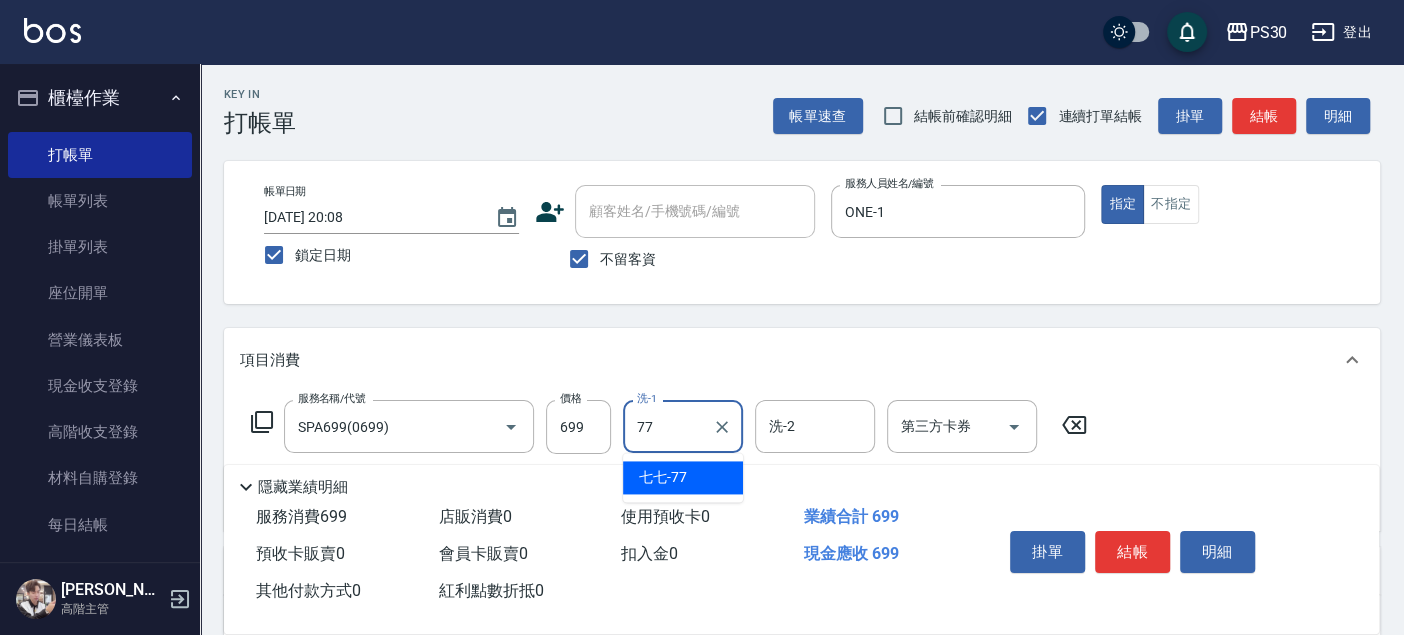 type on "七七-77" 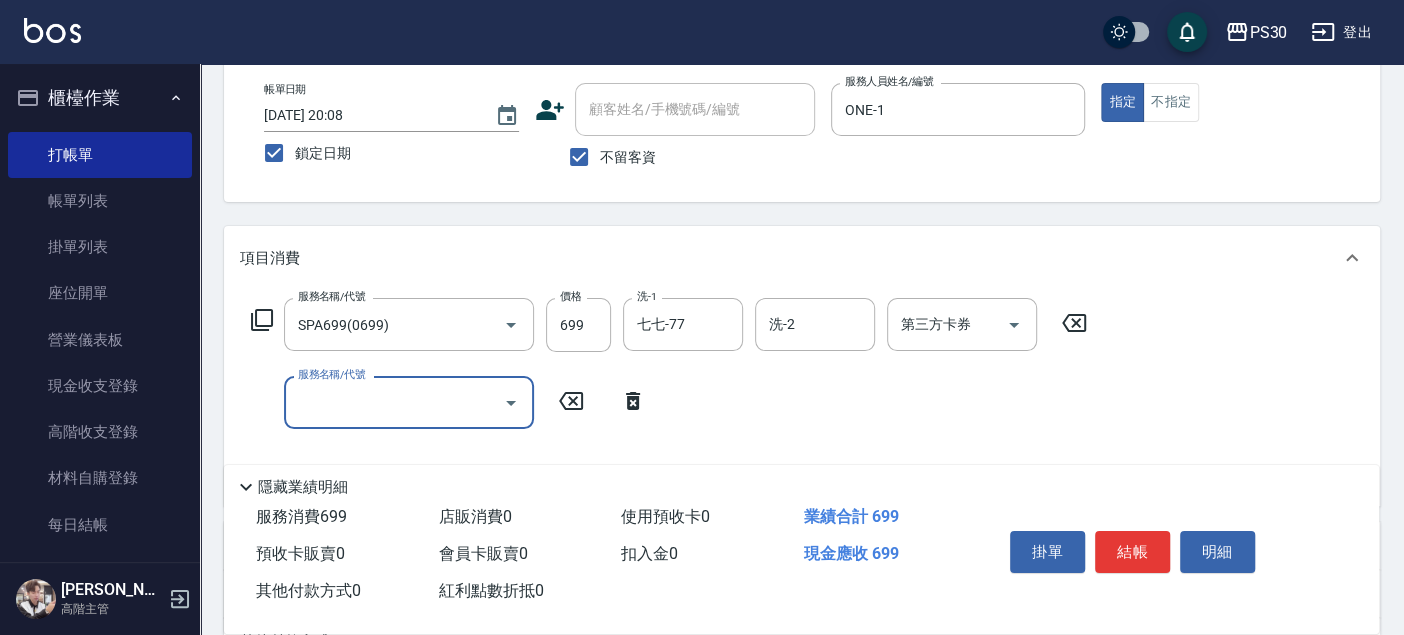 scroll, scrollTop: 222, scrollLeft: 0, axis: vertical 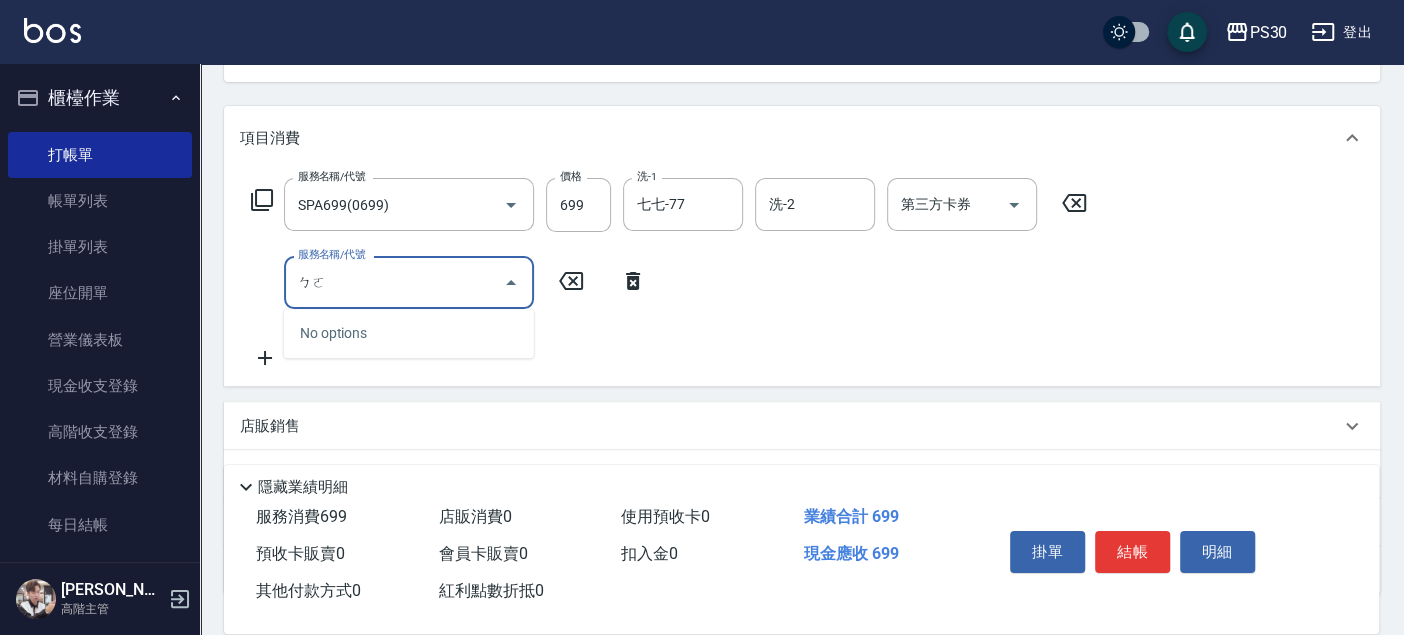 type on "柏" 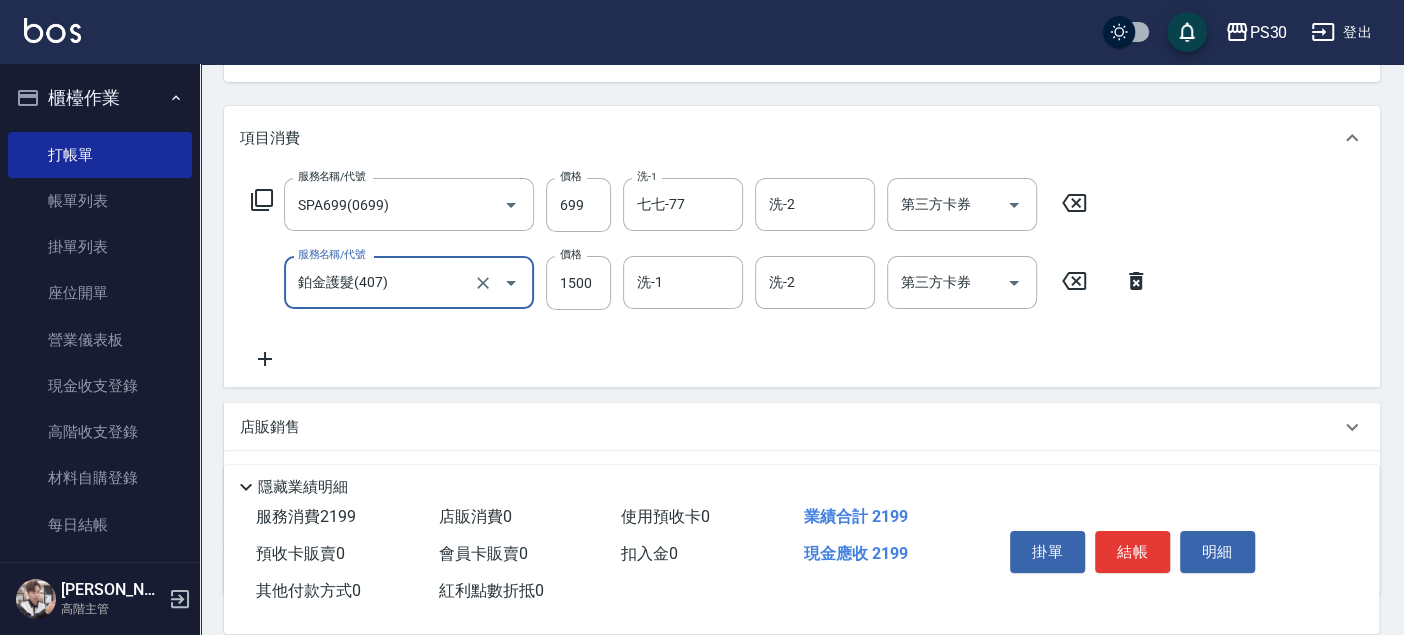 type on "鉑金護髮(407)" 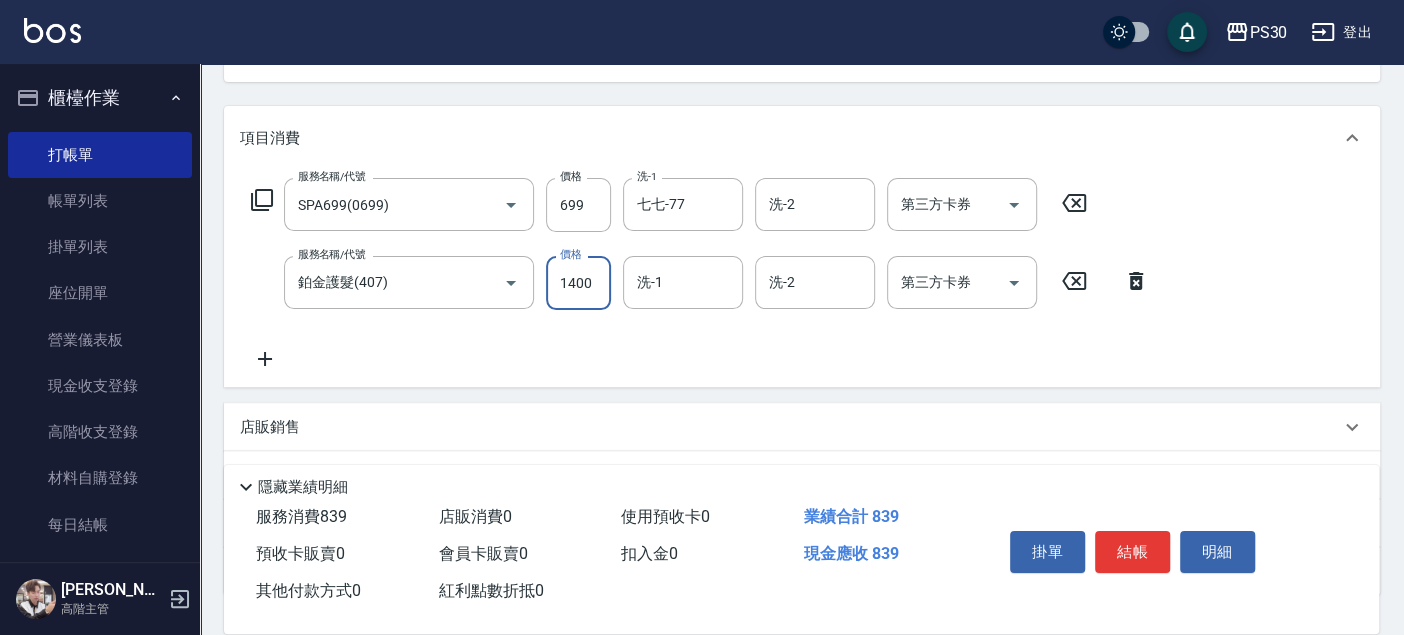 type on "1400" 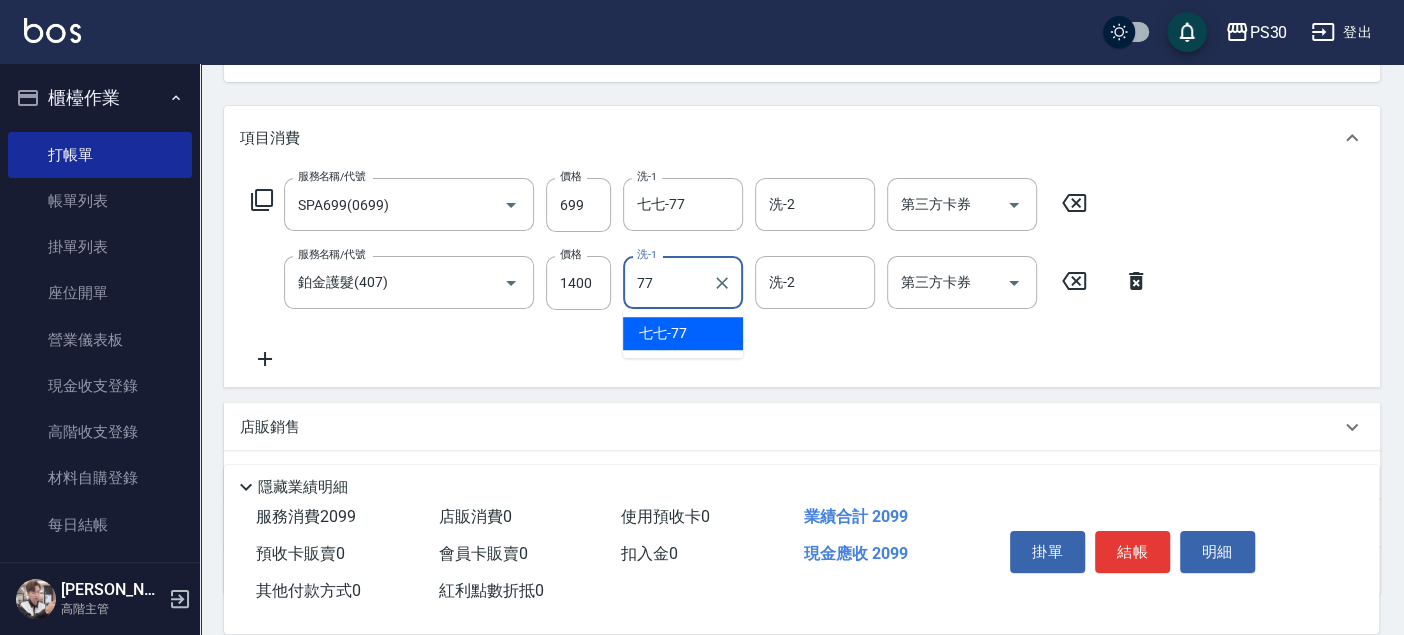 type on "七七-77" 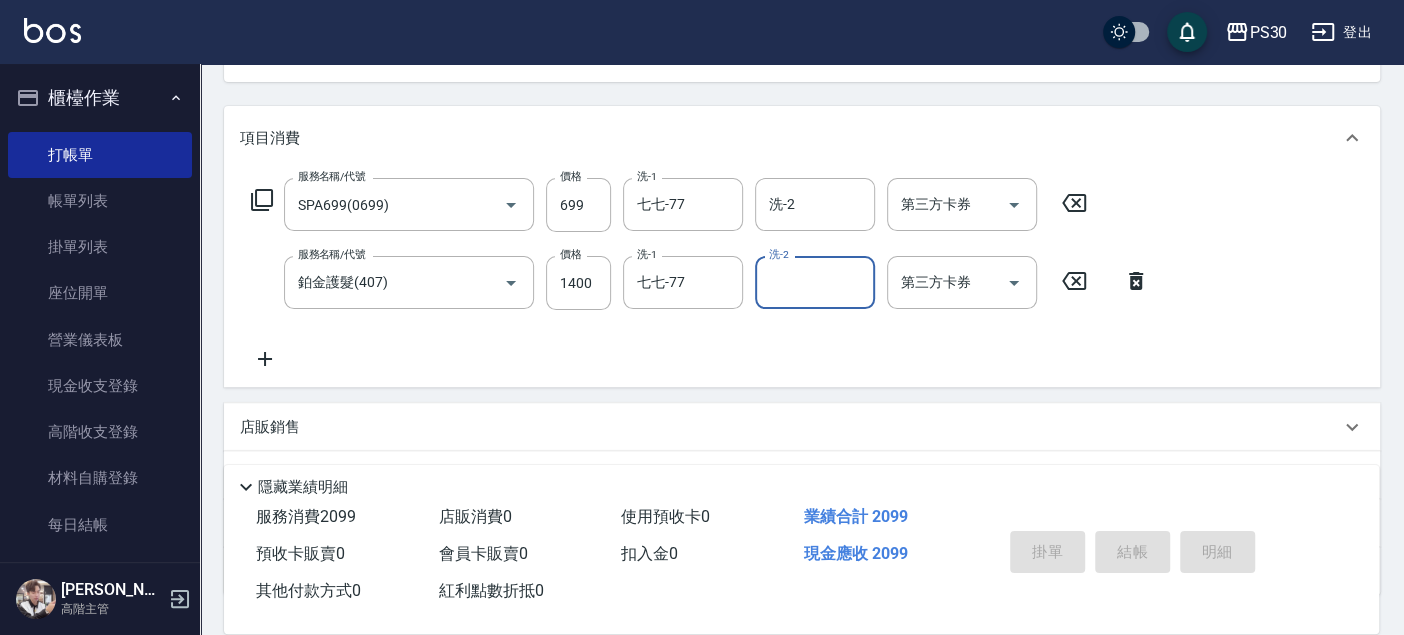 type 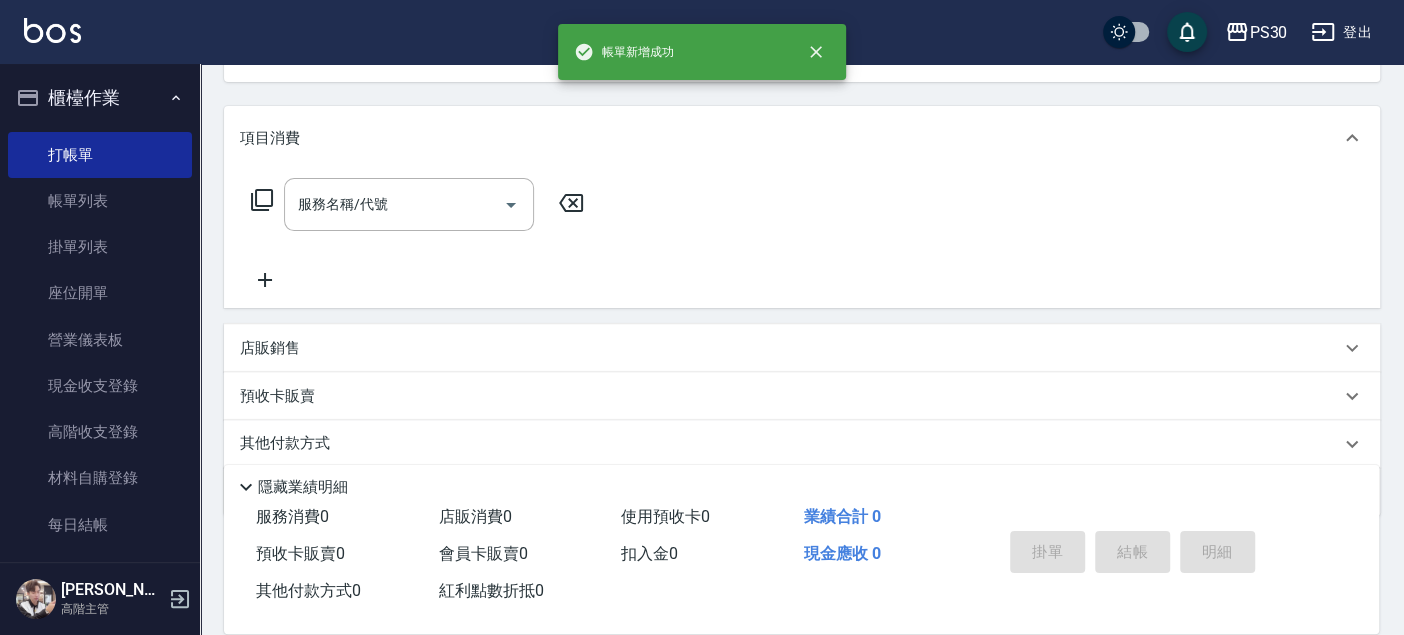 scroll, scrollTop: 194, scrollLeft: 0, axis: vertical 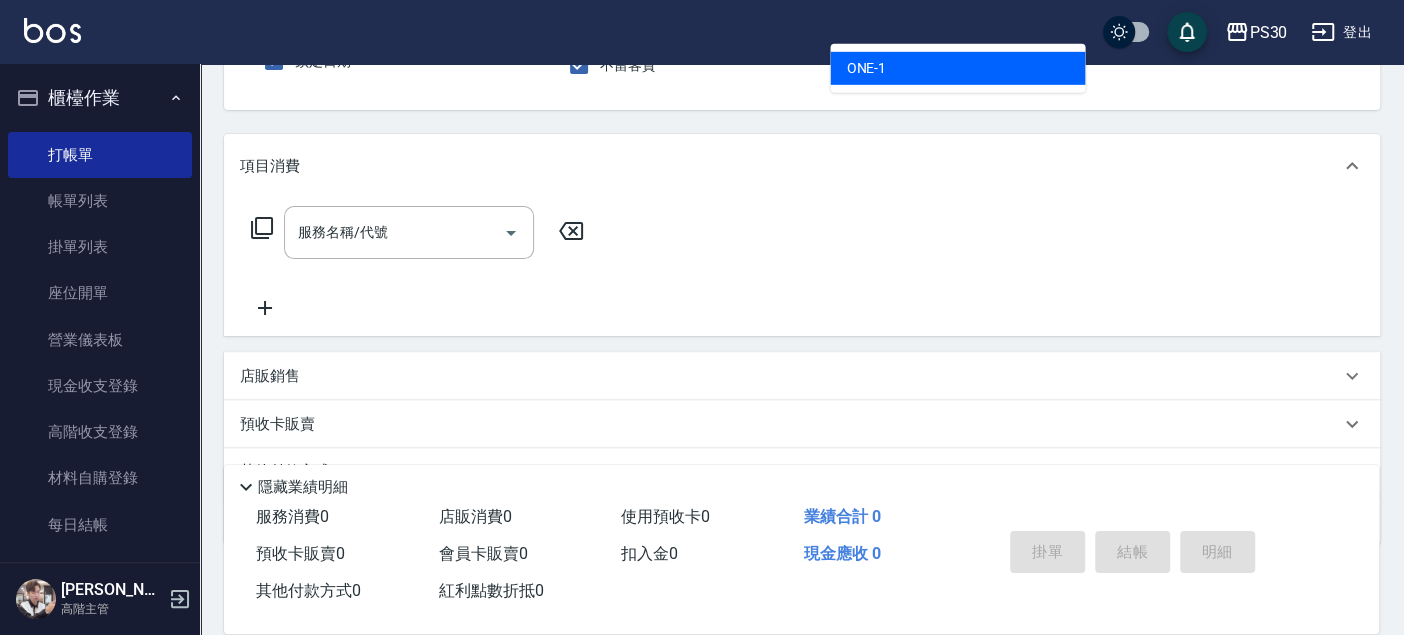 type on "ONE-1" 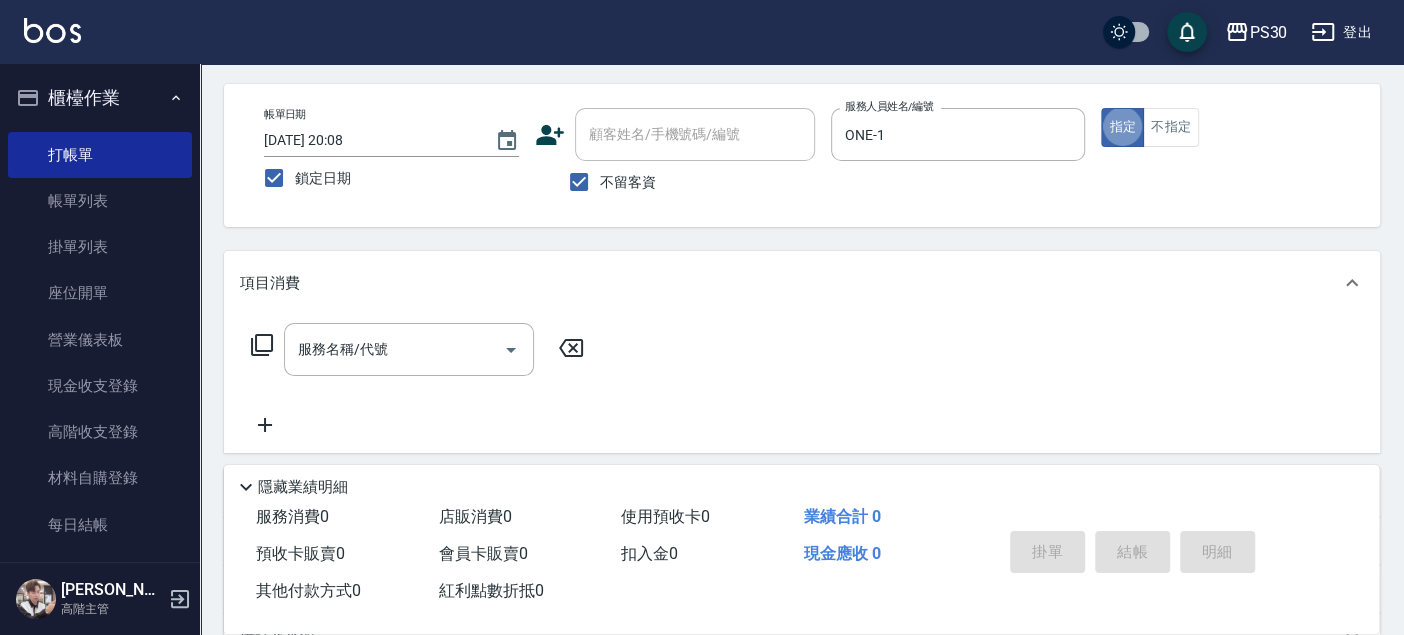 scroll, scrollTop: 0, scrollLeft: 0, axis: both 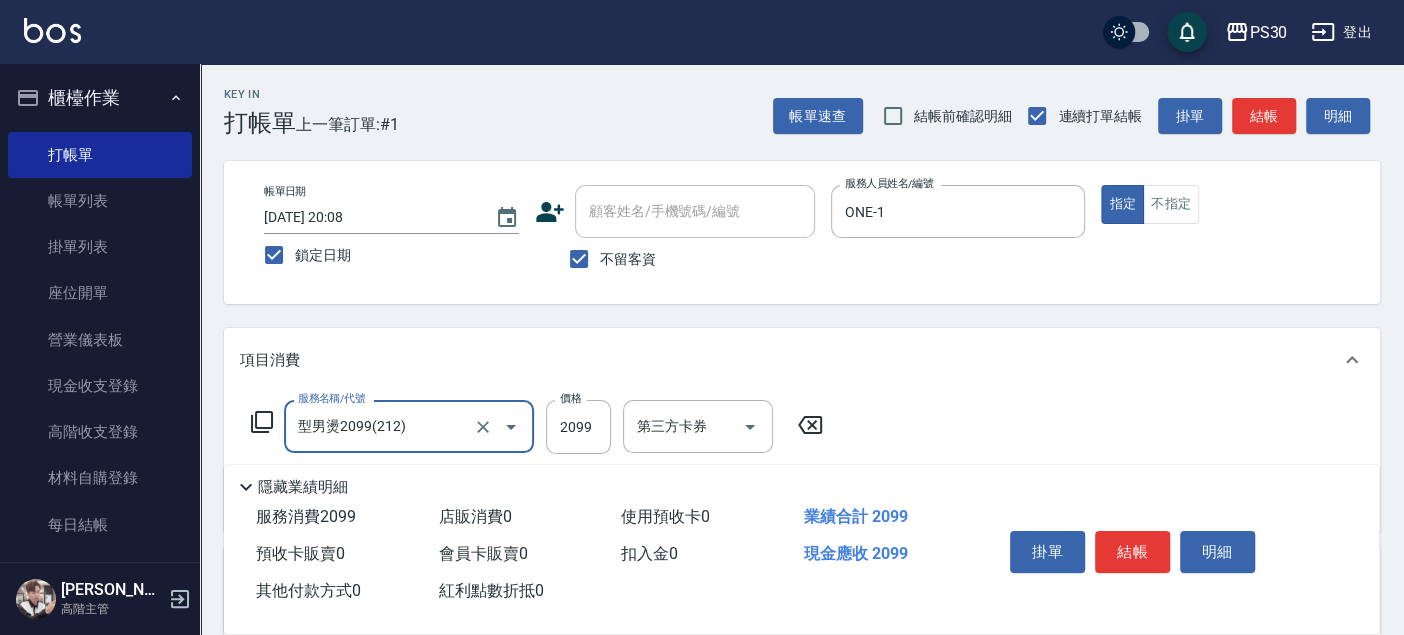 type on "型男燙2099(212)" 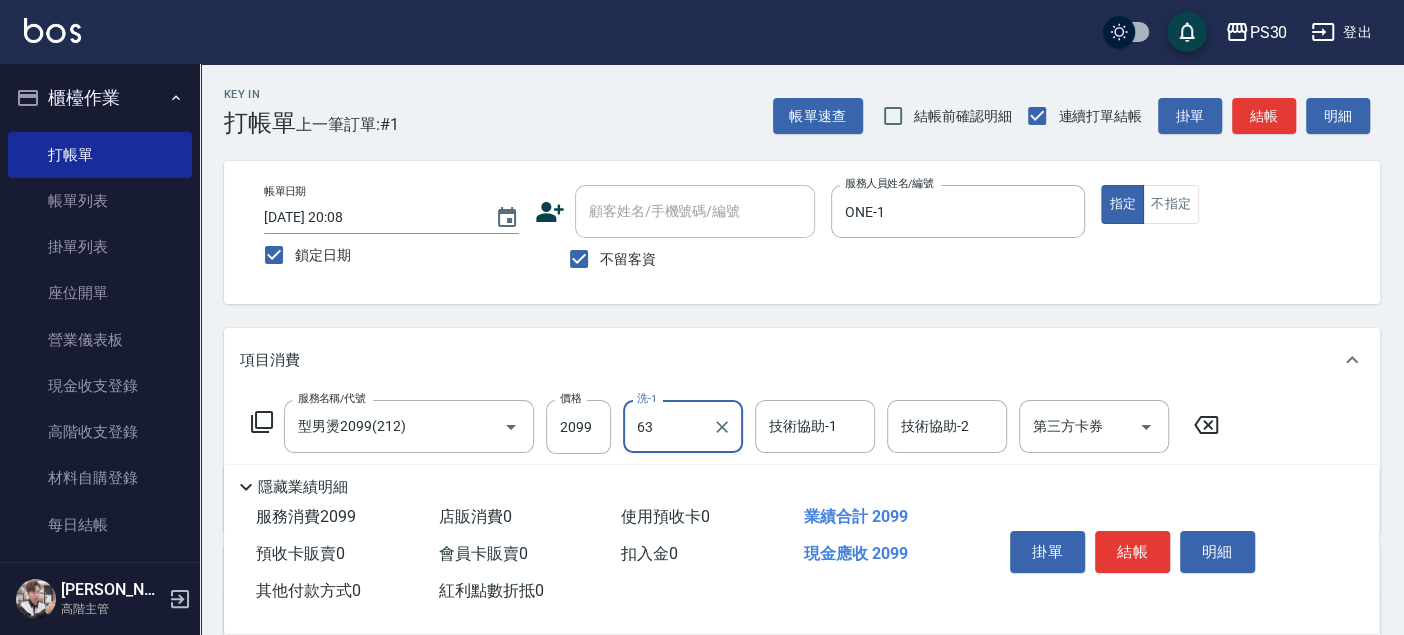 type on "6" 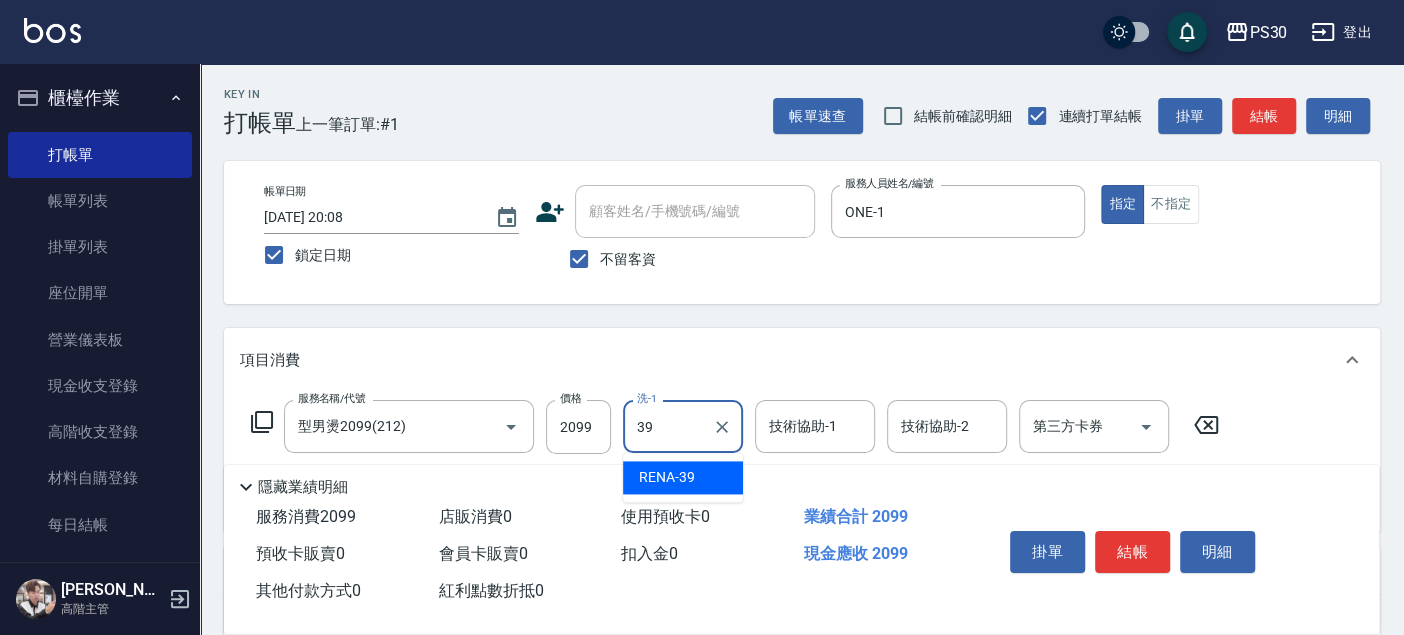 type on "RENA-39" 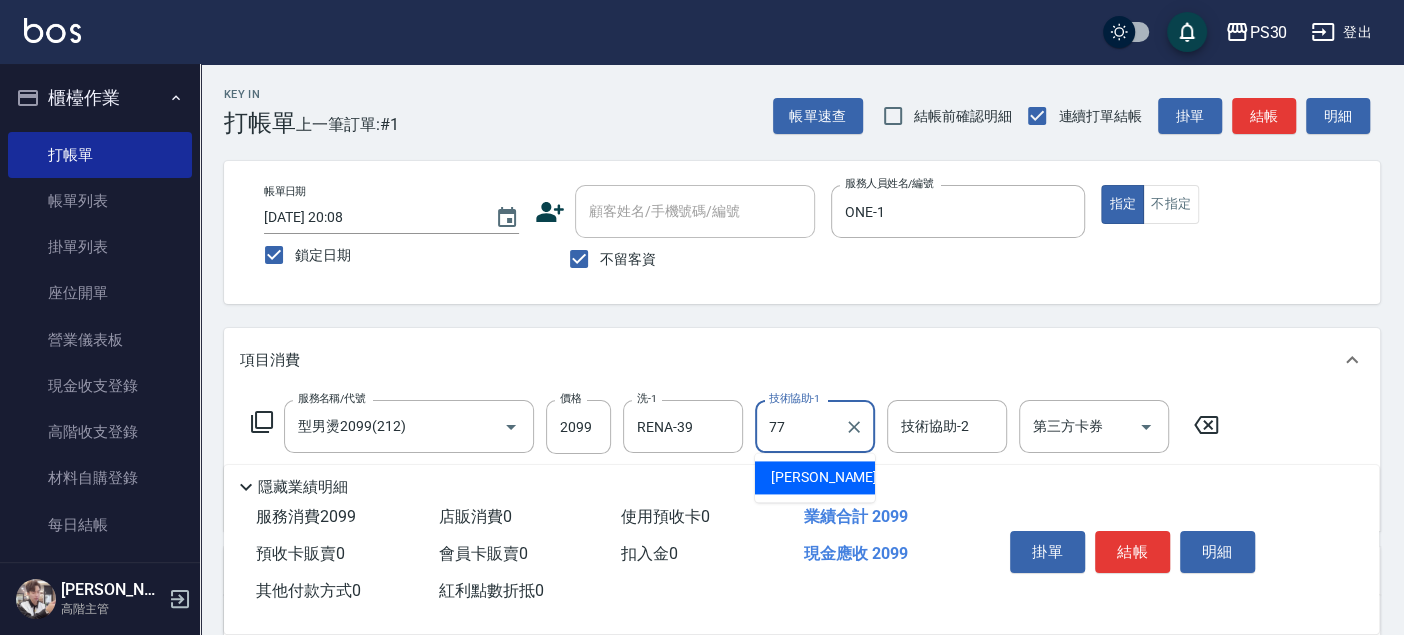 type on "七七-77" 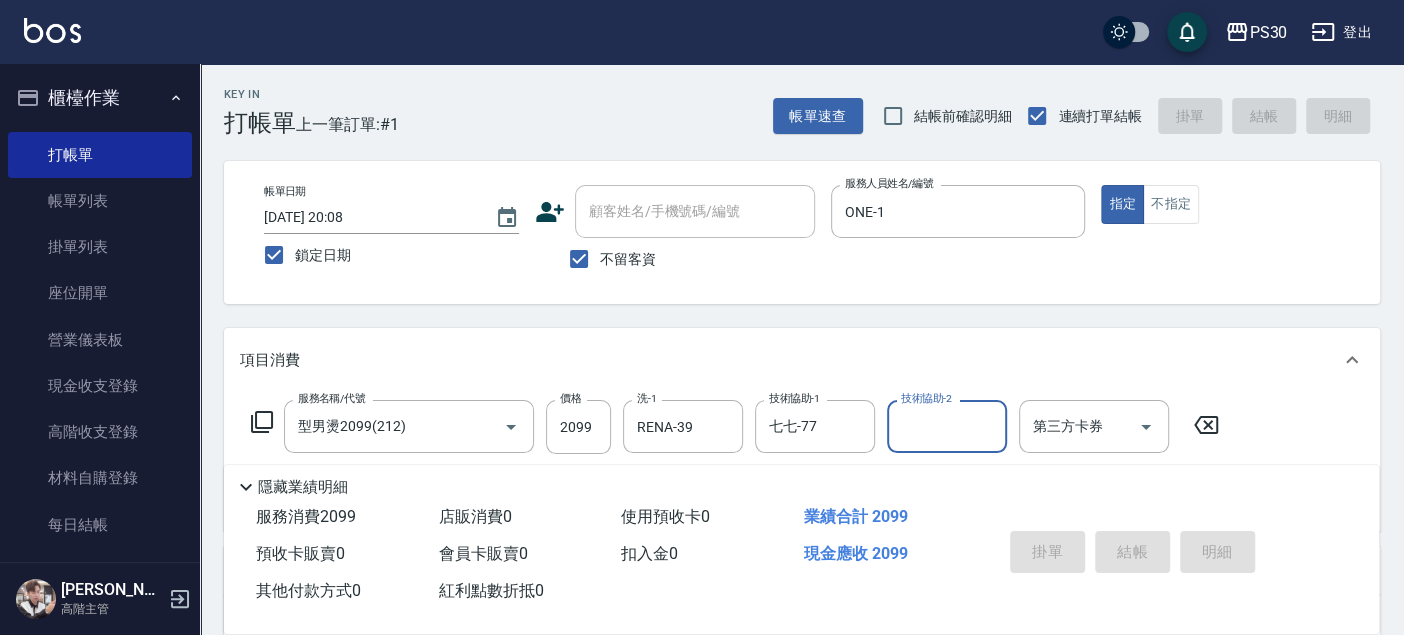 type 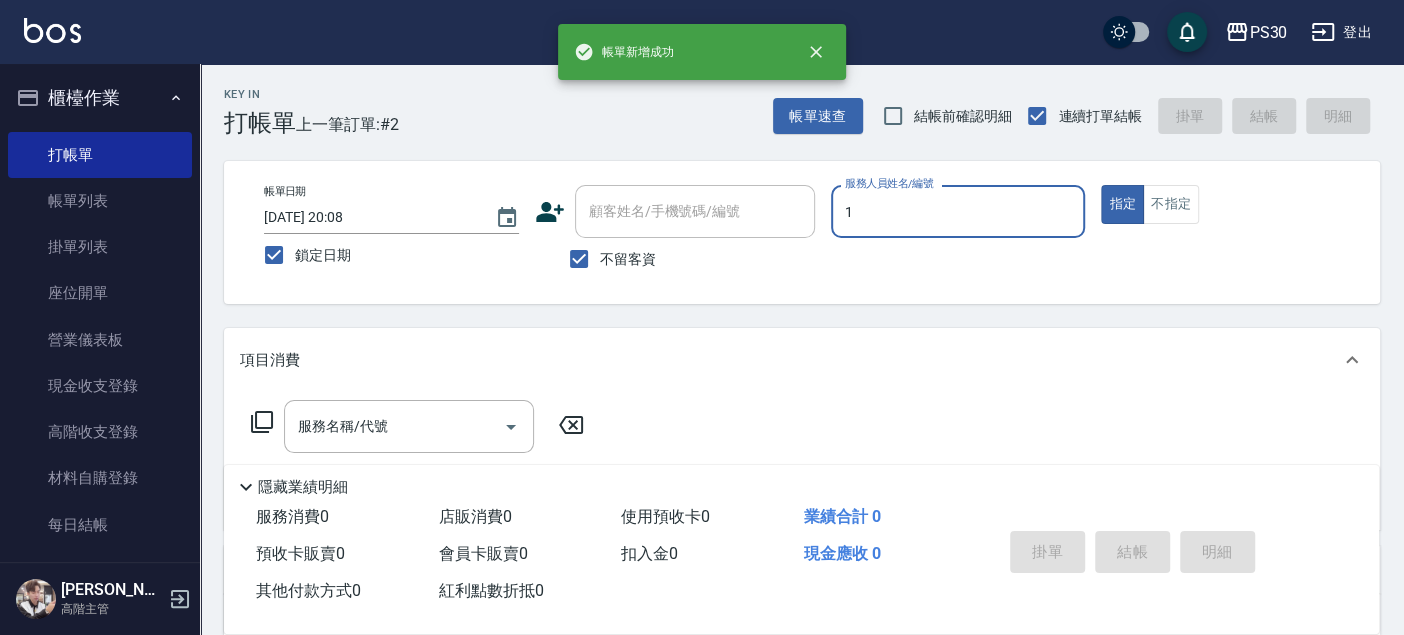type on "ONE-1" 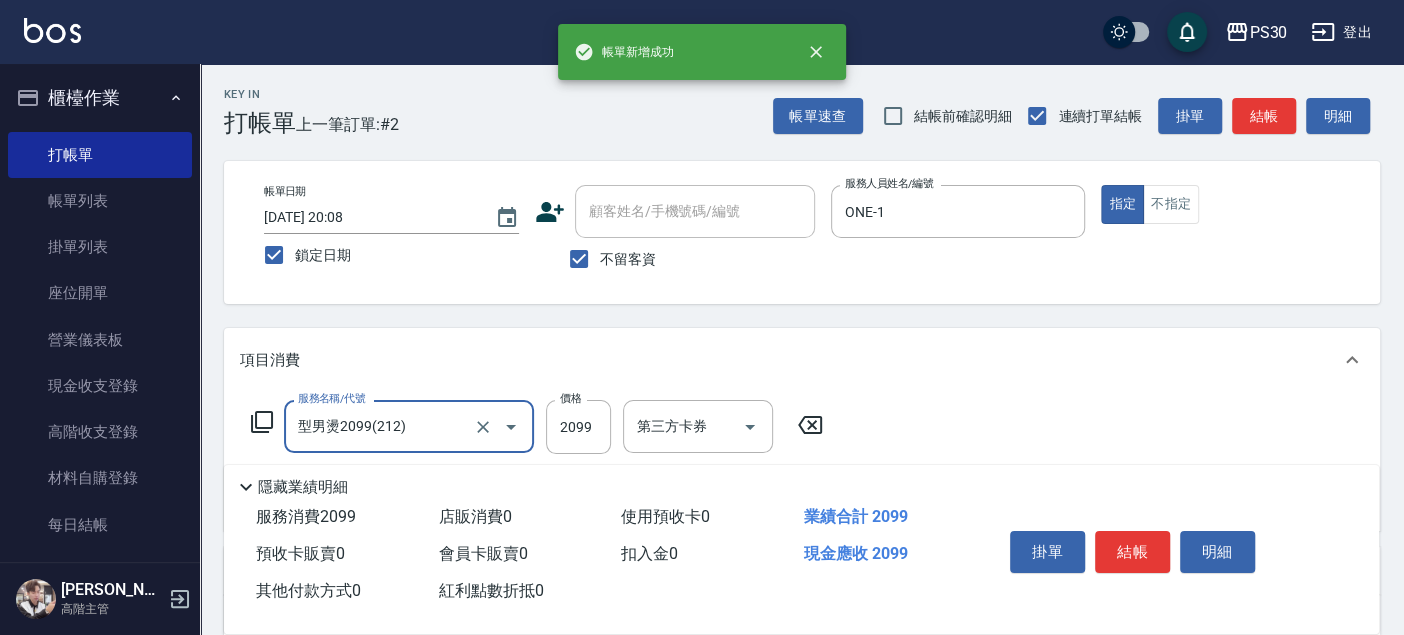 type on "型男燙2099(212)" 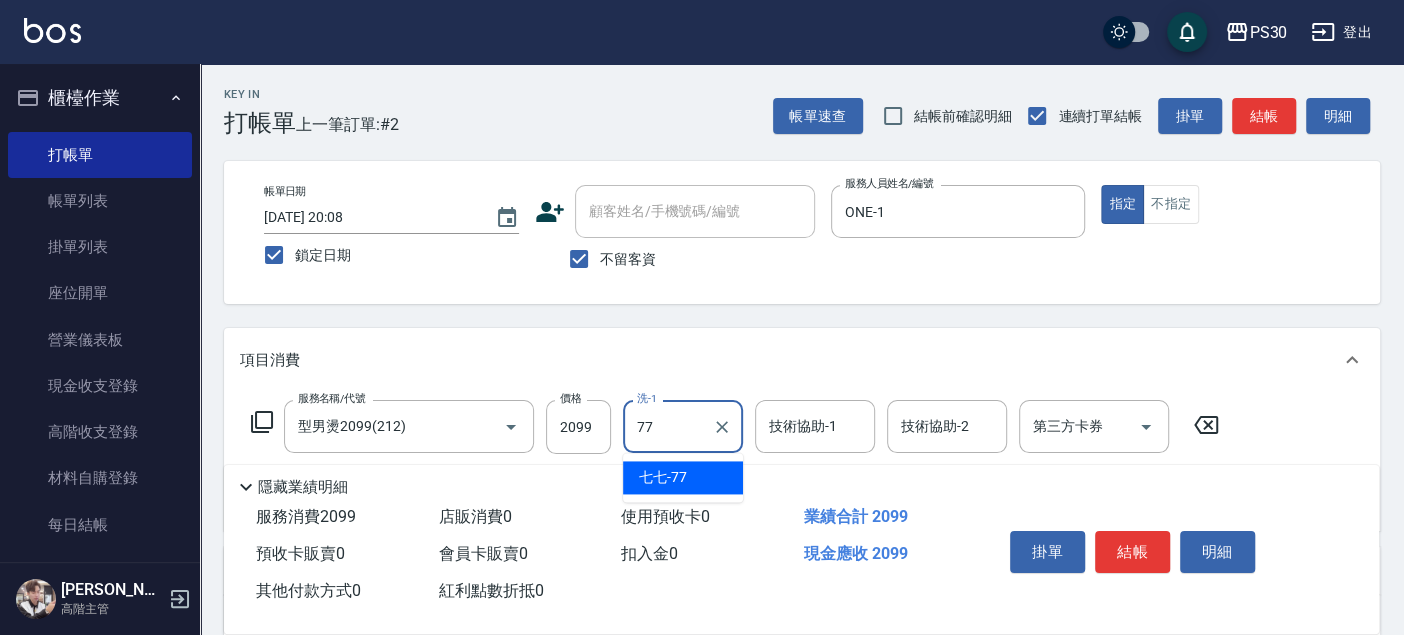 type on "七七-77" 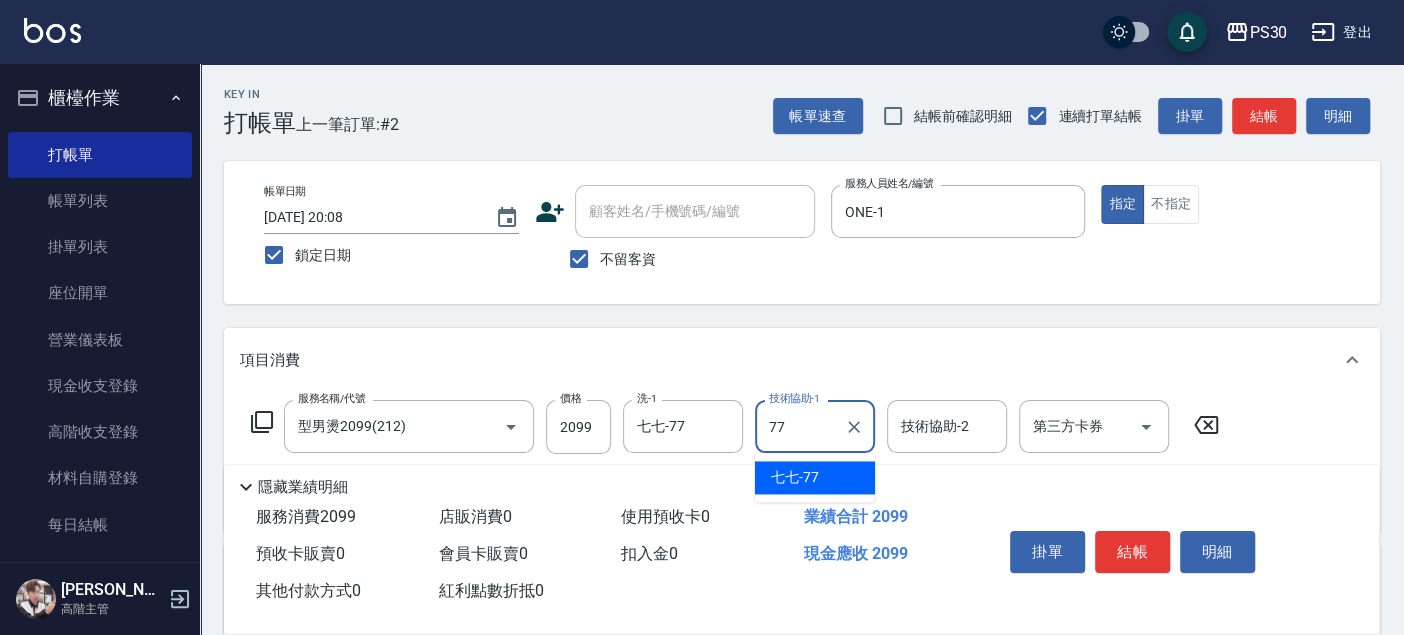 type on "七七-77" 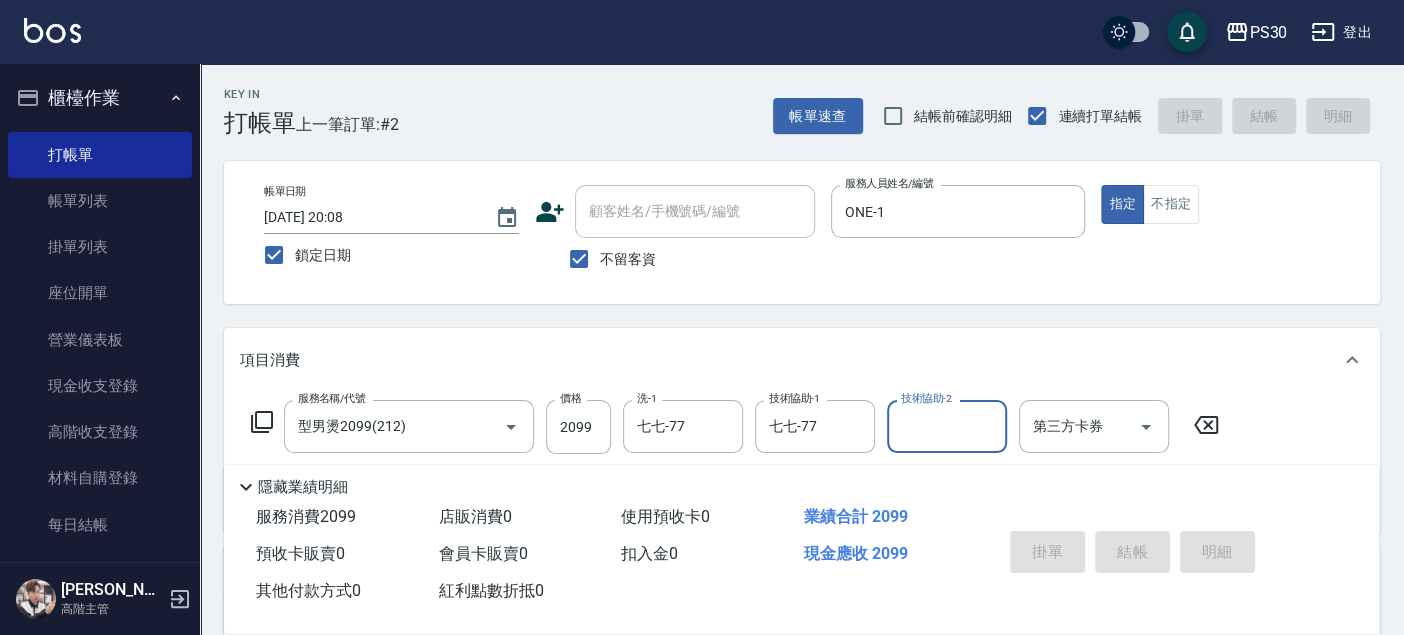 type 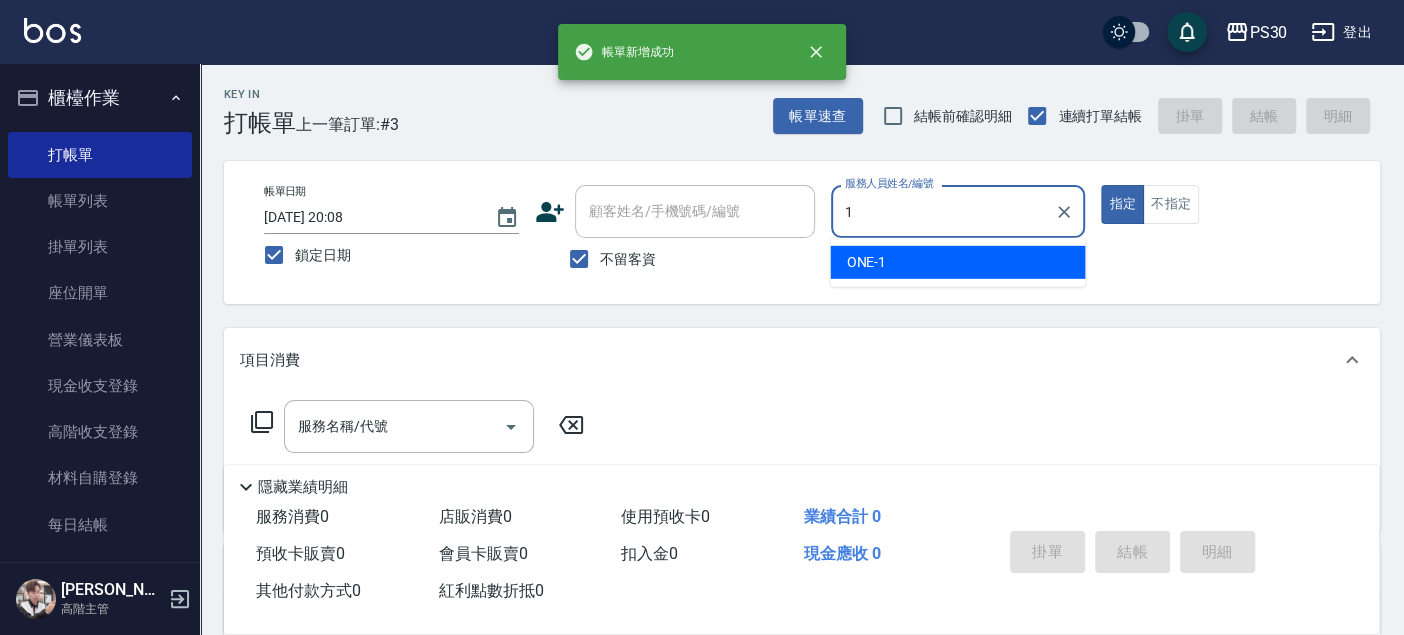 type on "ONE-1" 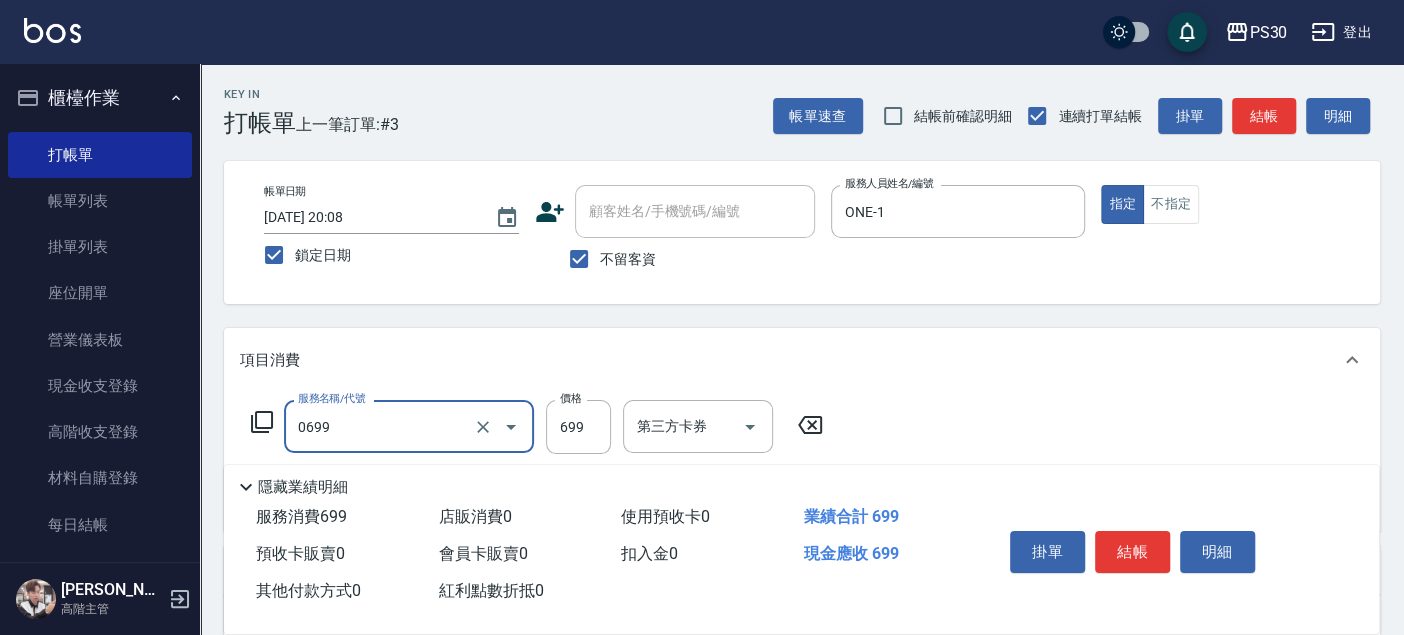 type on "SPA699(0699)" 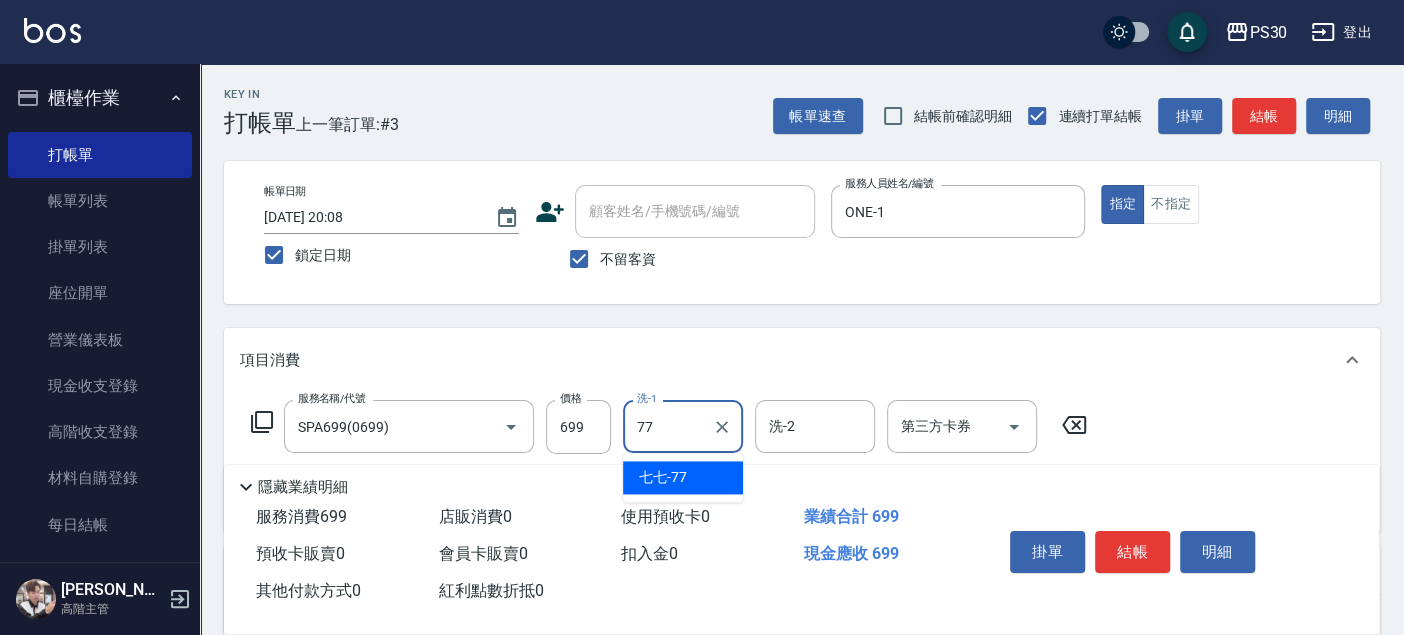type on "七七-77" 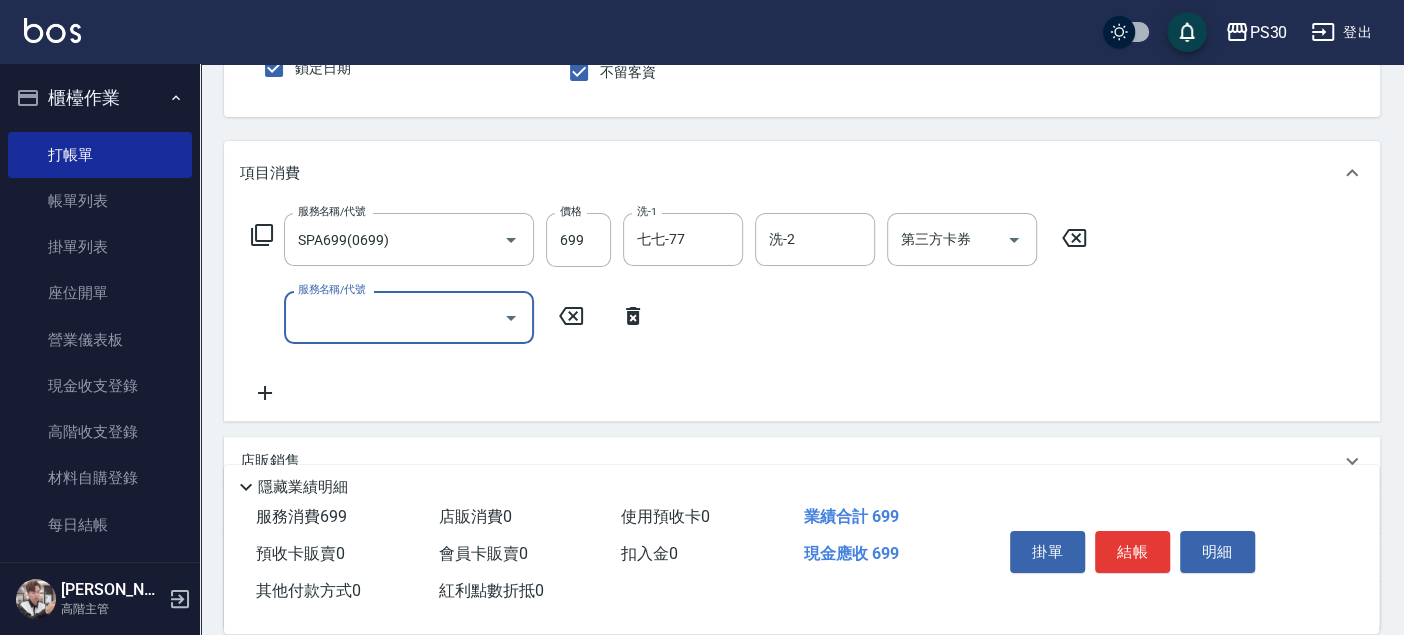 scroll, scrollTop: 222, scrollLeft: 0, axis: vertical 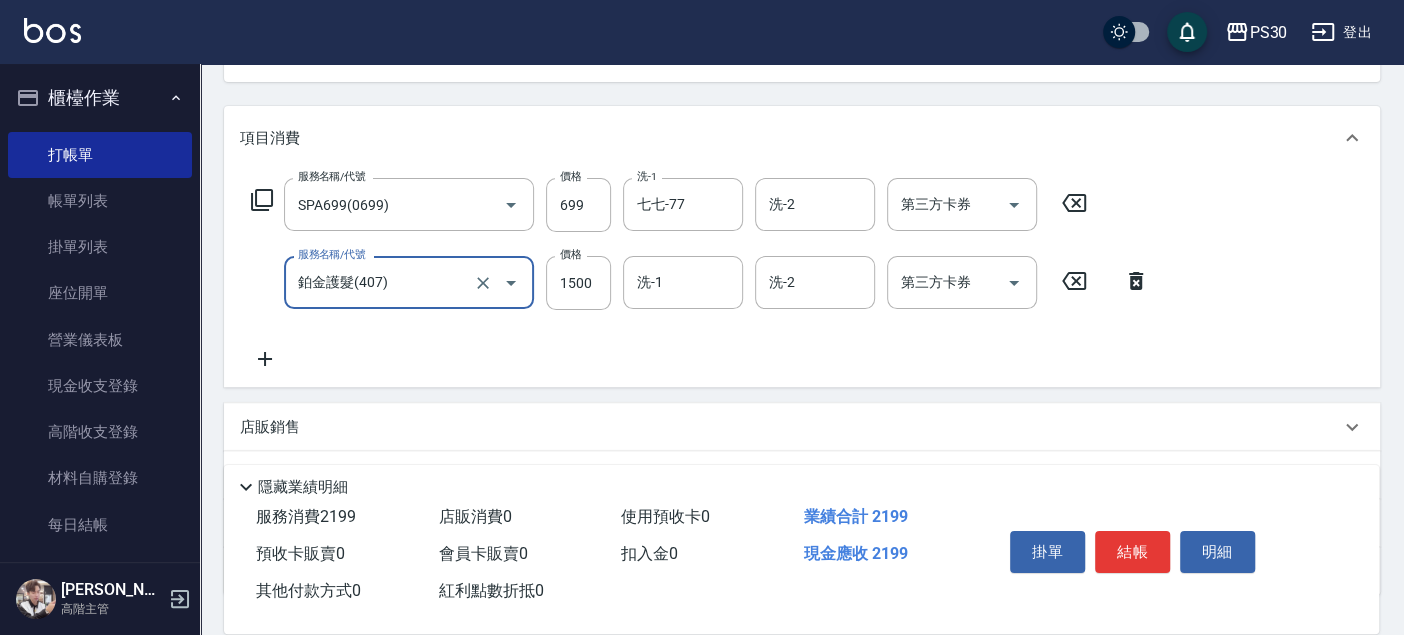 type on "鉑金護髮(407)" 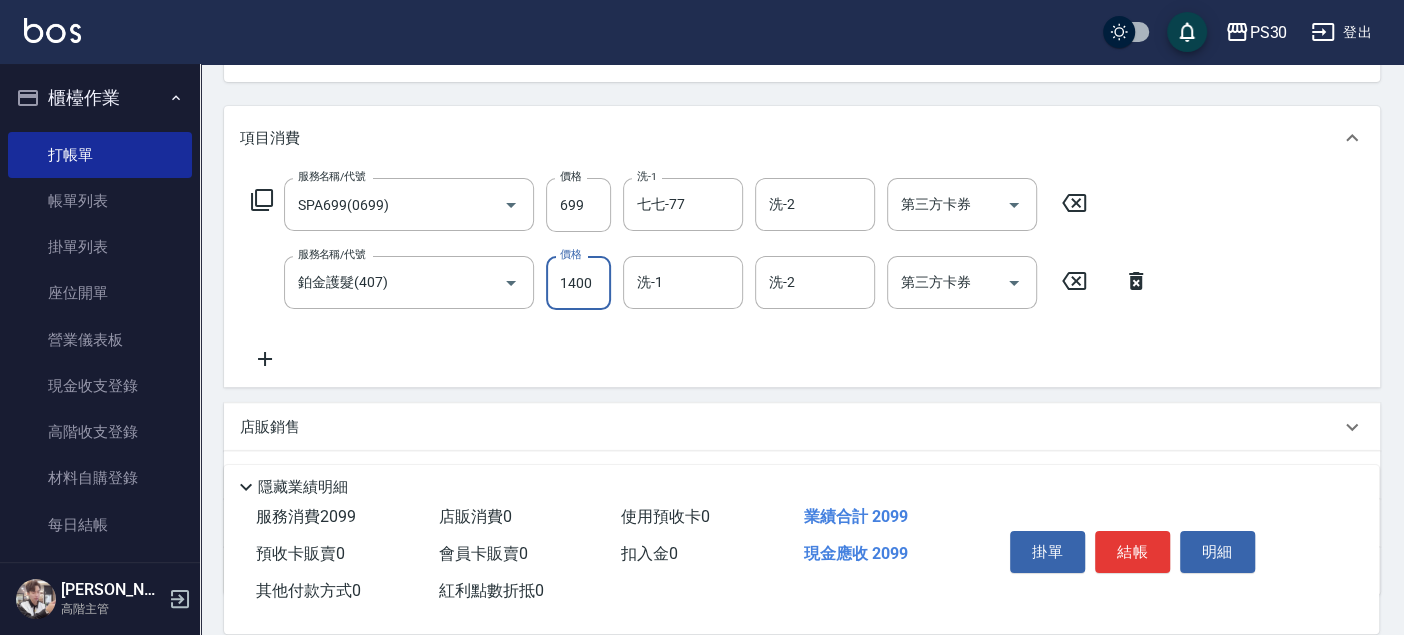 type on "1400" 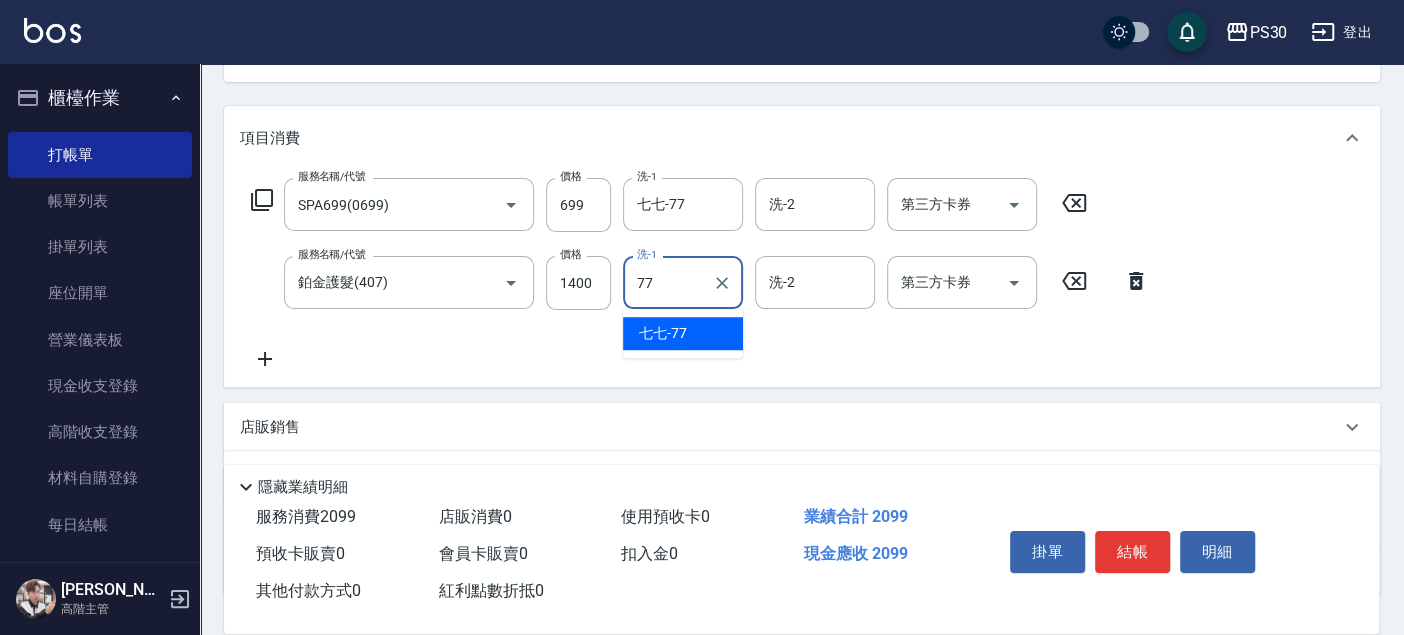 type on "七七-77" 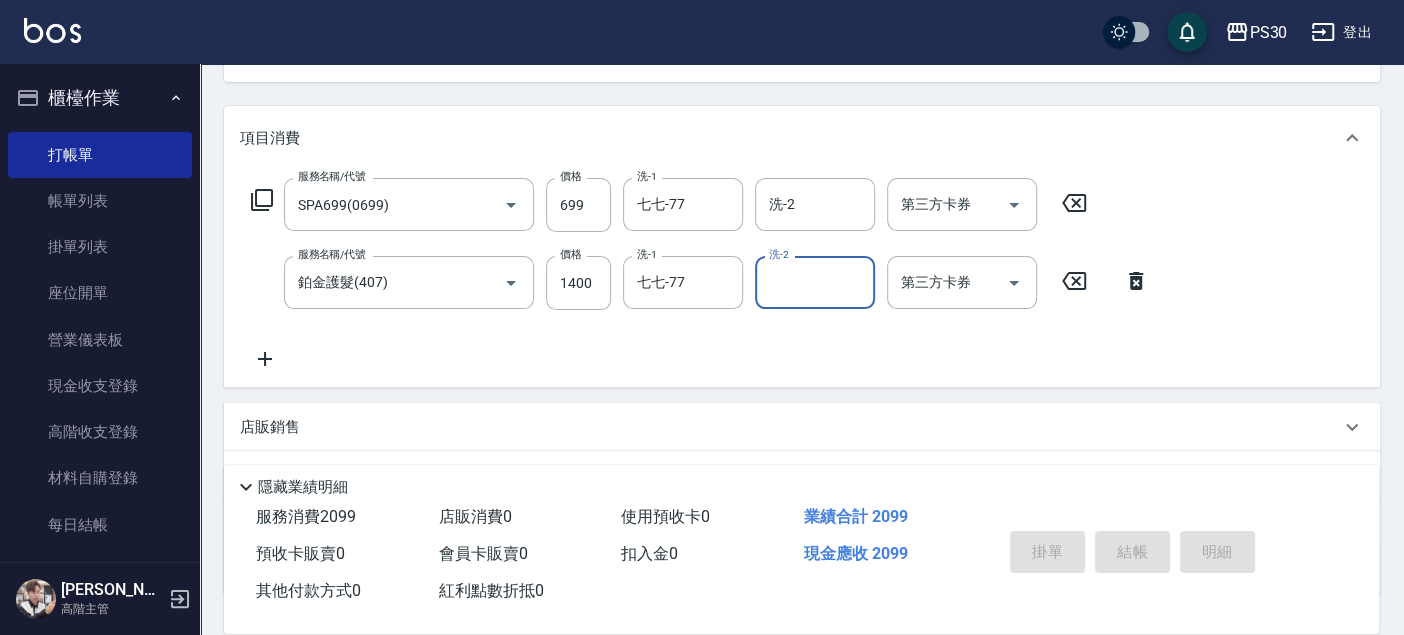 type 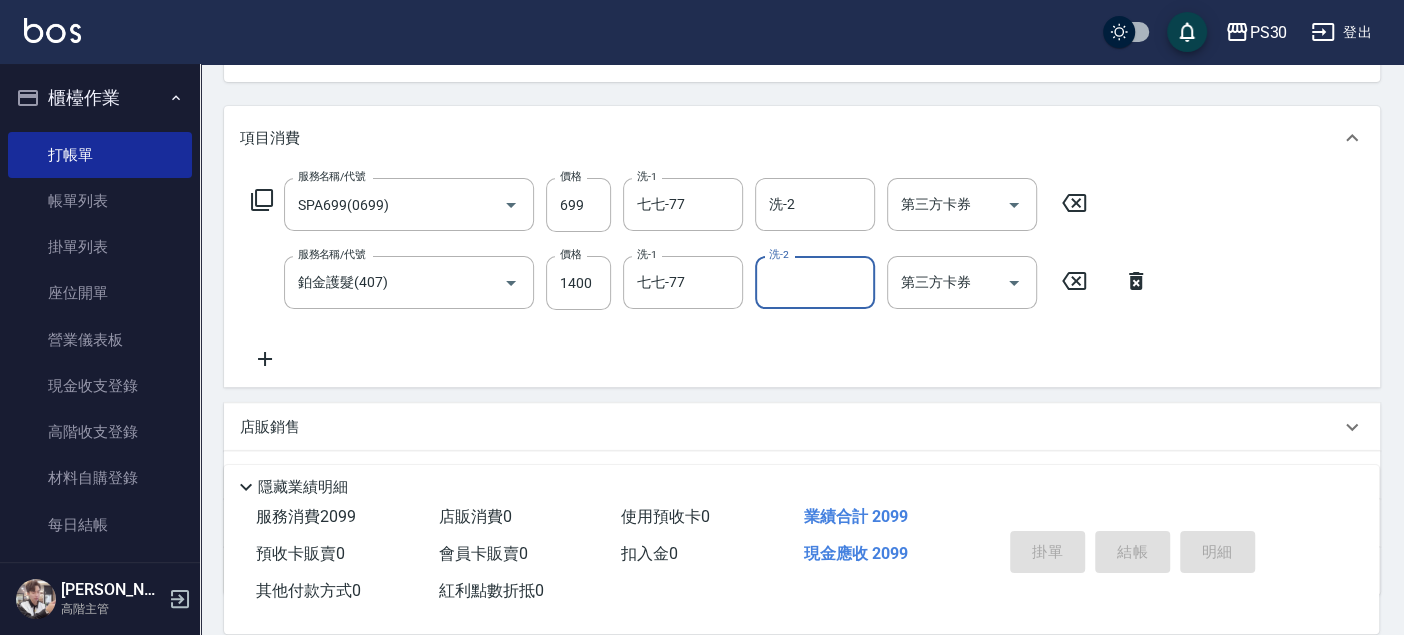 type 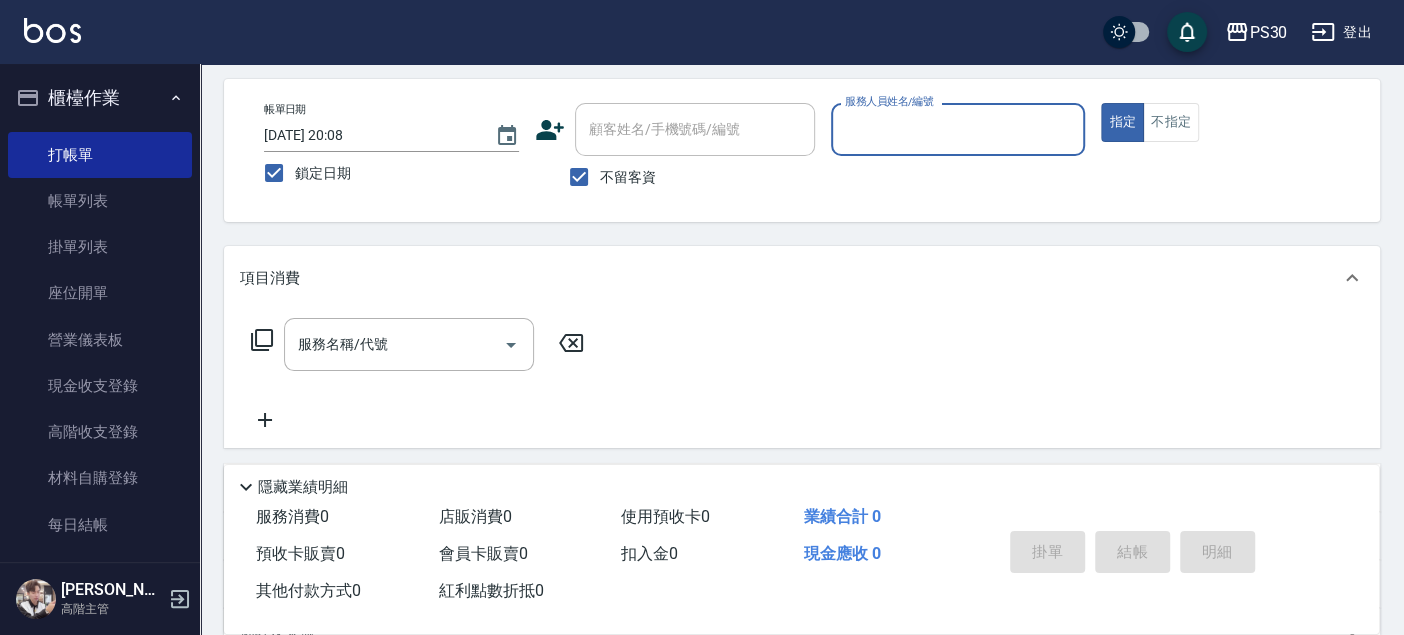 scroll, scrollTop: 0, scrollLeft: 0, axis: both 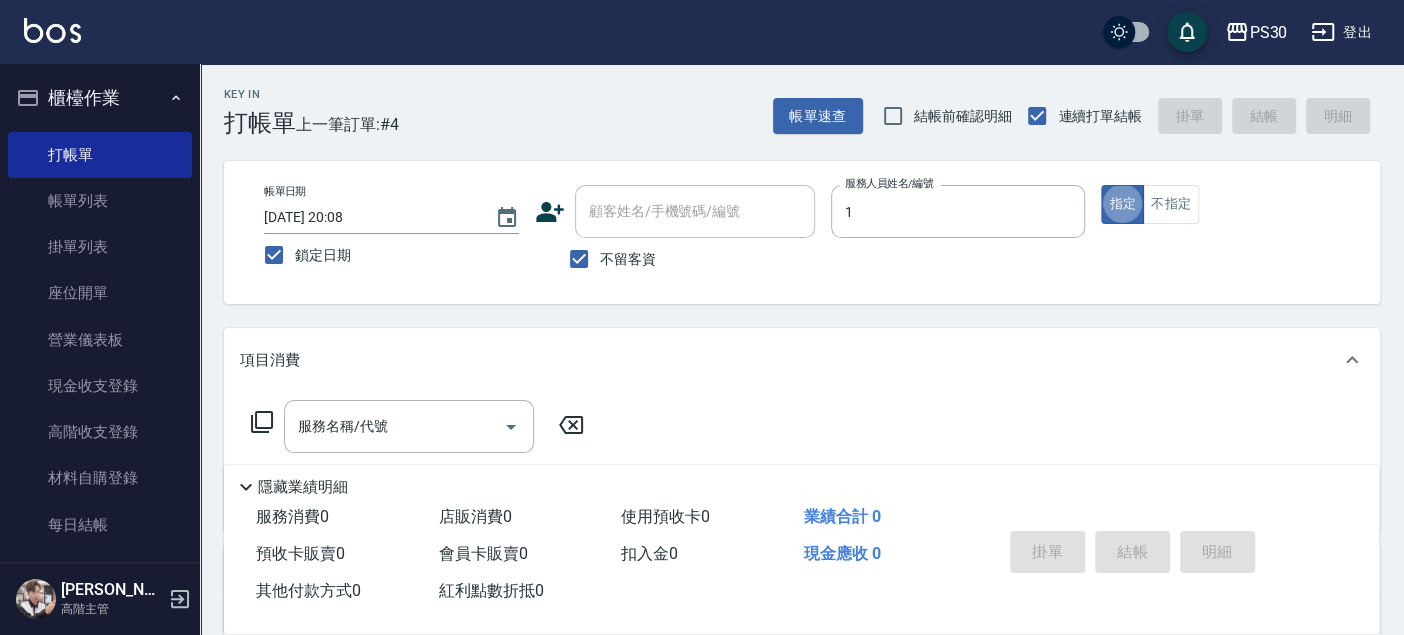 type on "ONE-1" 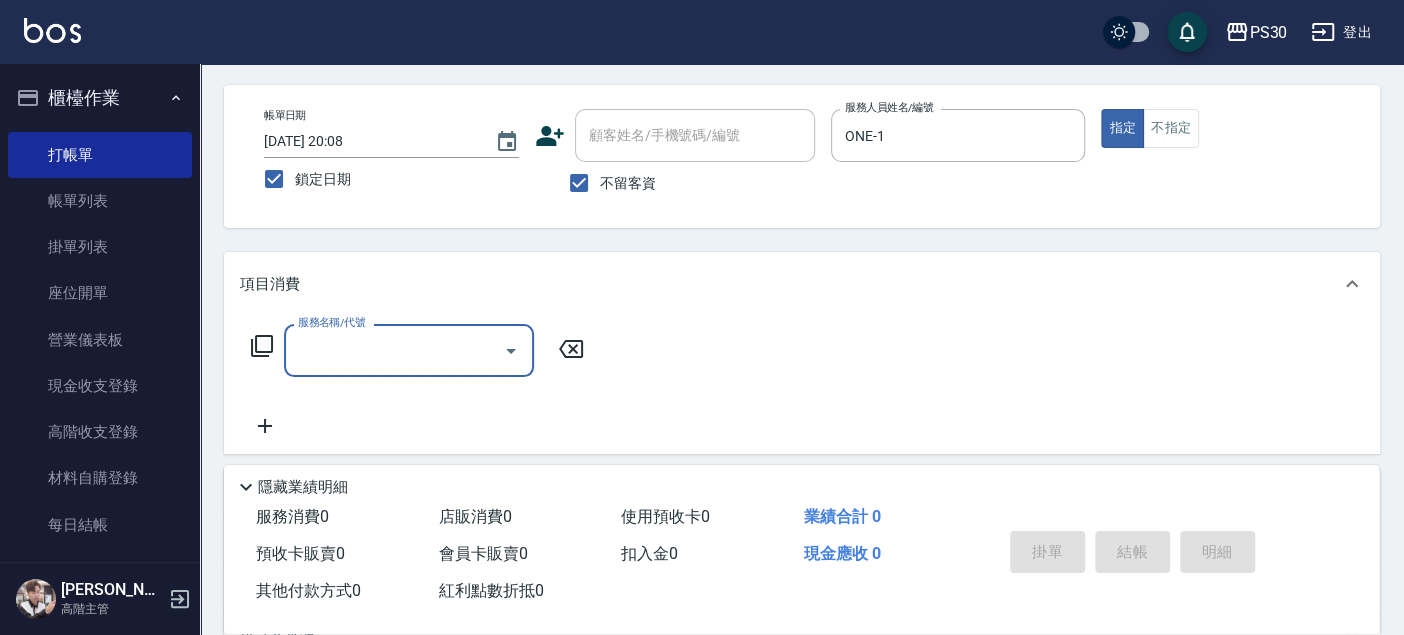 scroll, scrollTop: 111, scrollLeft: 0, axis: vertical 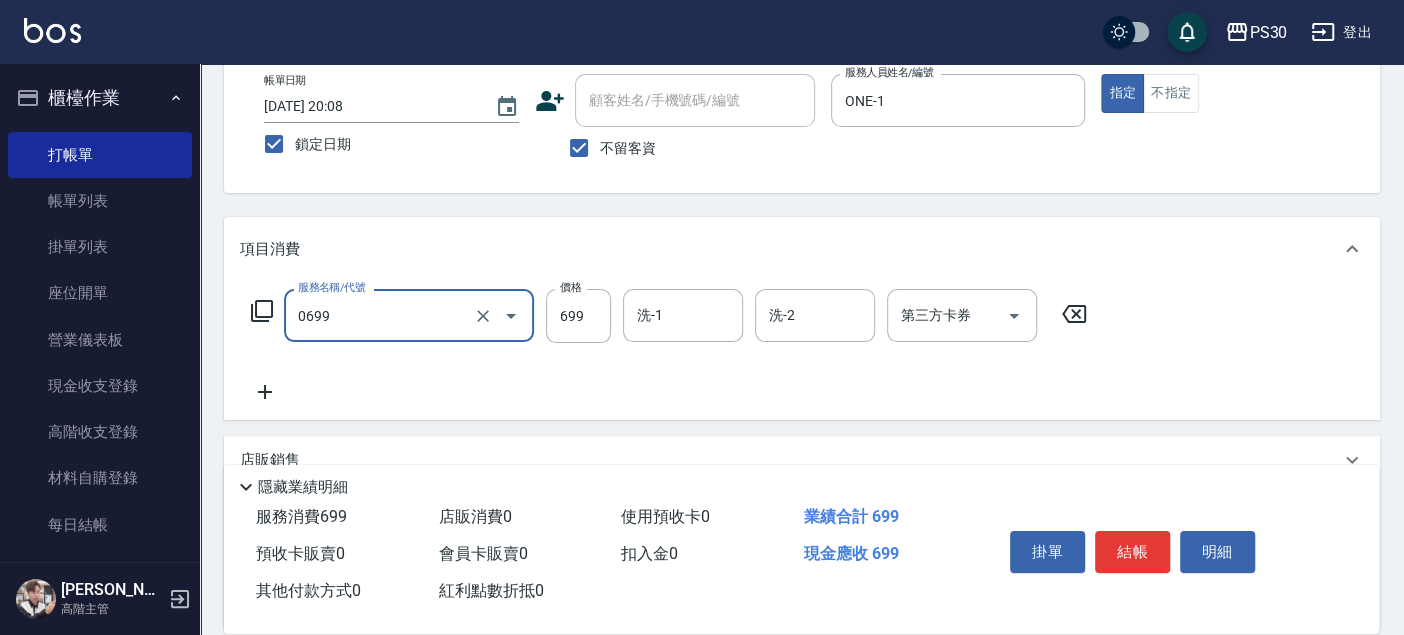 type on "SPA699(0699)" 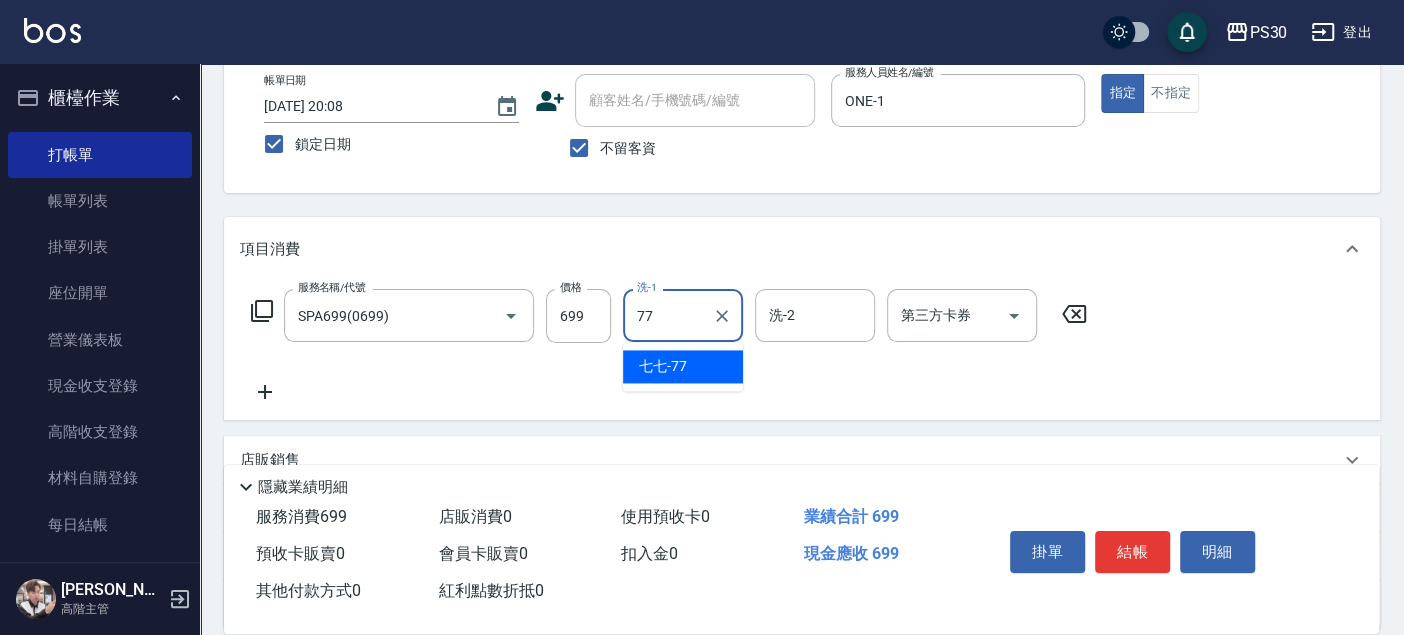 type on "七七-77" 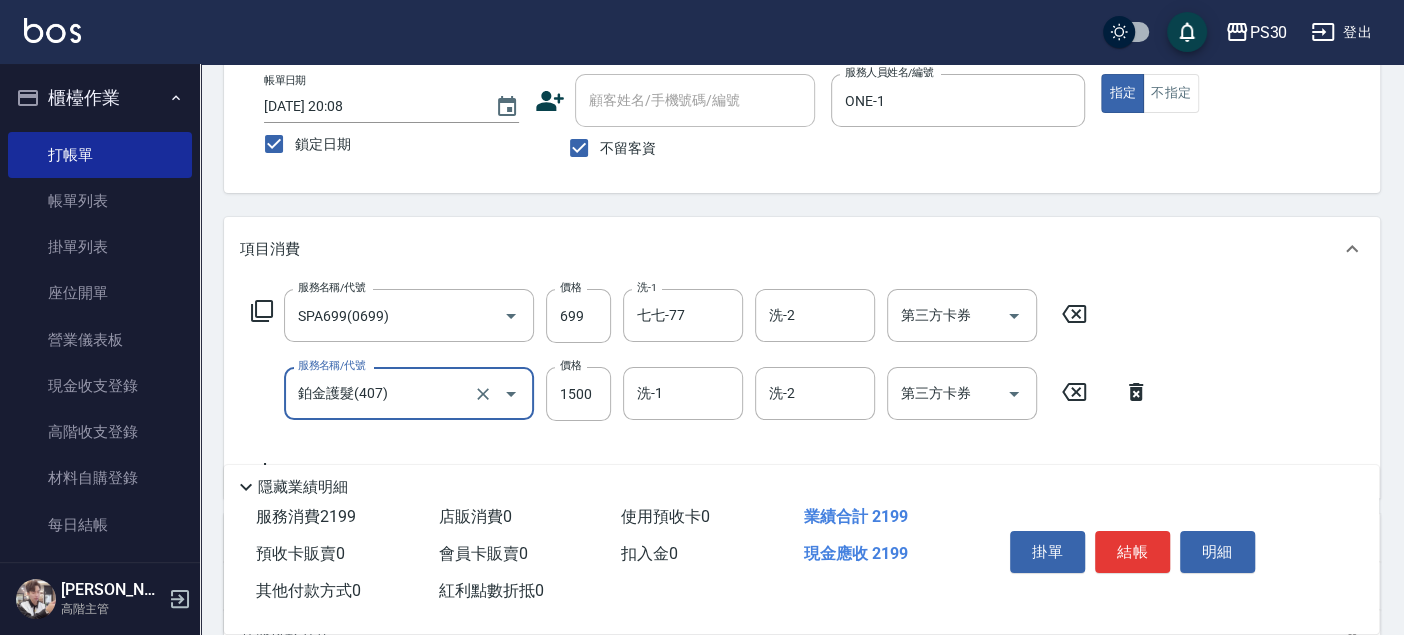 type on "鉑金護髮(407)" 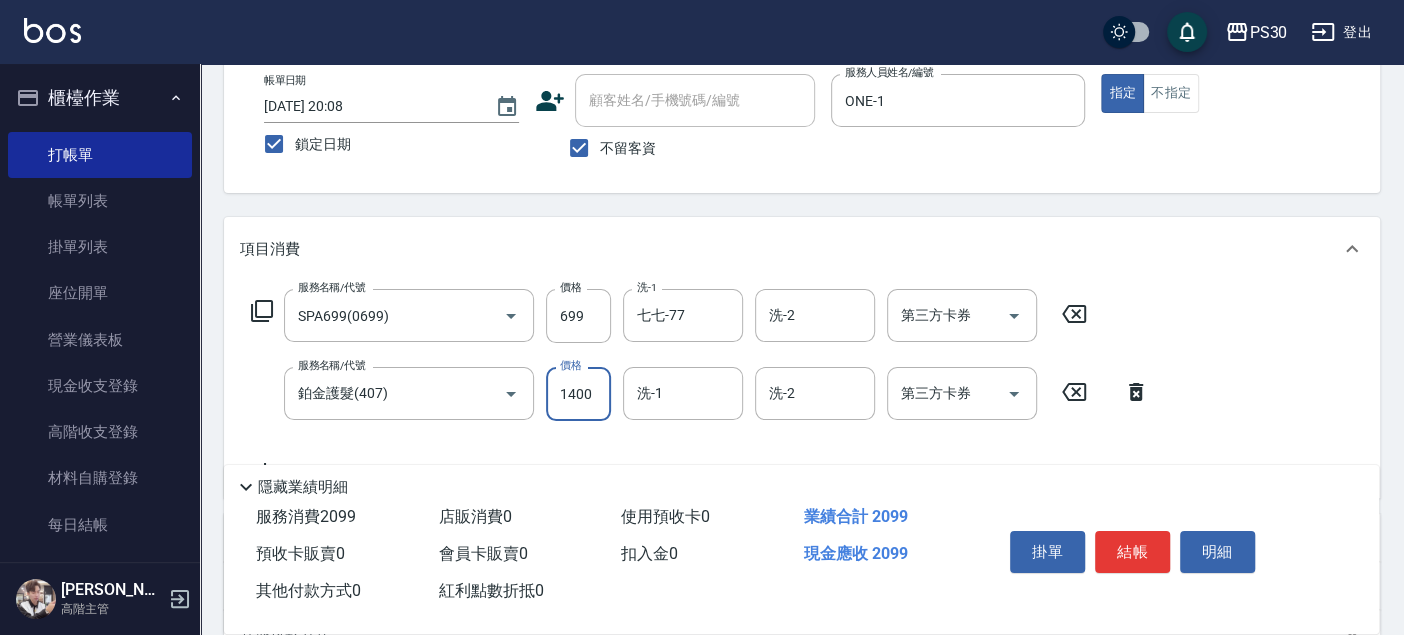 type on "1400" 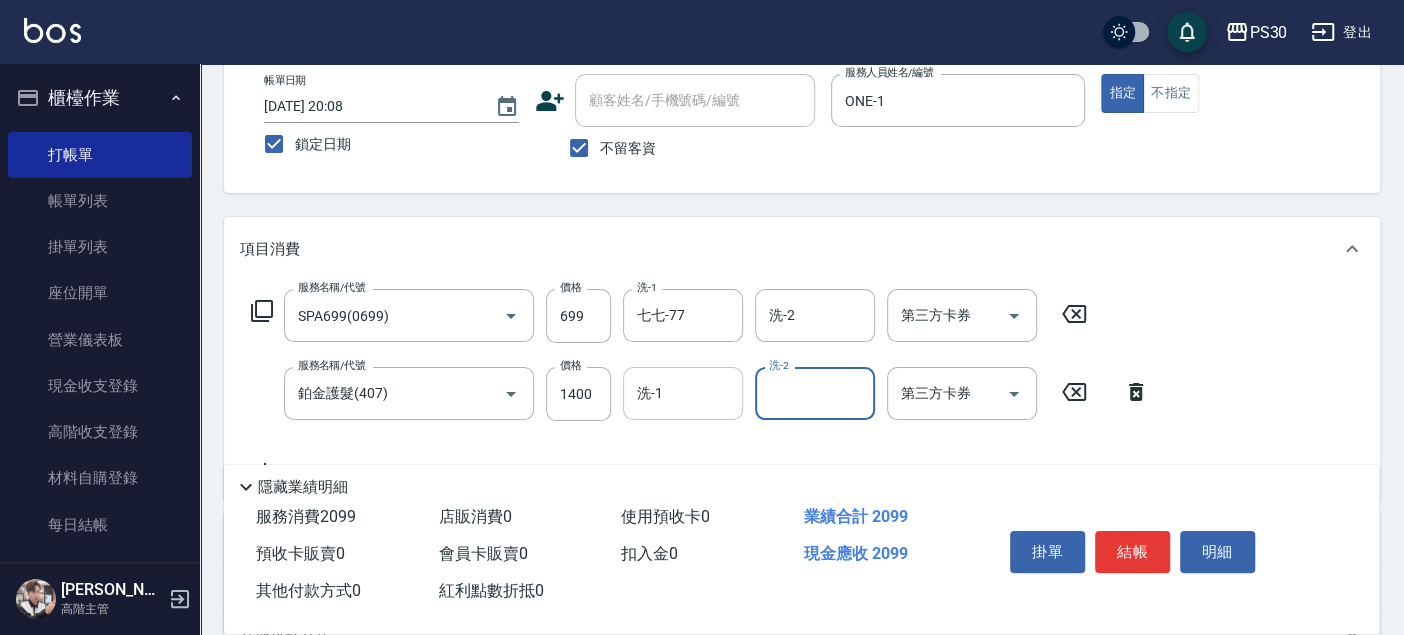 click on "洗-1" at bounding box center (683, 393) 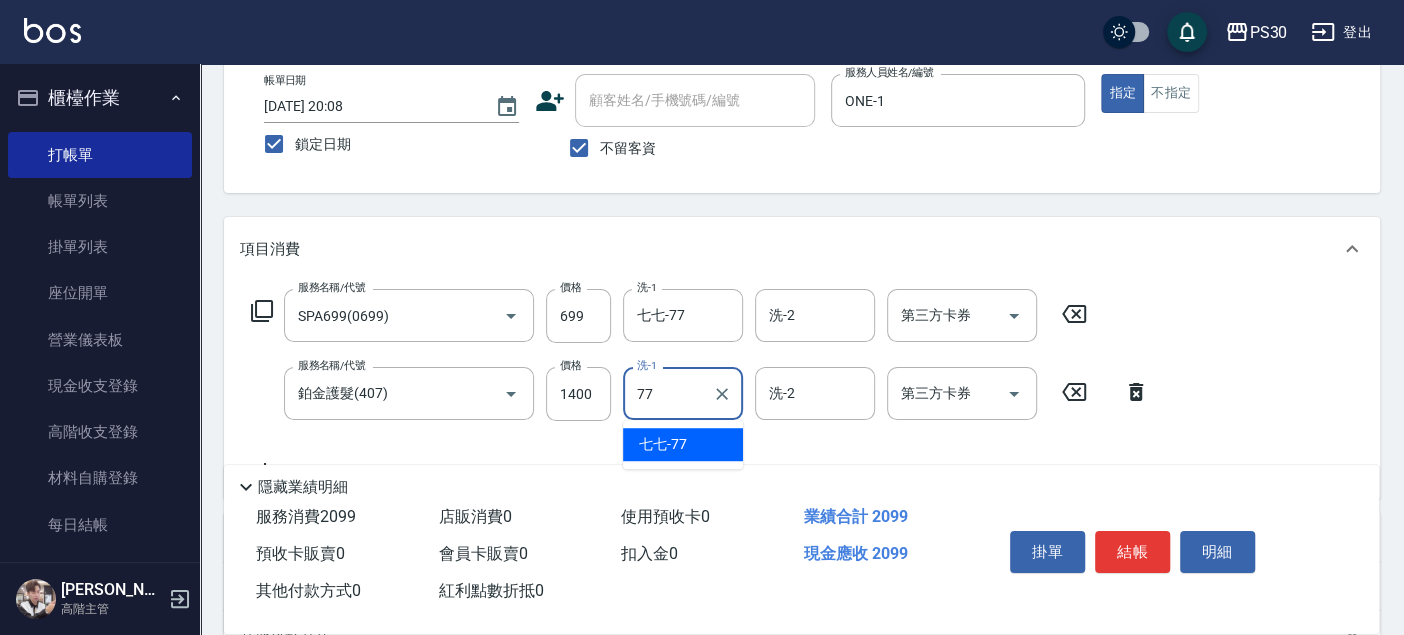 type on "七七-77" 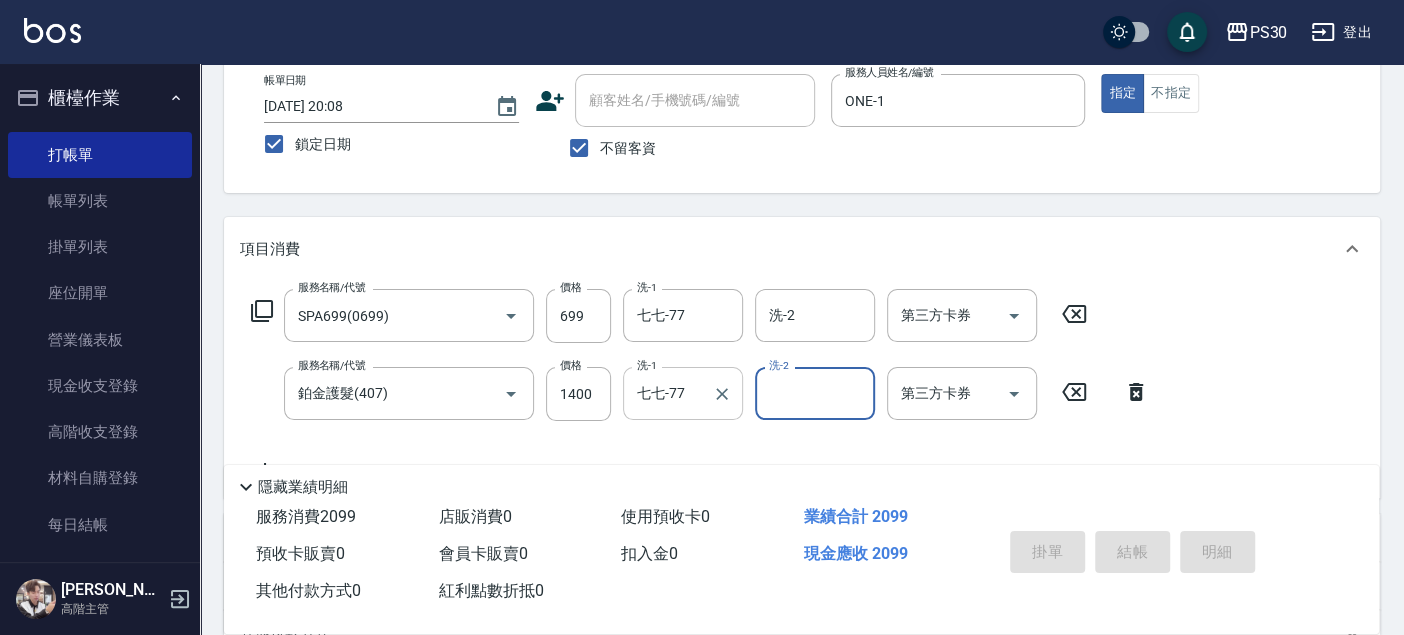 type 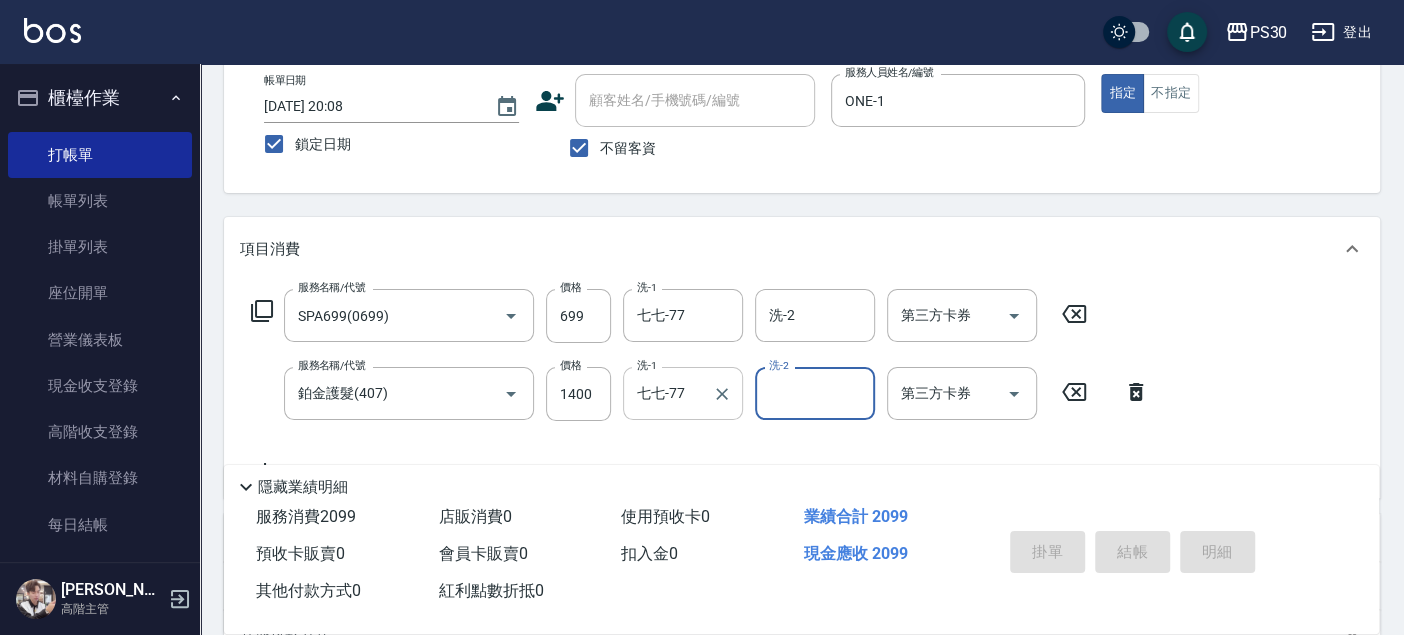type 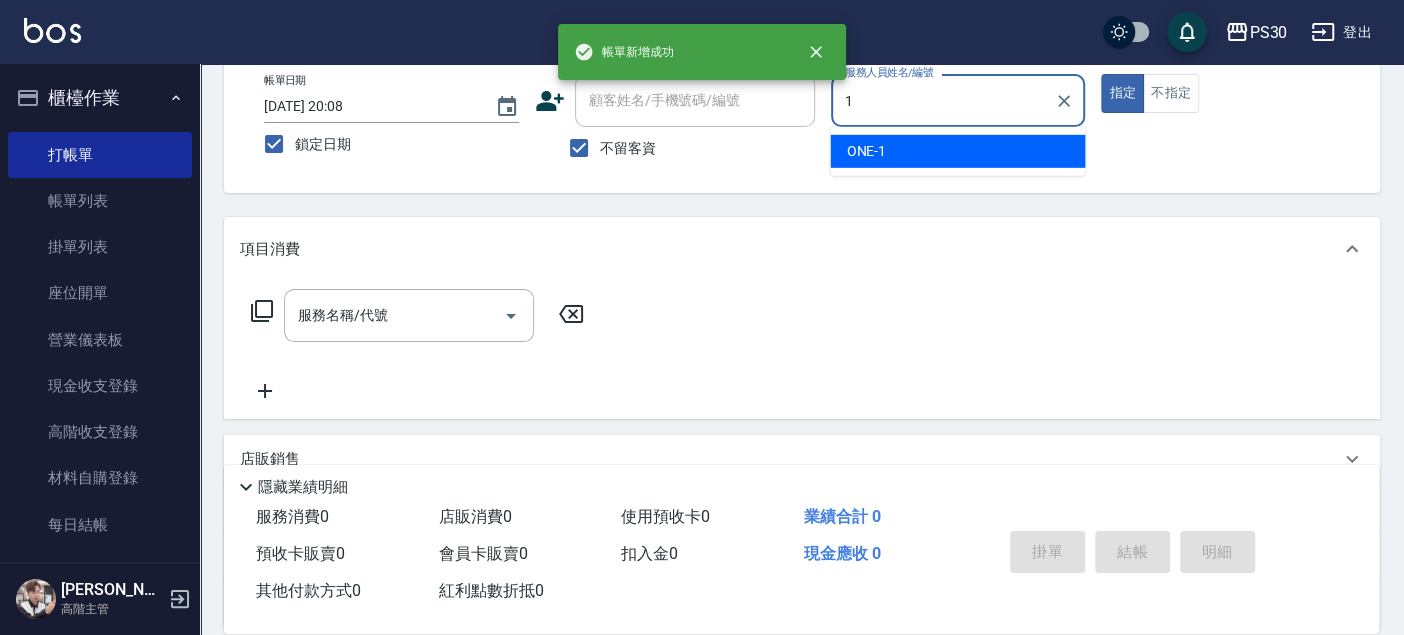 type on "ONE-1" 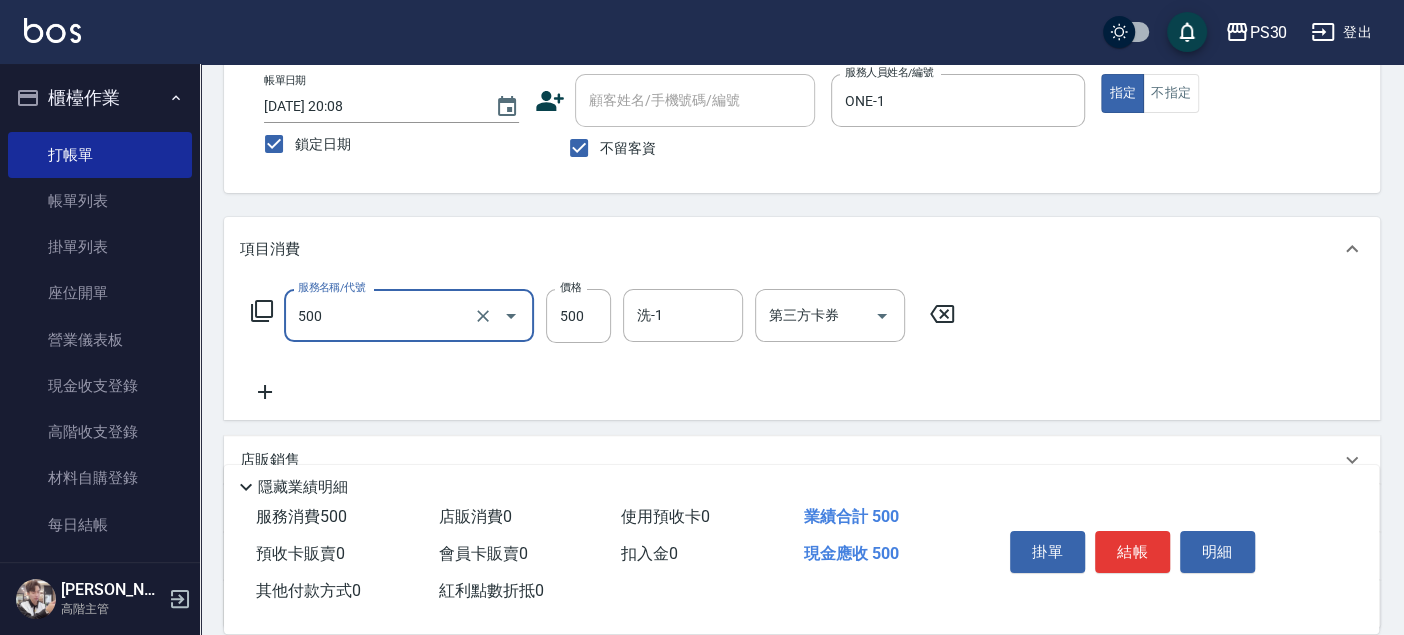 type on "洗剪500(500)" 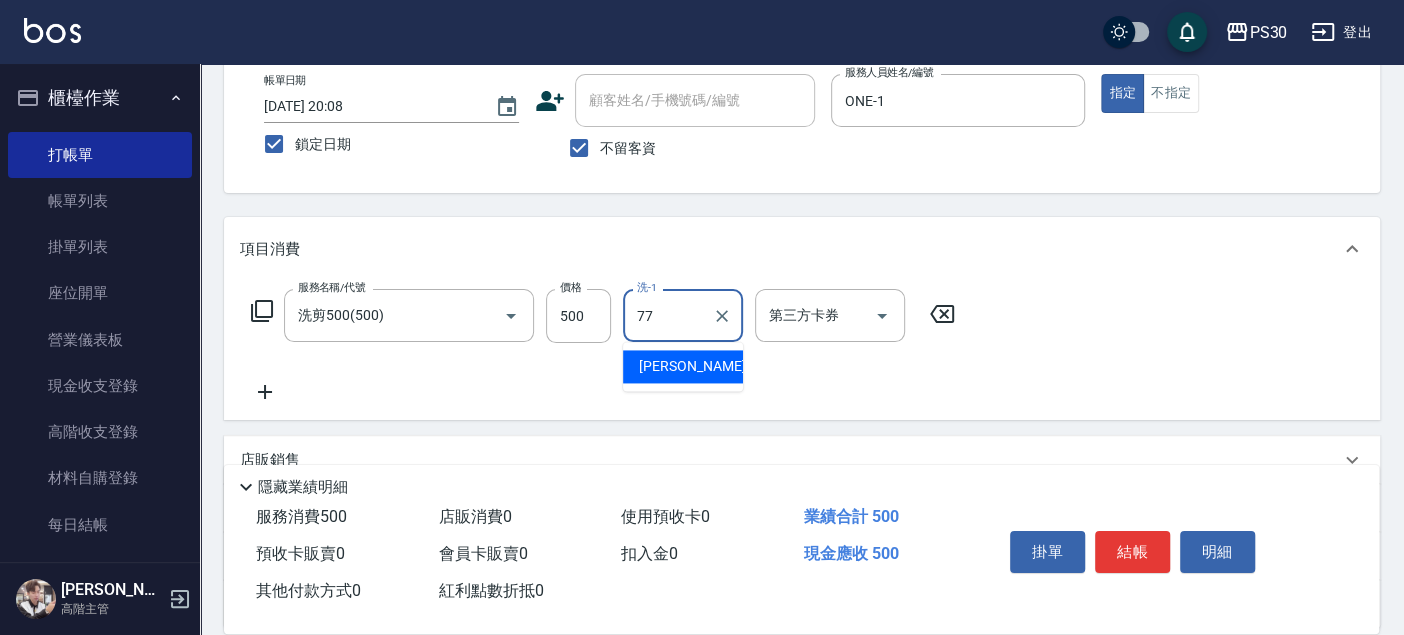 type on "七七-77" 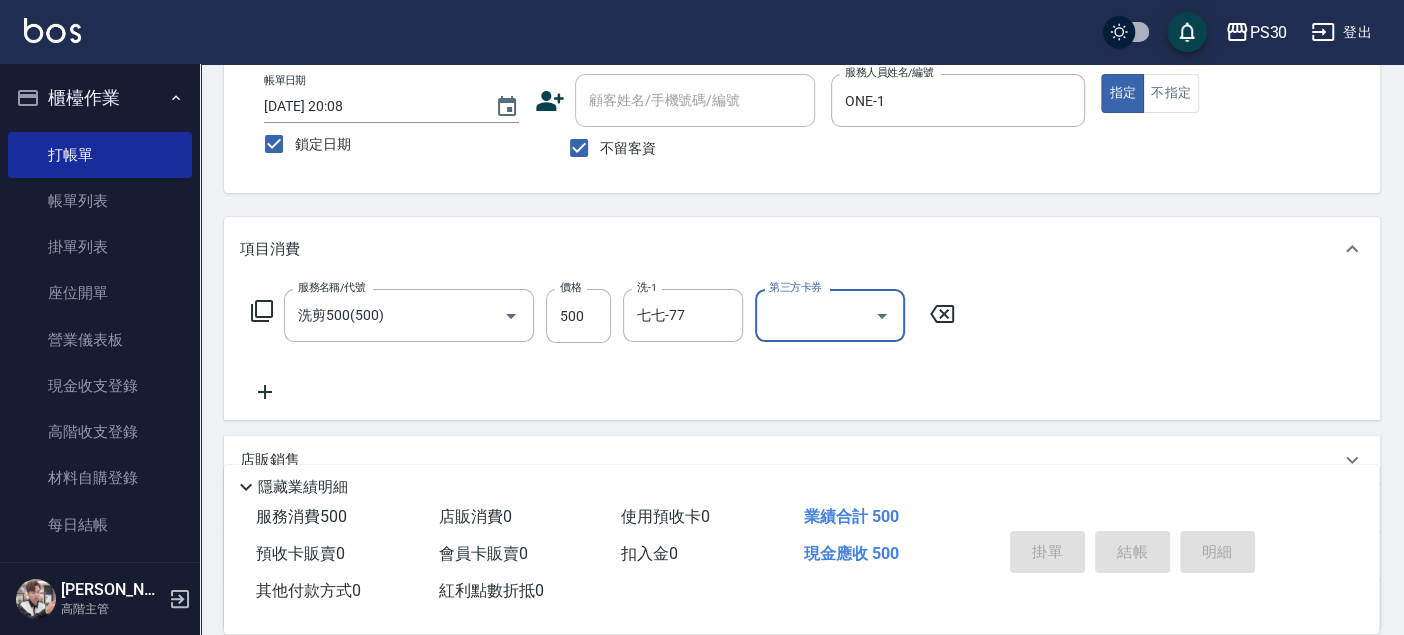 type 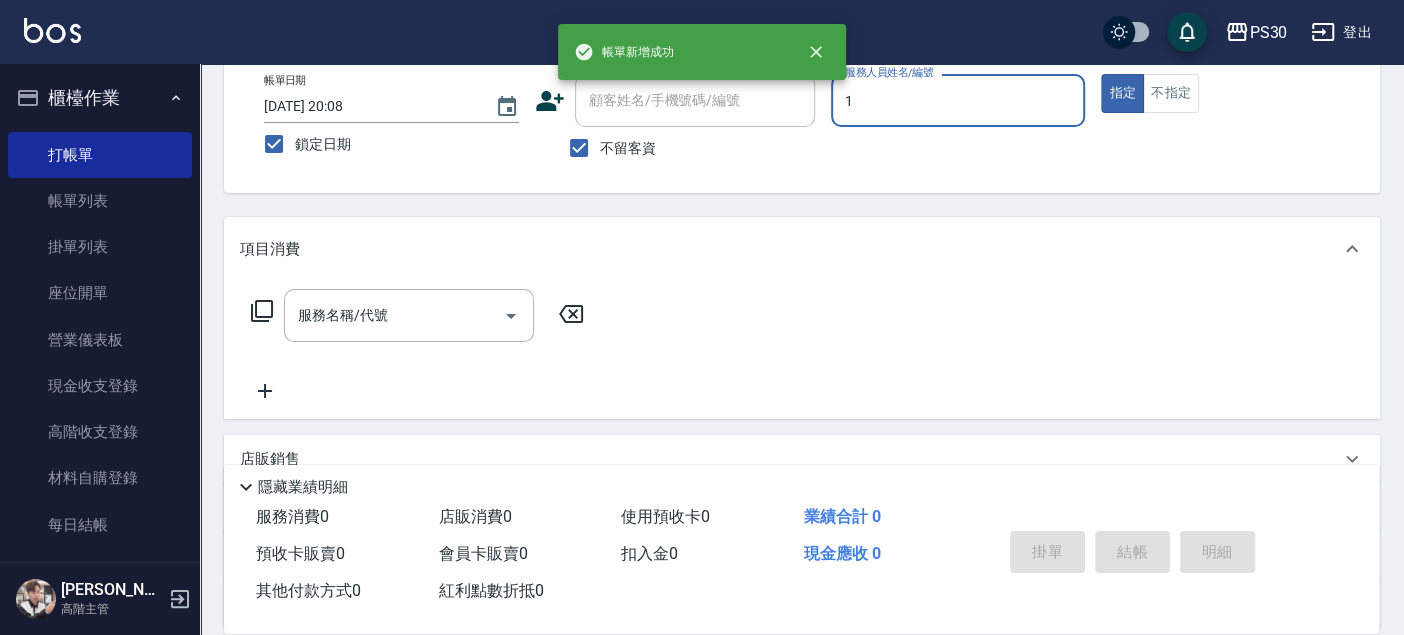 type on "ONE-1" 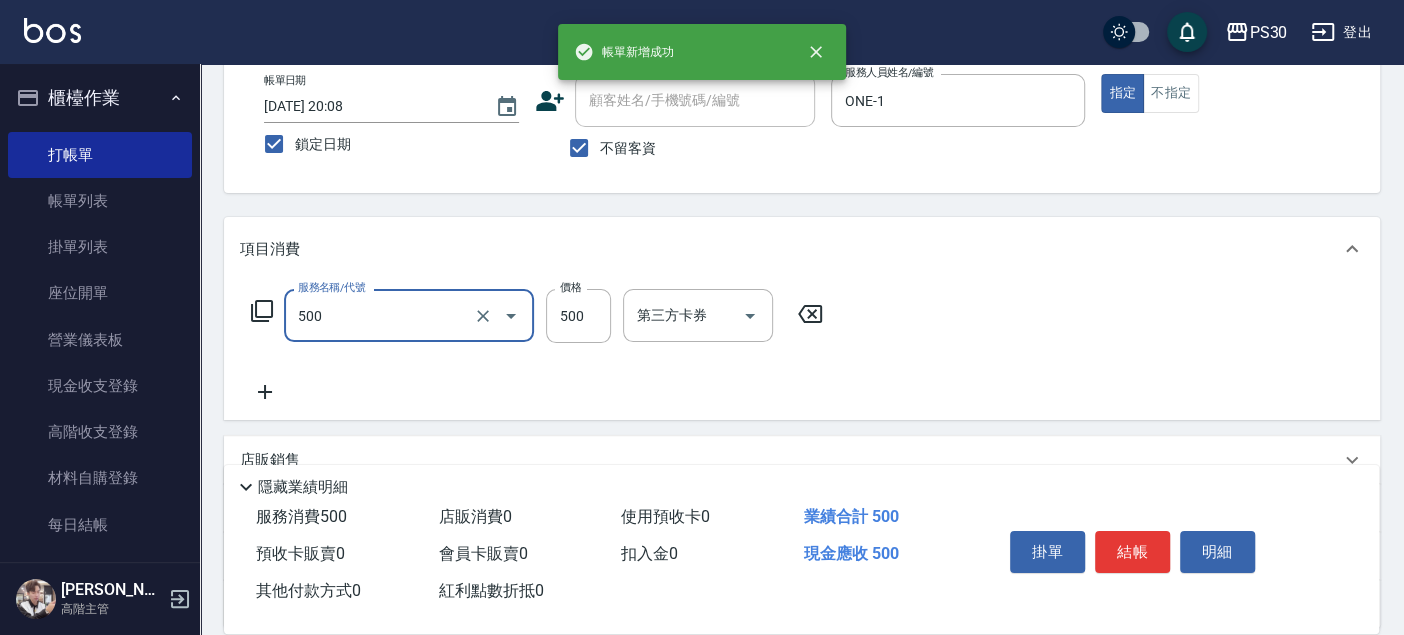 type on "洗剪500(500)" 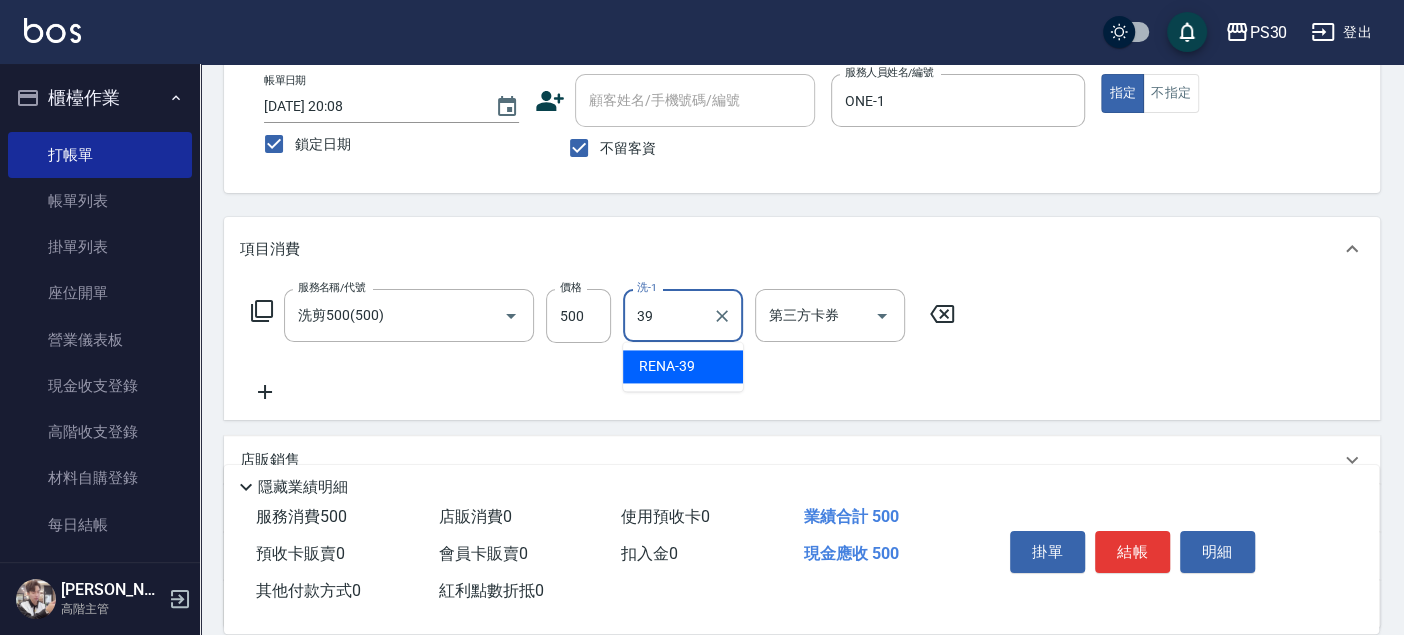 type on "RENA-39" 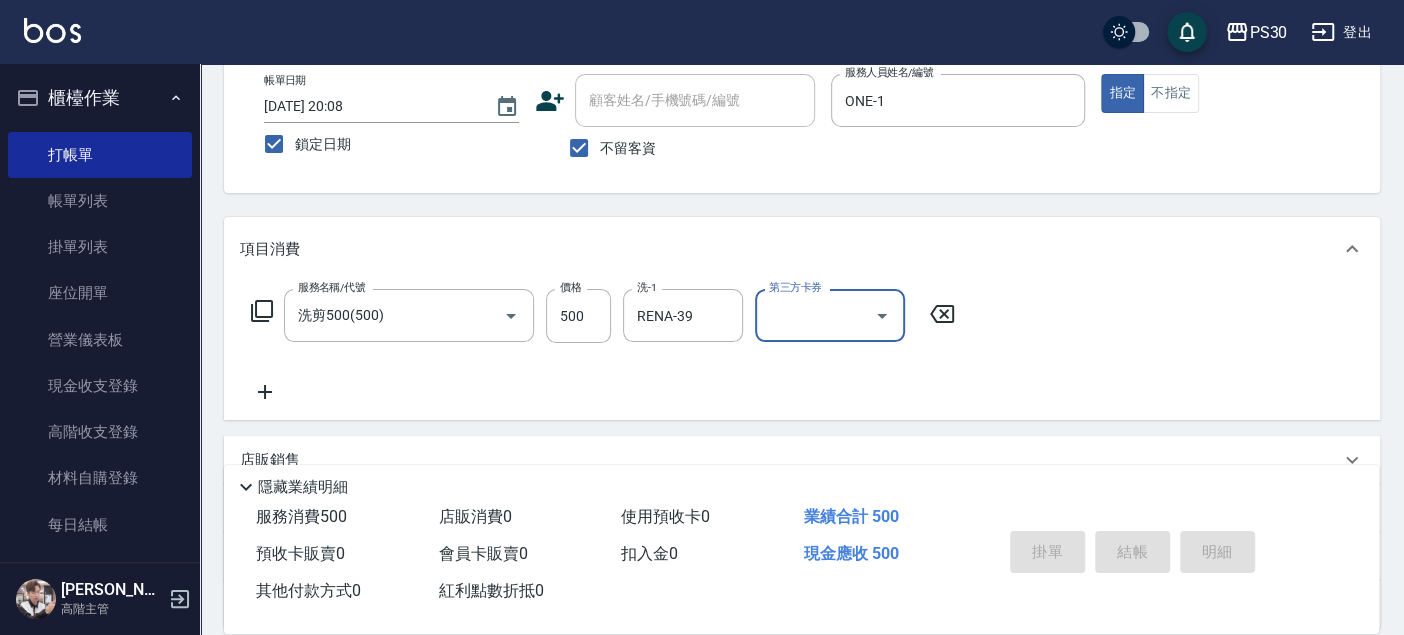 type 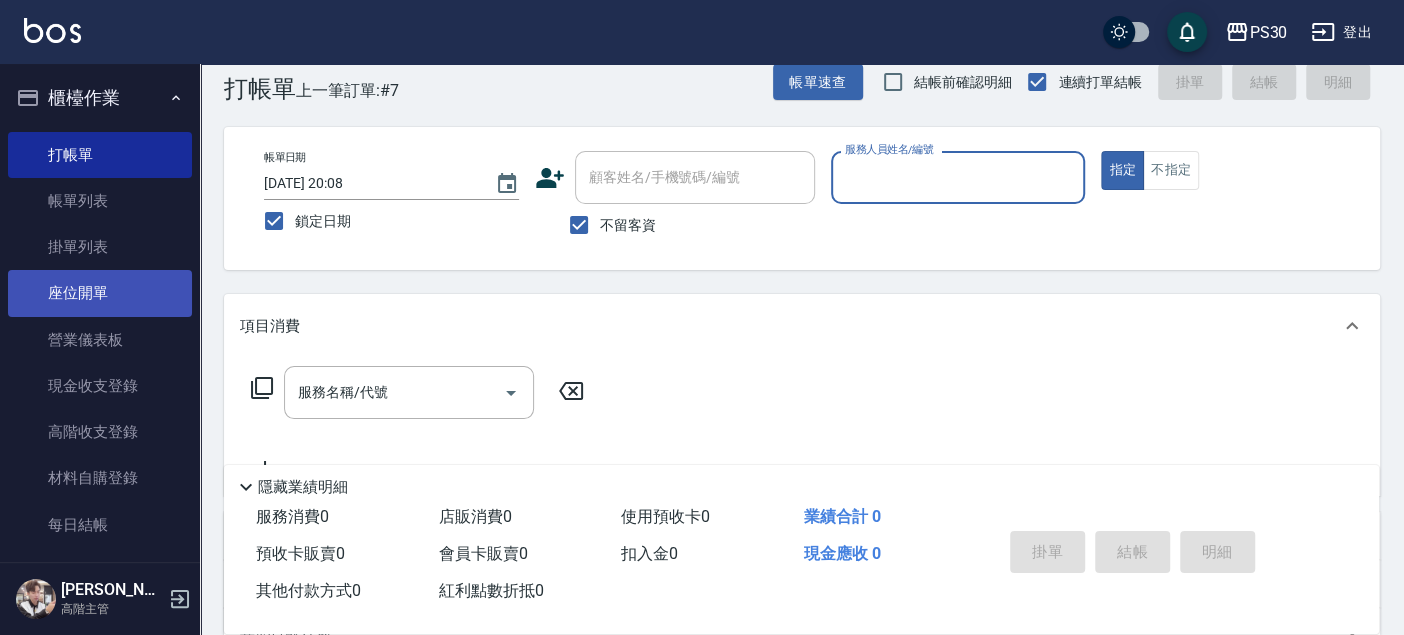 scroll, scrollTop: 0, scrollLeft: 0, axis: both 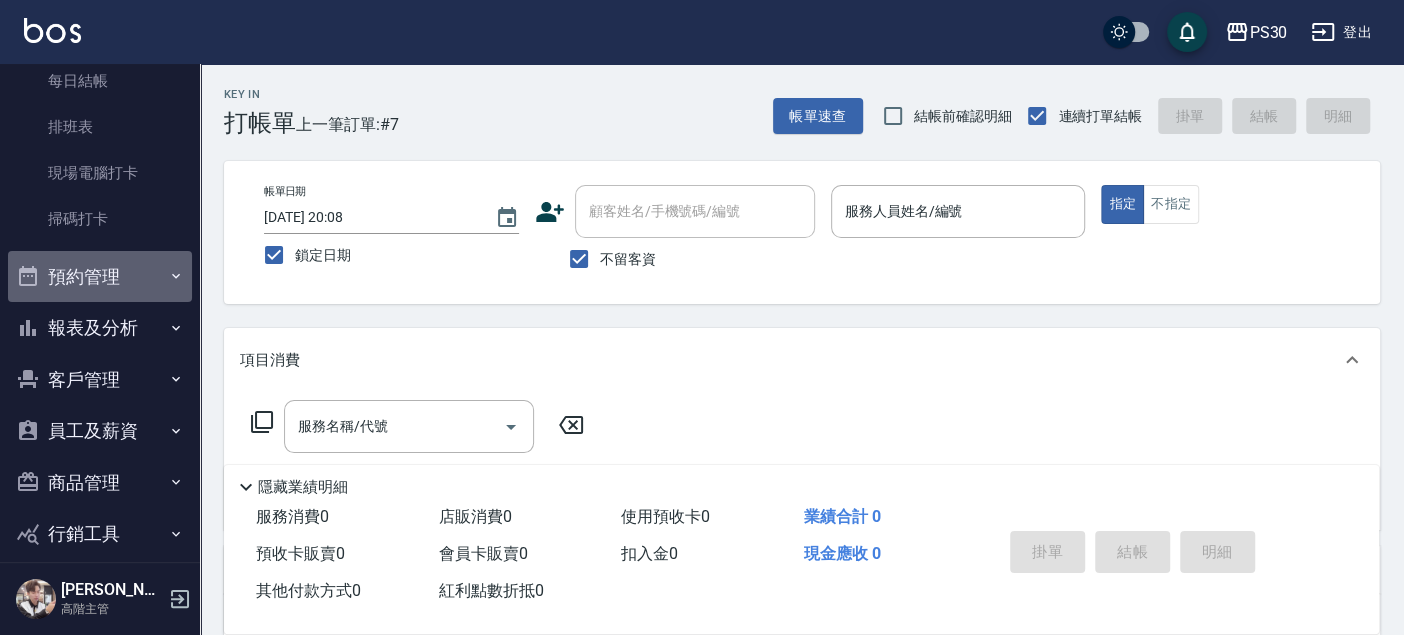 click on "預約管理" at bounding box center [100, 277] 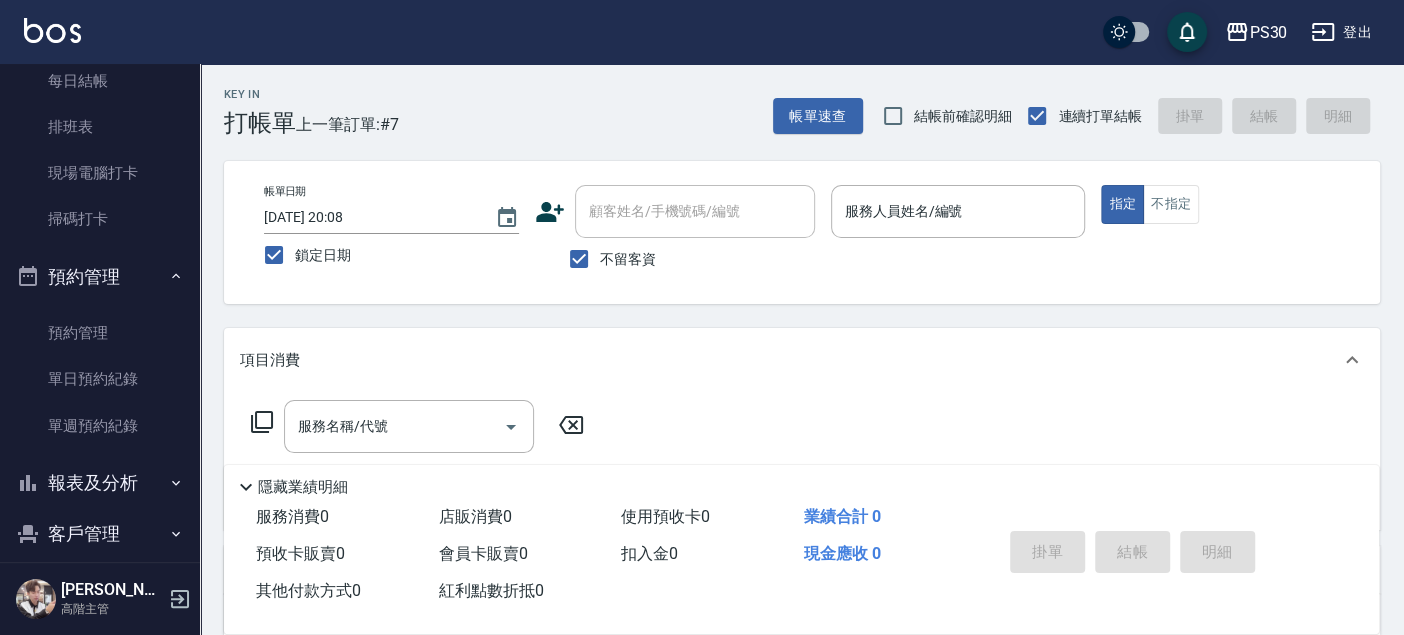 click on "預約管理" at bounding box center (100, 277) 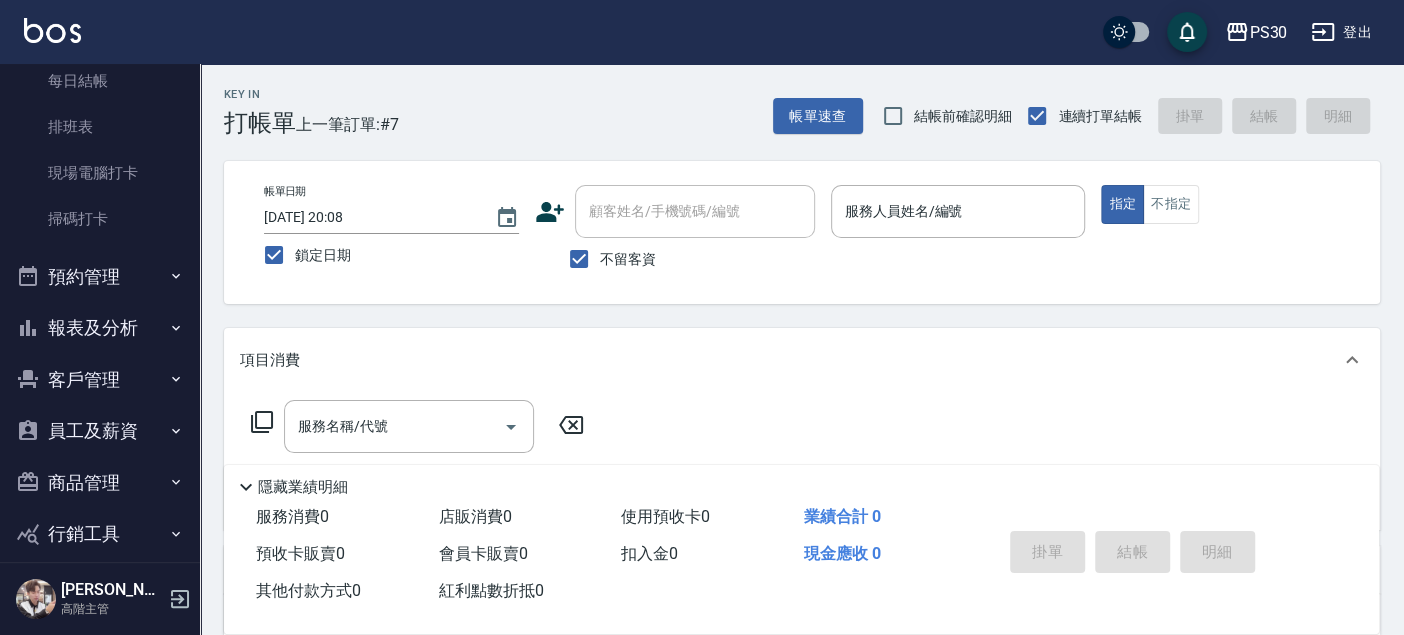 click on "報表及分析" at bounding box center (100, 328) 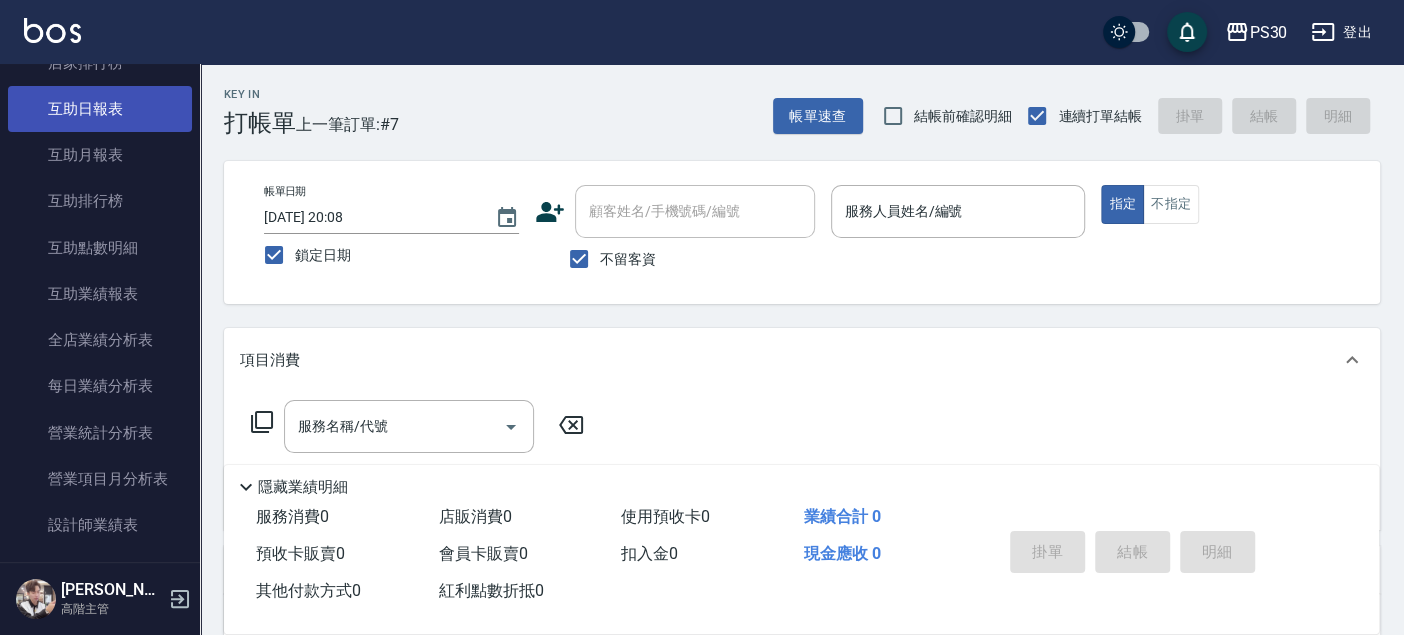 scroll, scrollTop: 1000, scrollLeft: 0, axis: vertical 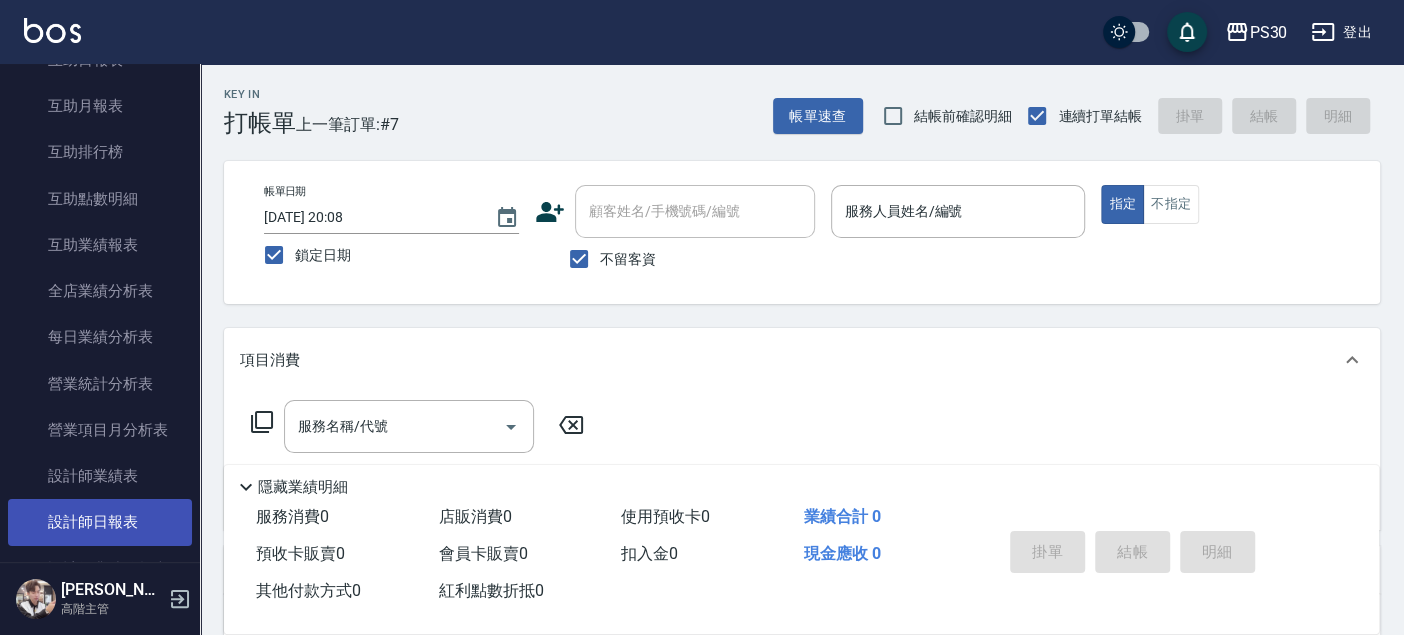 click on "設計師日報表" at bounding box center (100, 522) 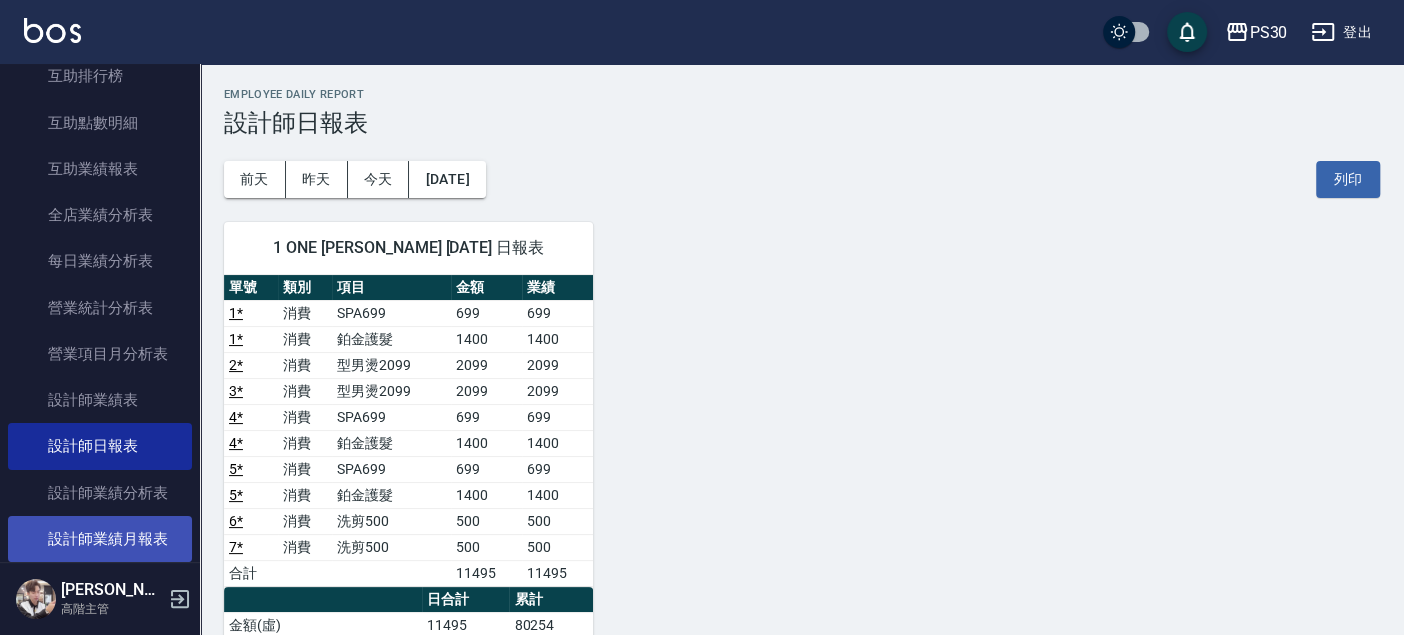 scroll, scrollTop: 1111, scrollLeft: 0, axis: vertical 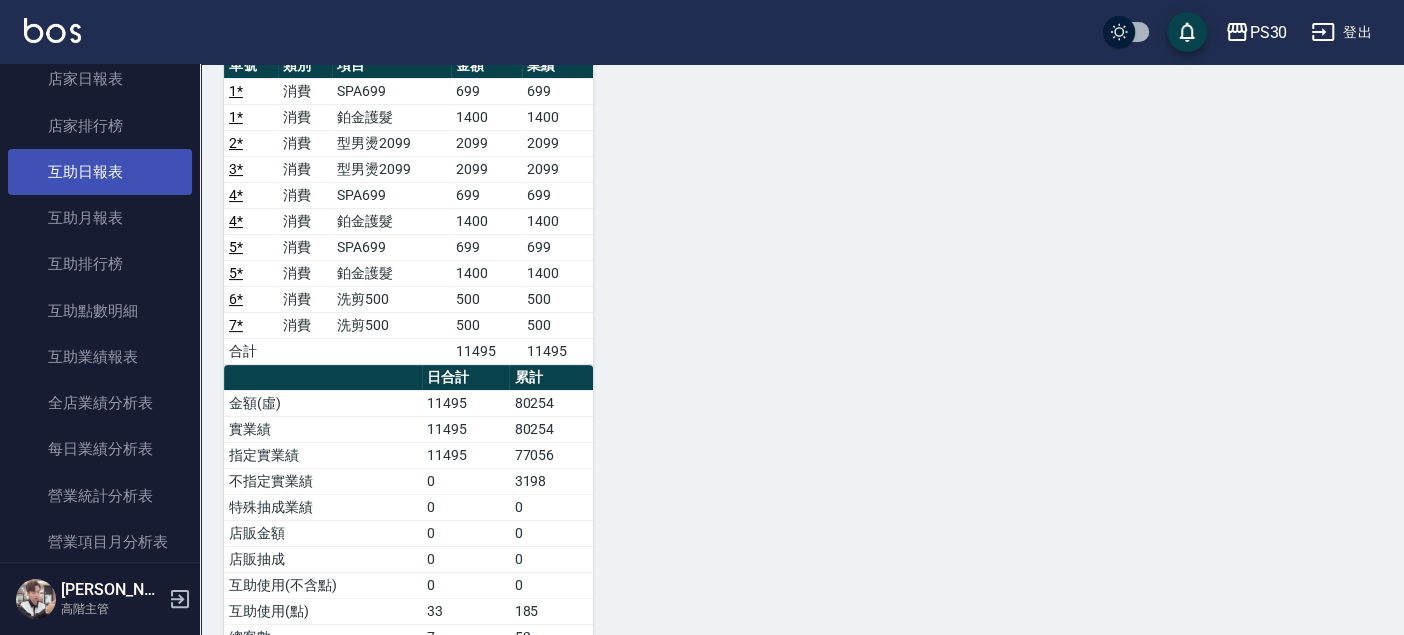click on "互助日報表" at bounding box center (100, 172) 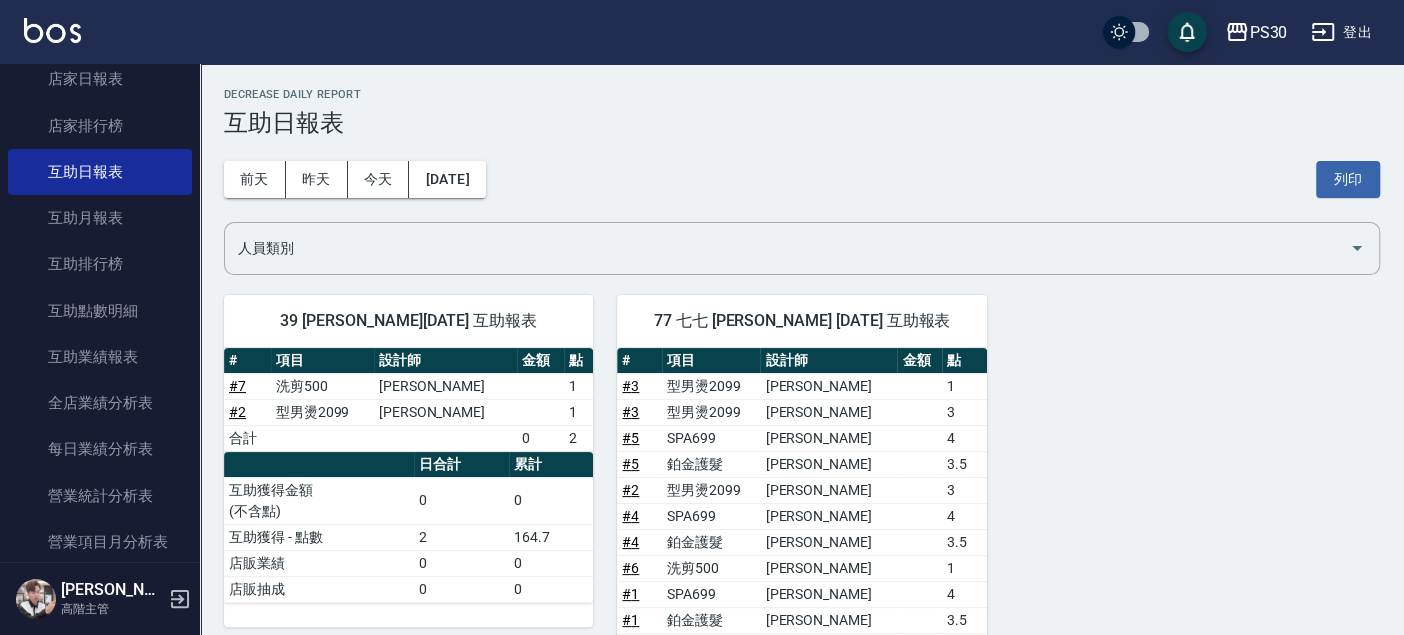 scroll, scrollTop: 217, scrollLeft: 0, axis: vertical 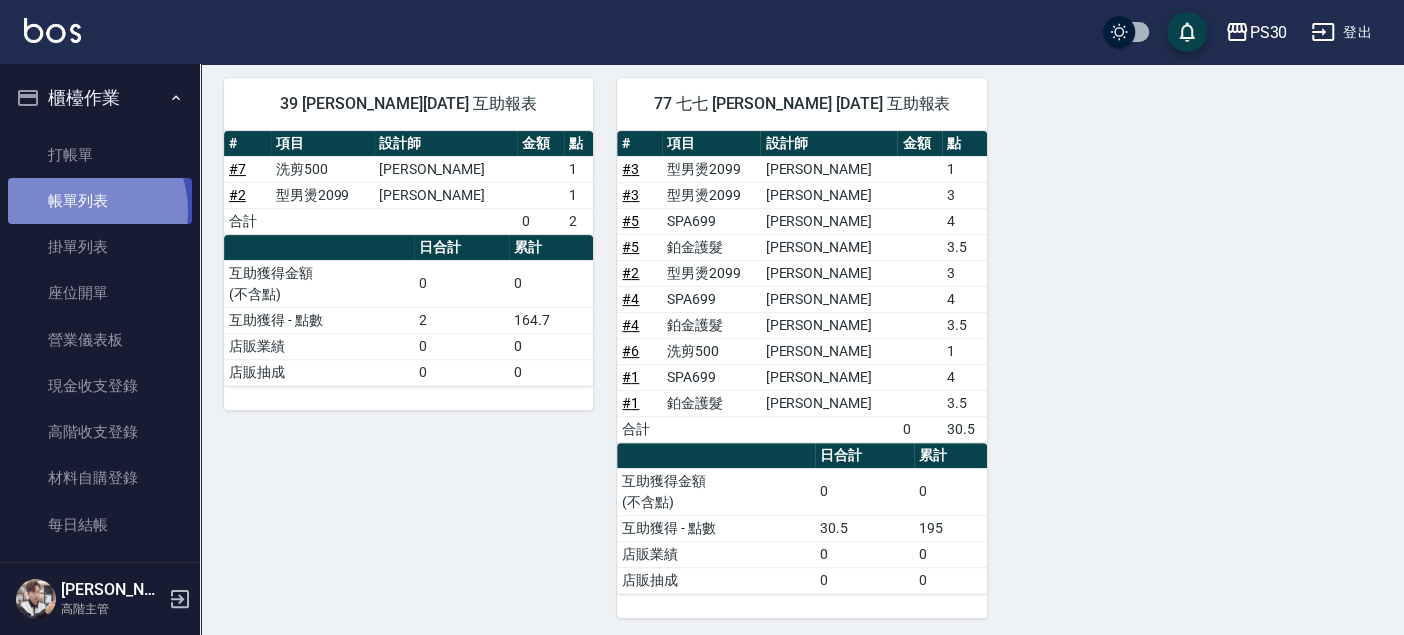 click on "帳單列表" at bounding box center [100, 201] 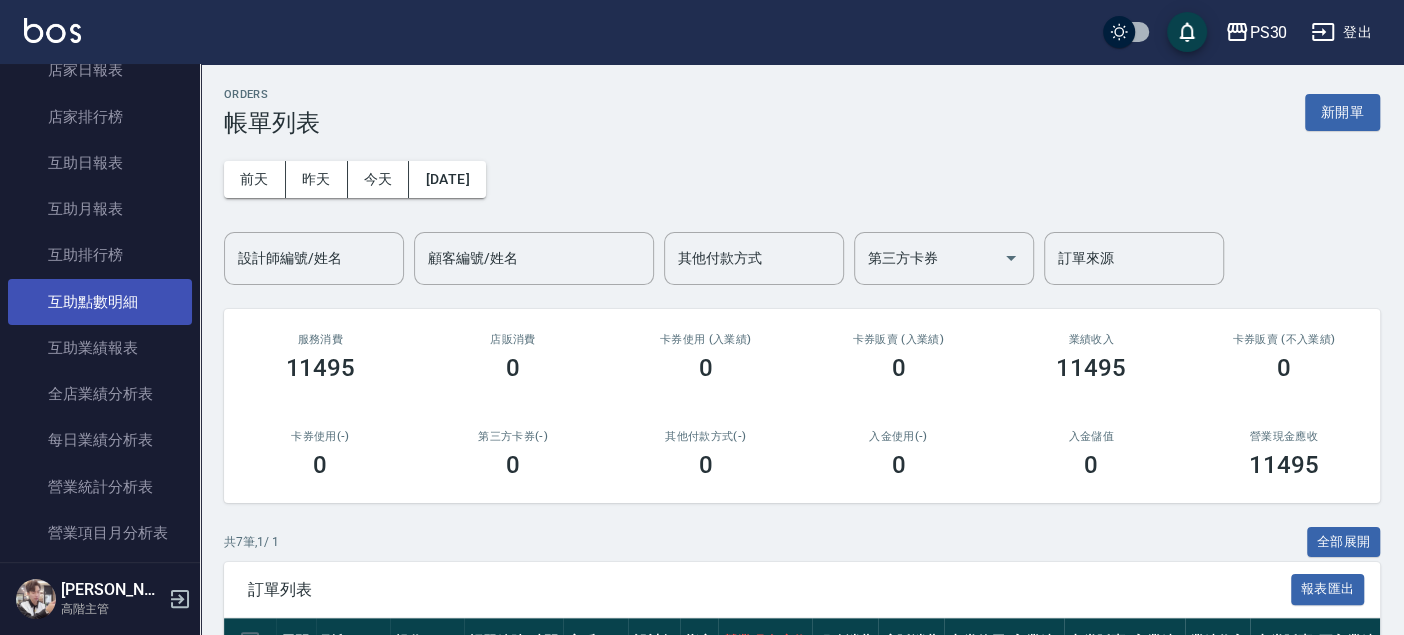 scroll, scrollTop: 1000, scrollLeft: 0, axis: vertical 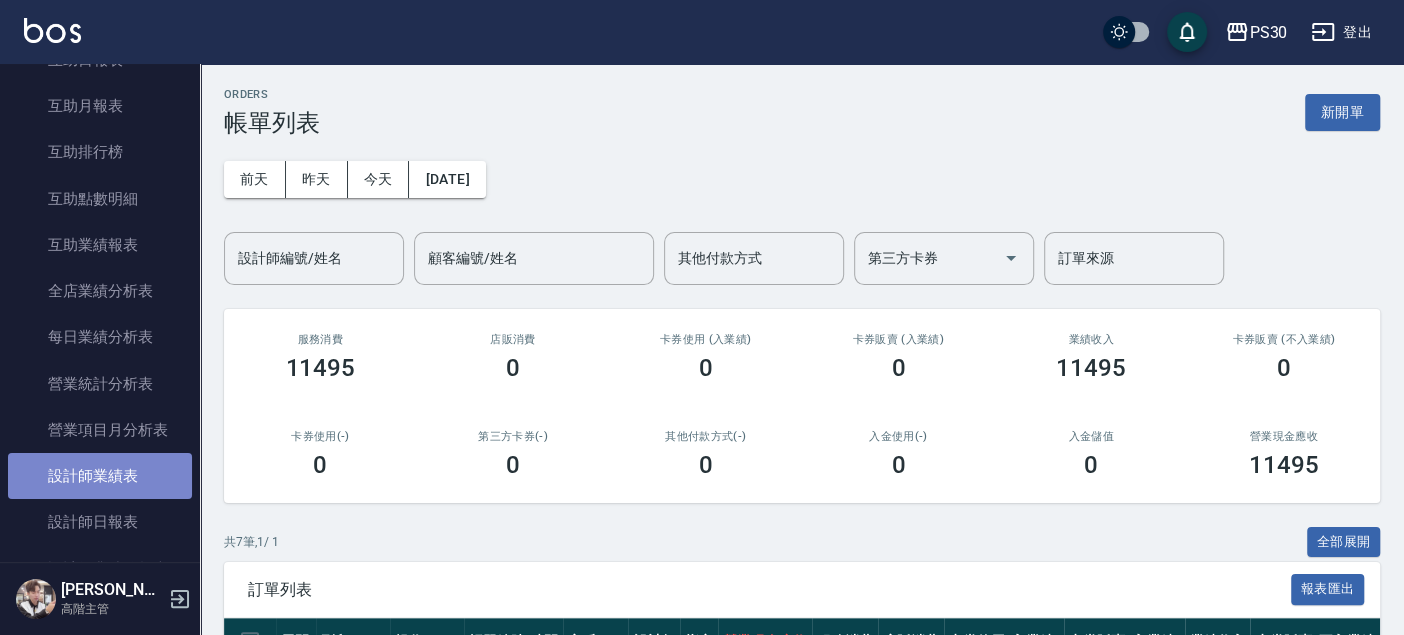 click on "設計師業績表" at bounding box center (100, 476) 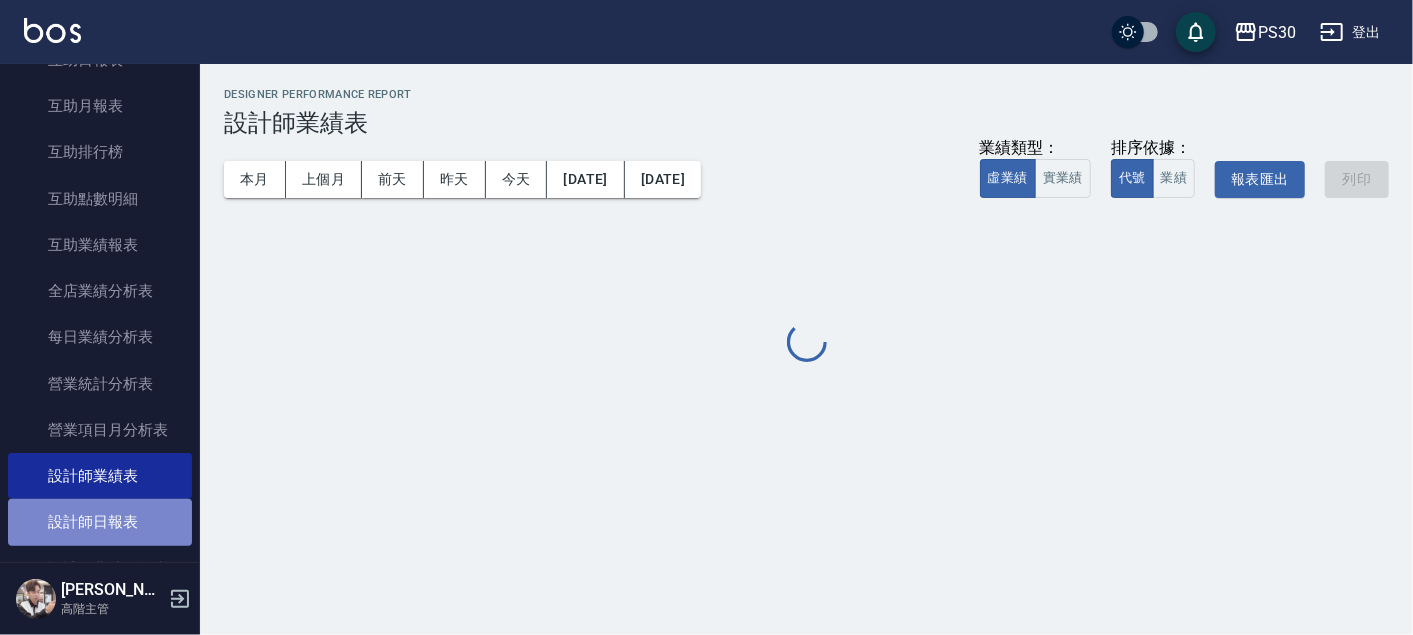 click on "設計師日報表" at bounding box center [100, 522] 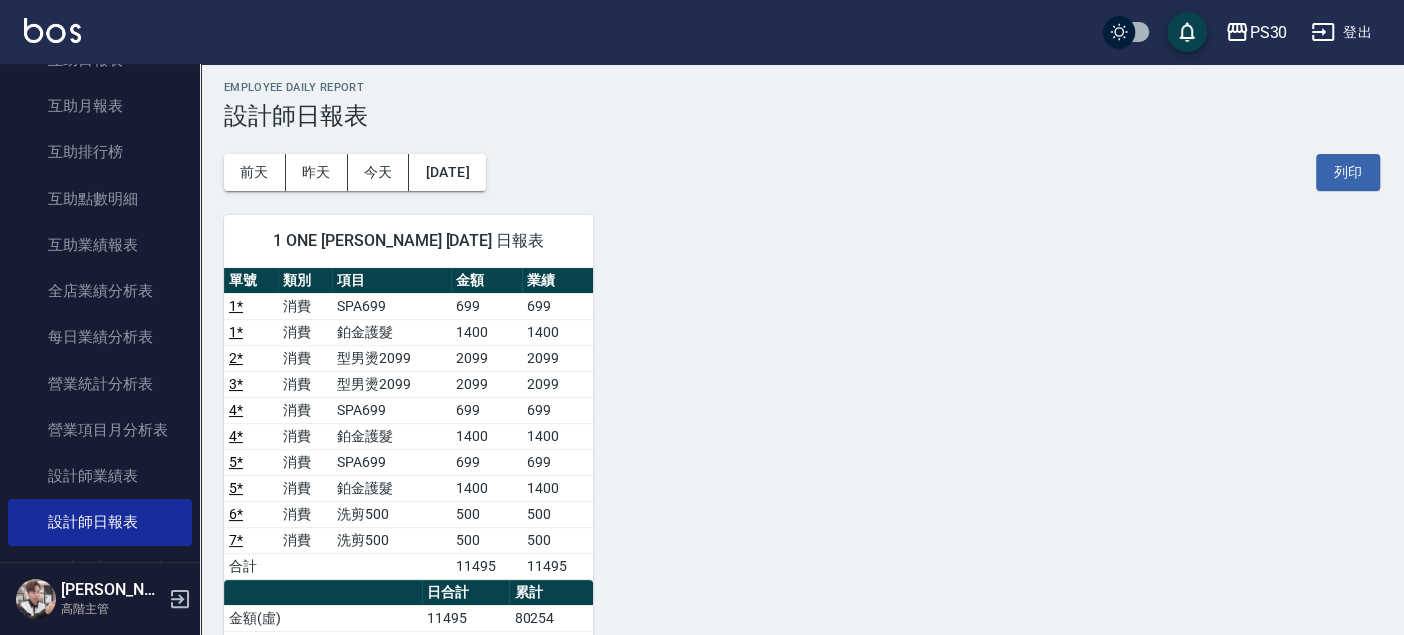 scroll, scrollTop: 111, scrollLeft: 0, axis: vertical 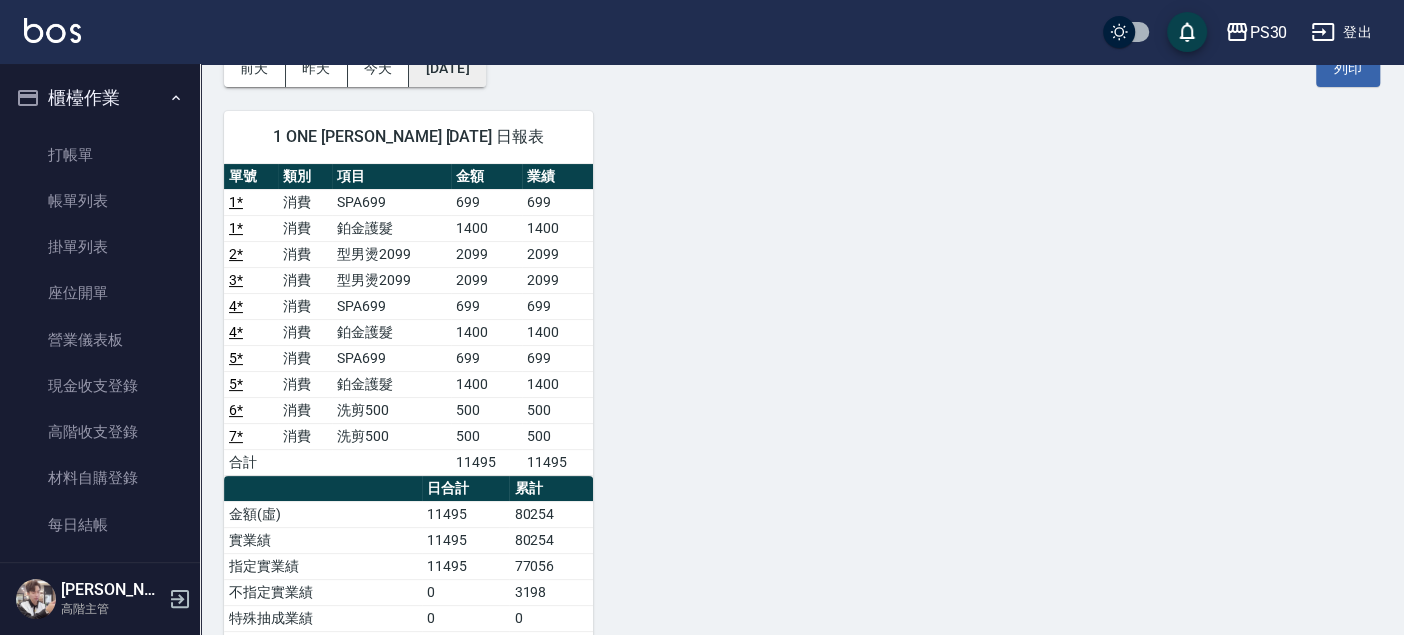 click on "[DATE]" at bounding box center [447, 68] 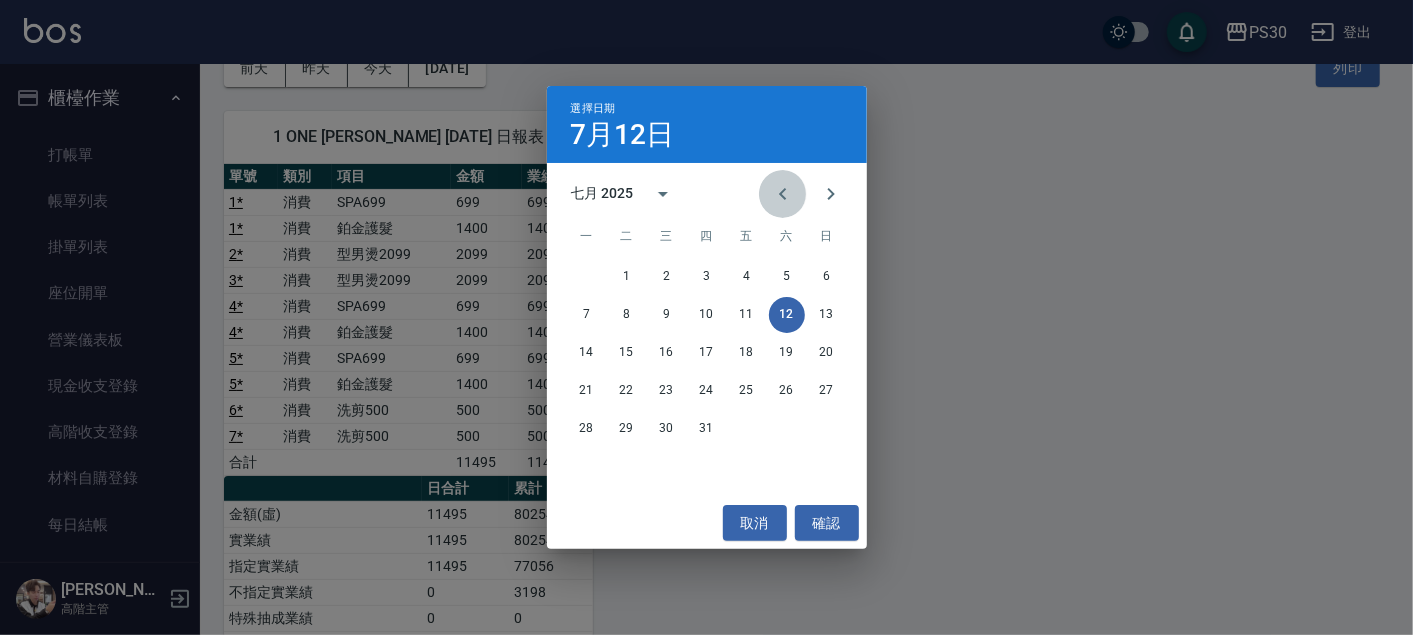click 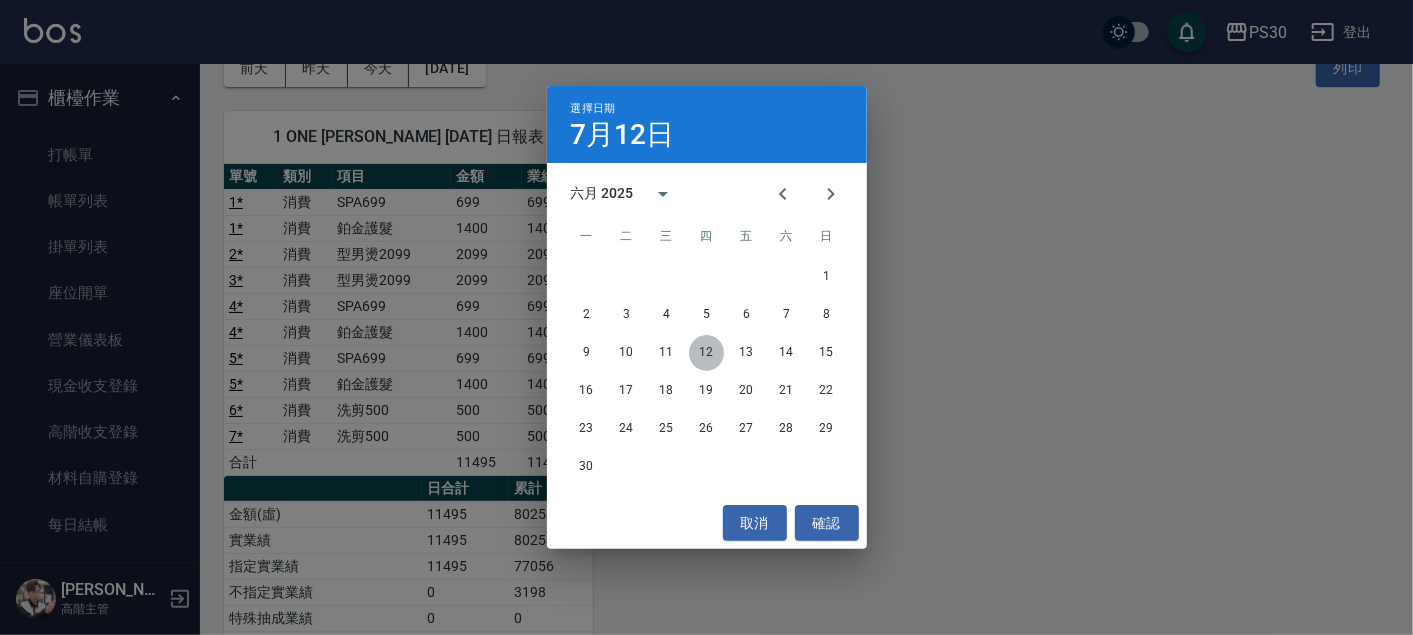 click on "12" at bounding box center (707, 353) 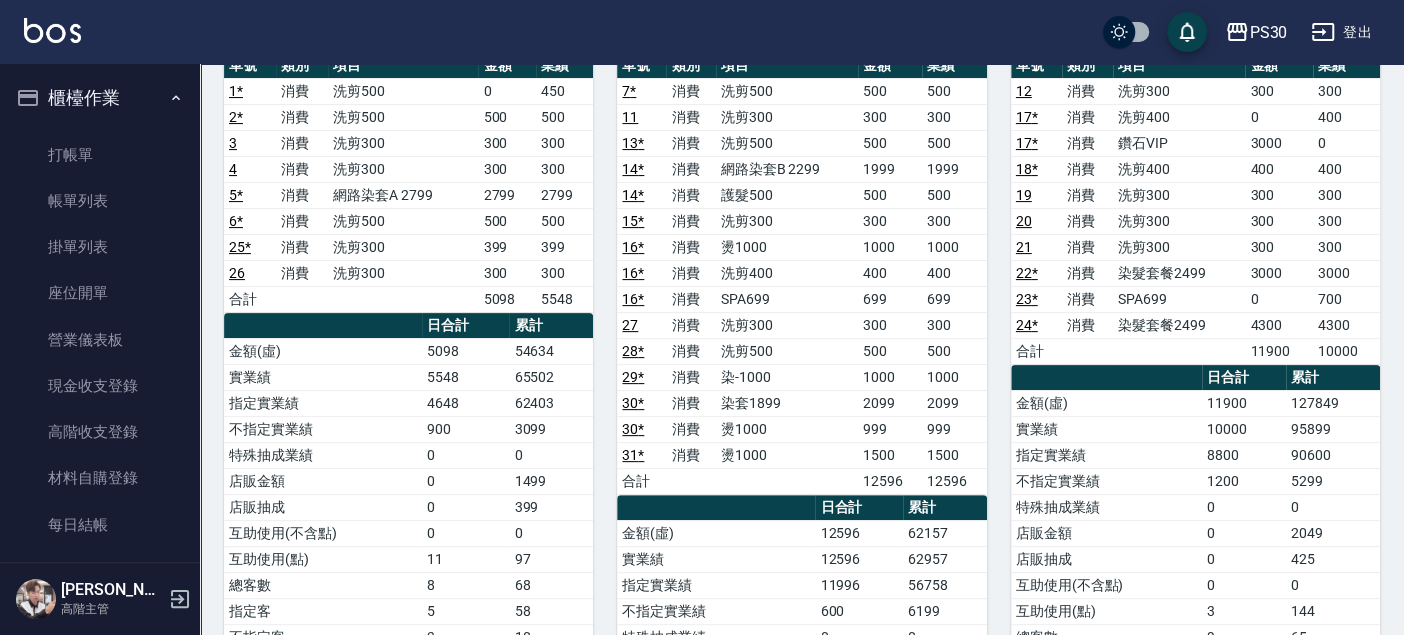 scroll, scrollTop: 111, scrollLeft: 0, axis: vertical 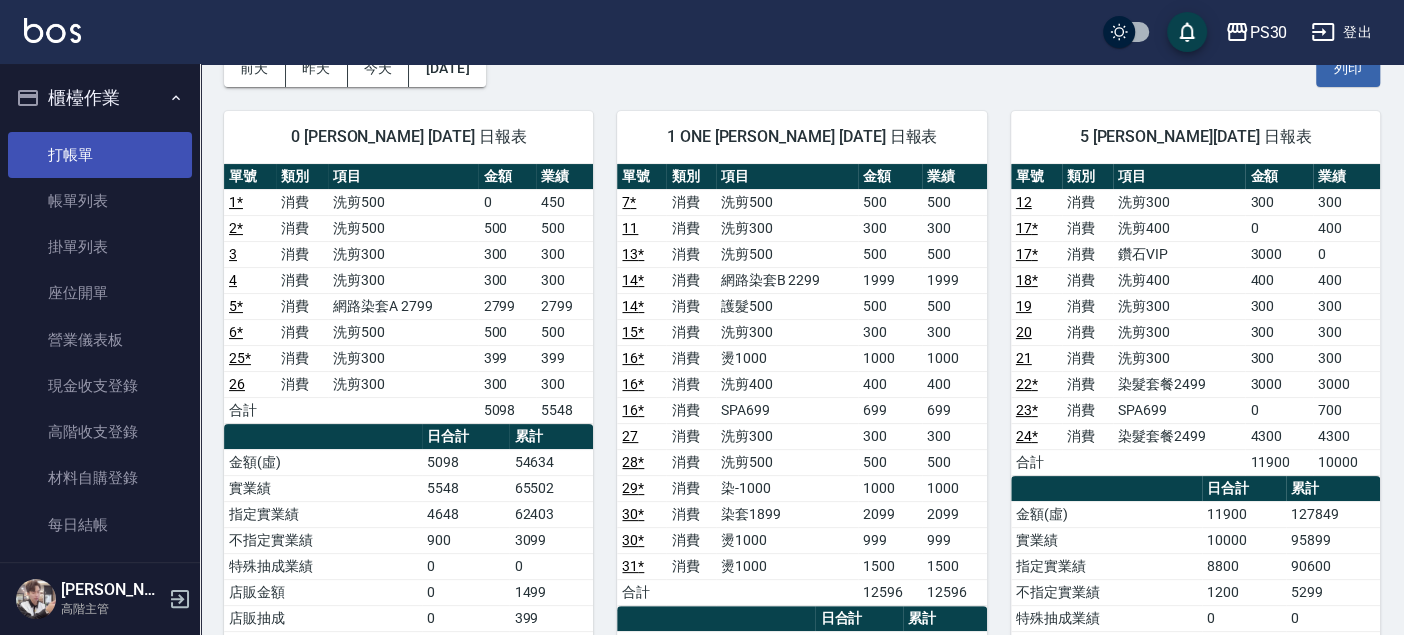 click on "打帳單" at bounding box center [100, 155] 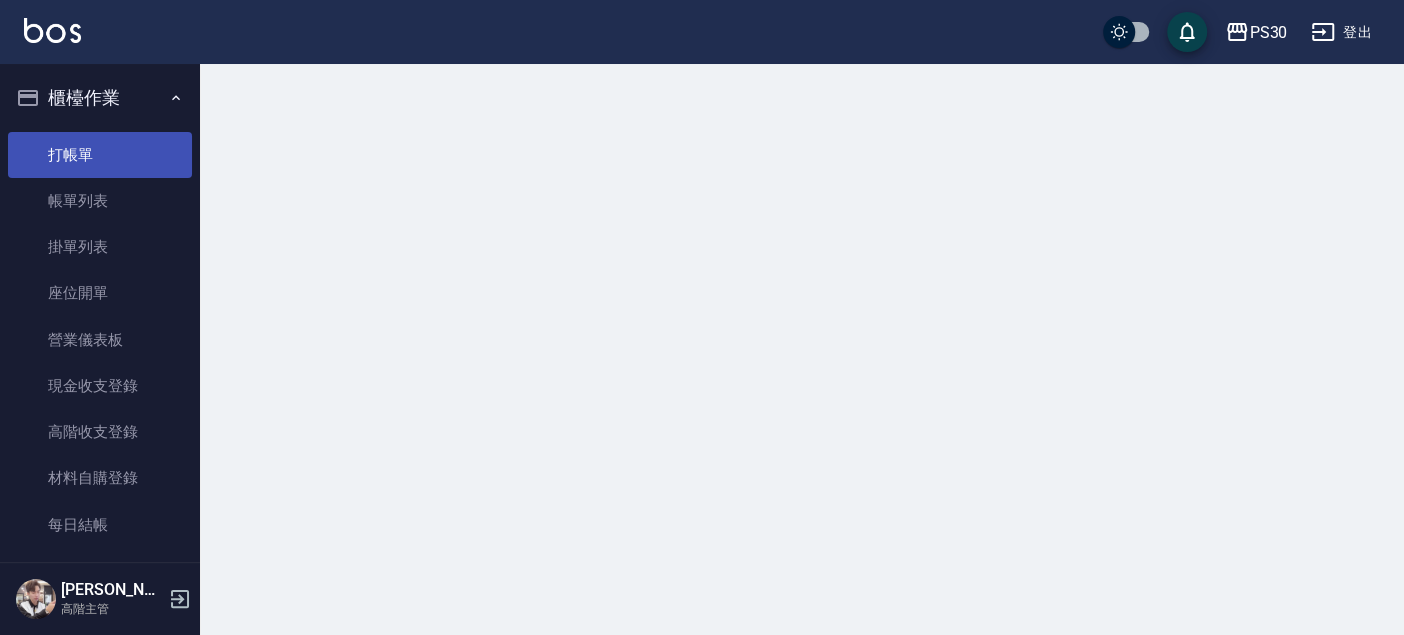 scroll, scrollTop: 0, scrollLeft: 0, axis: both 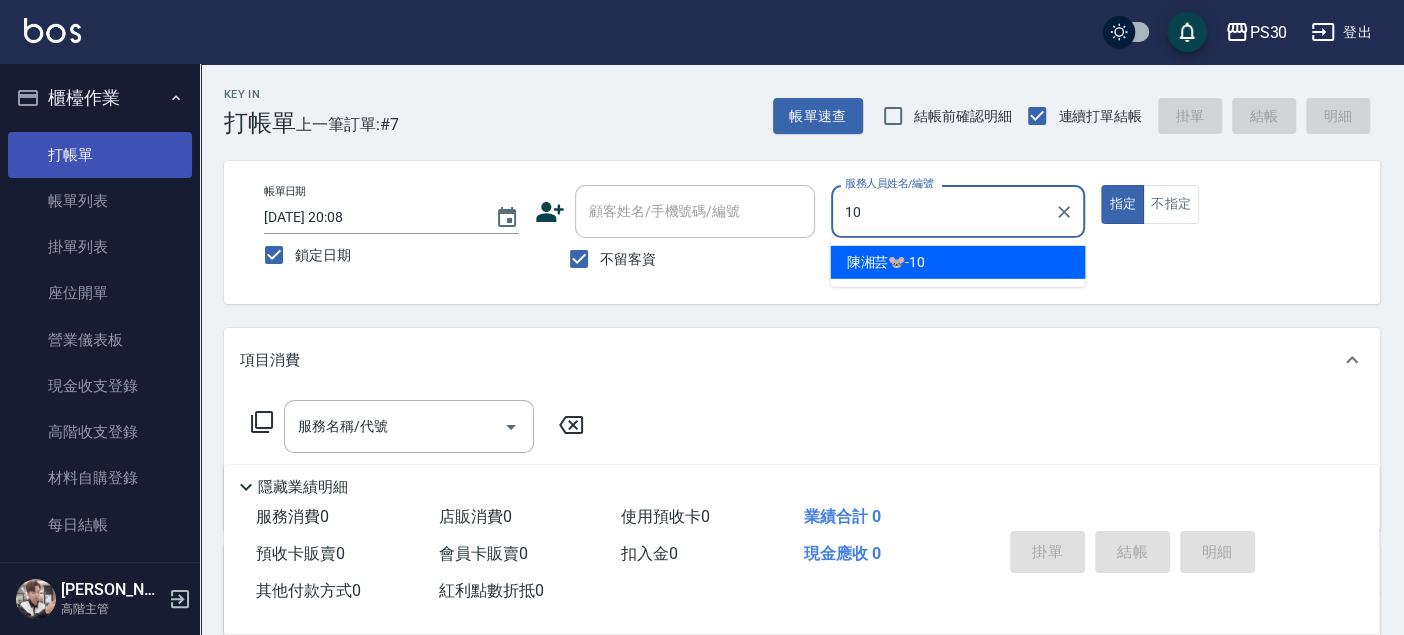 type on "[PERSON_NAME]🐭-10" 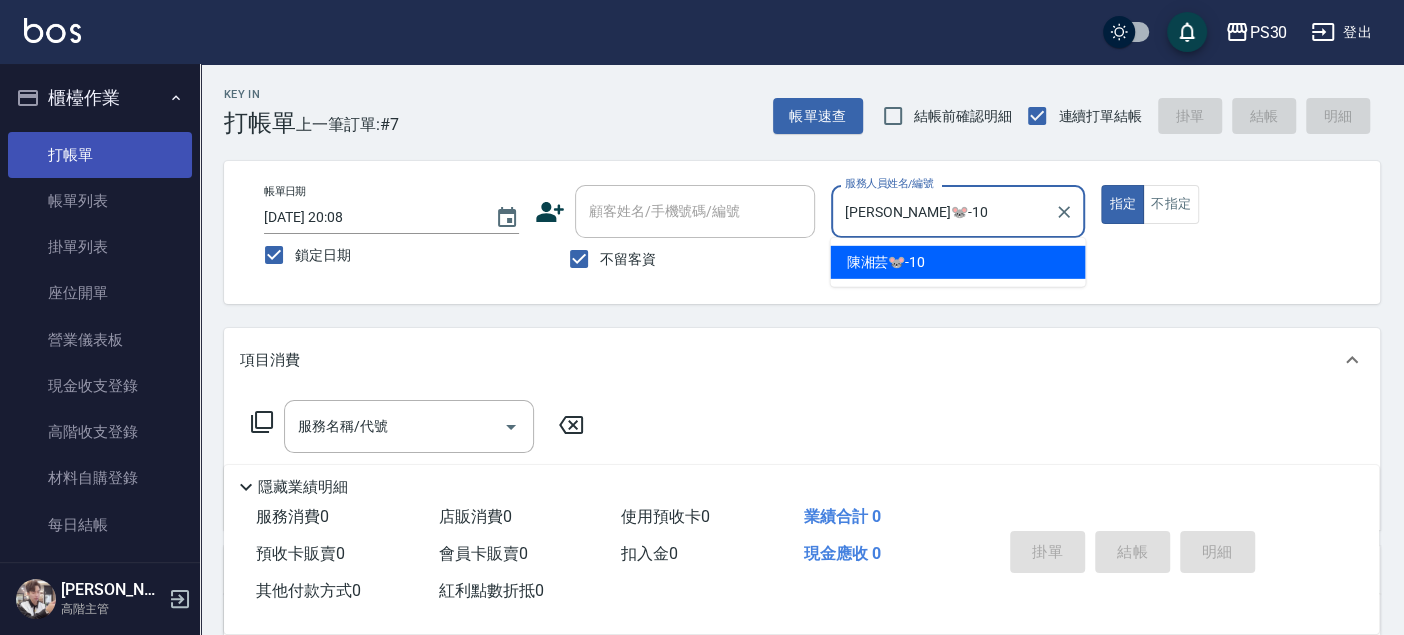 type on "true" 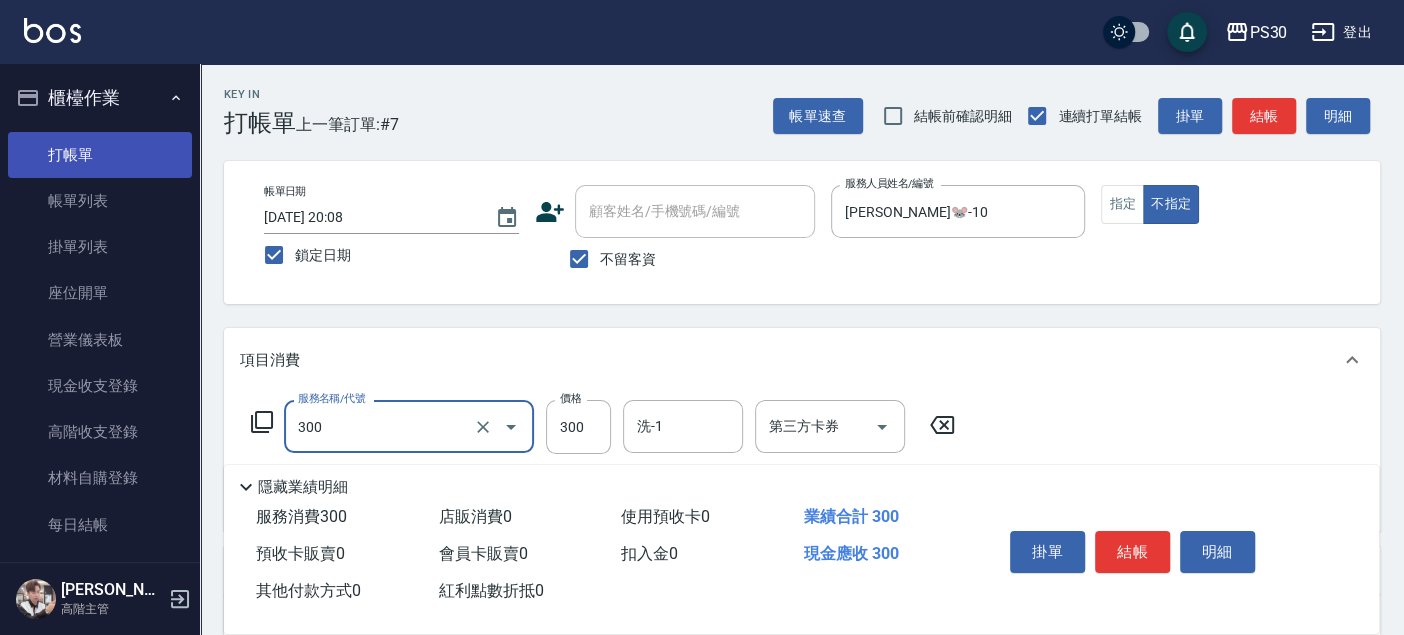 type on "洗剪300(300)" 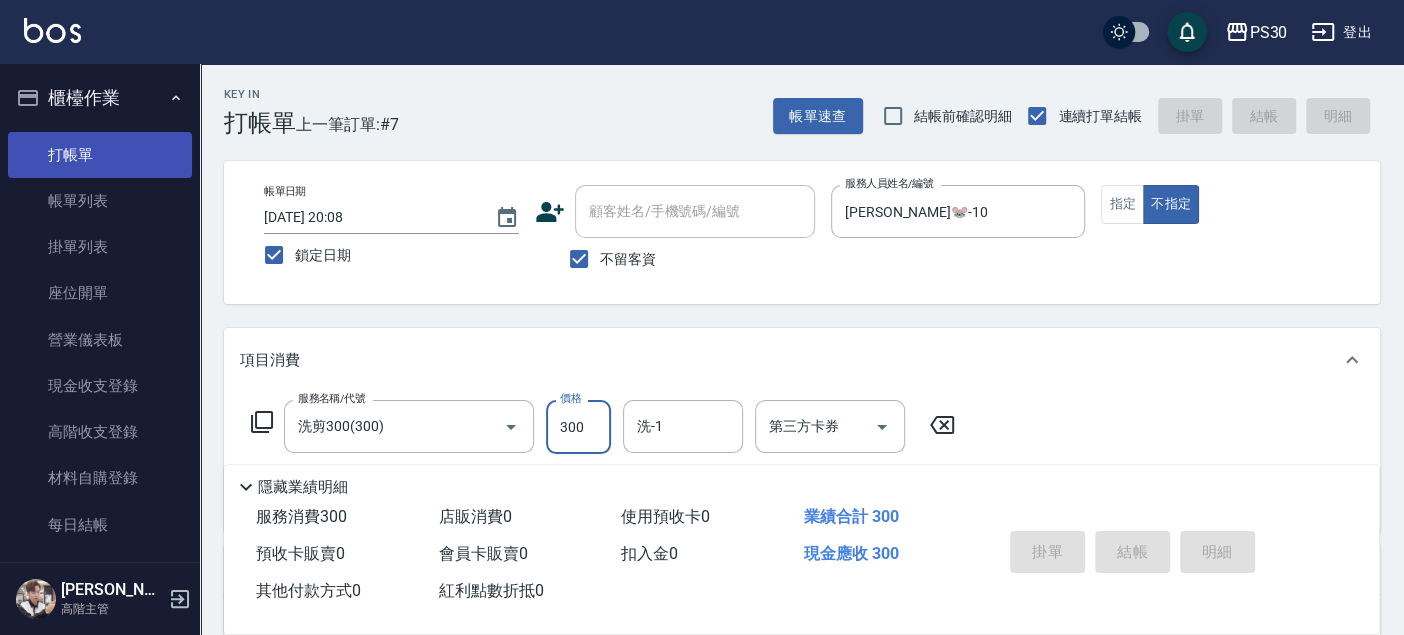 type 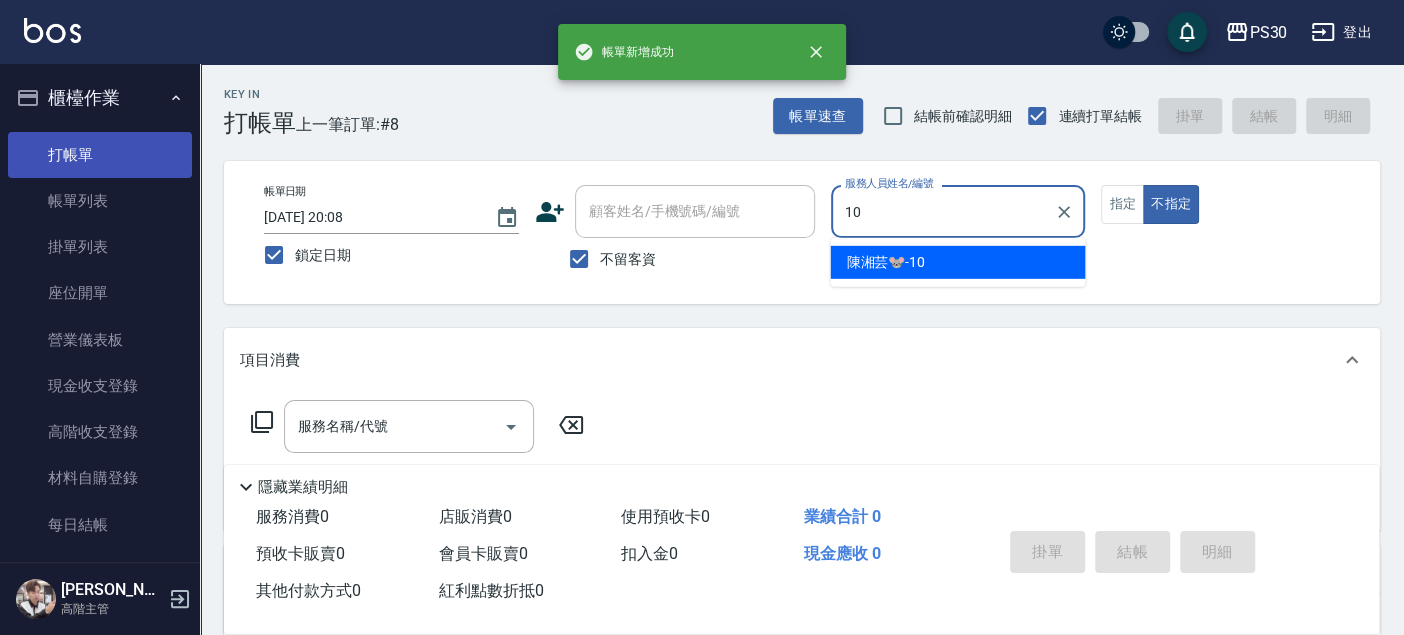 type on "[PERSON_NAME]🐭-10" 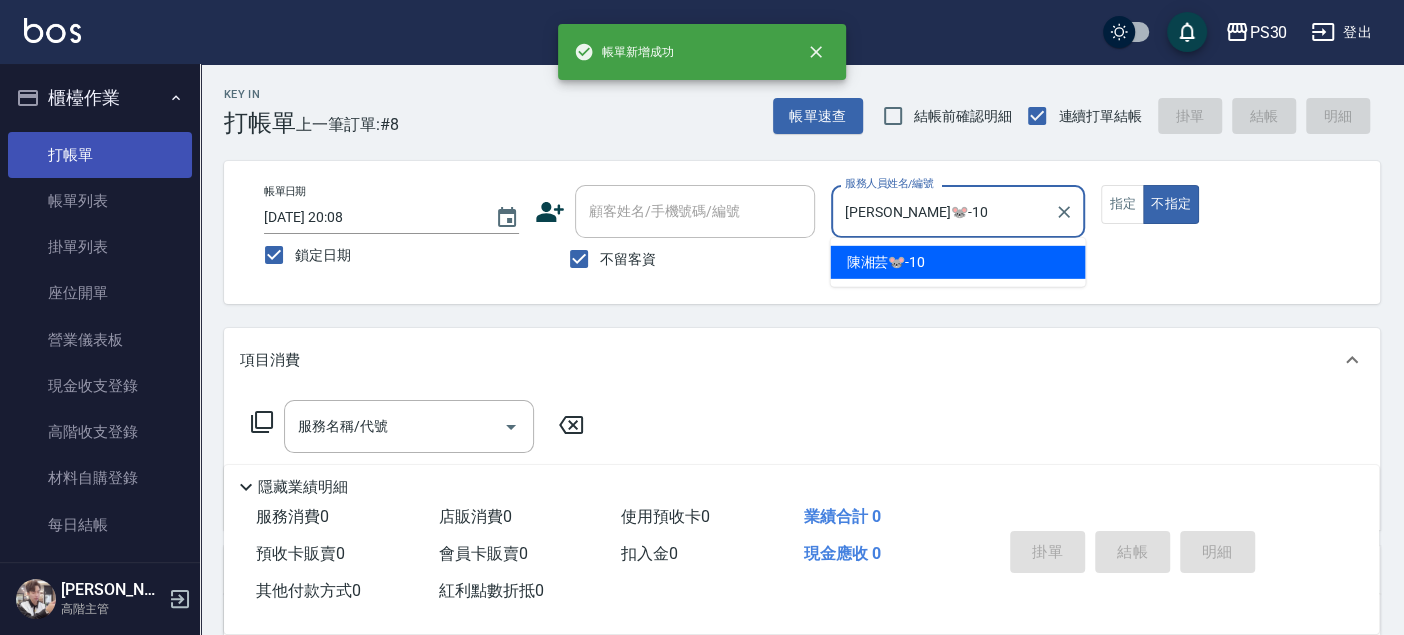 type on "false" 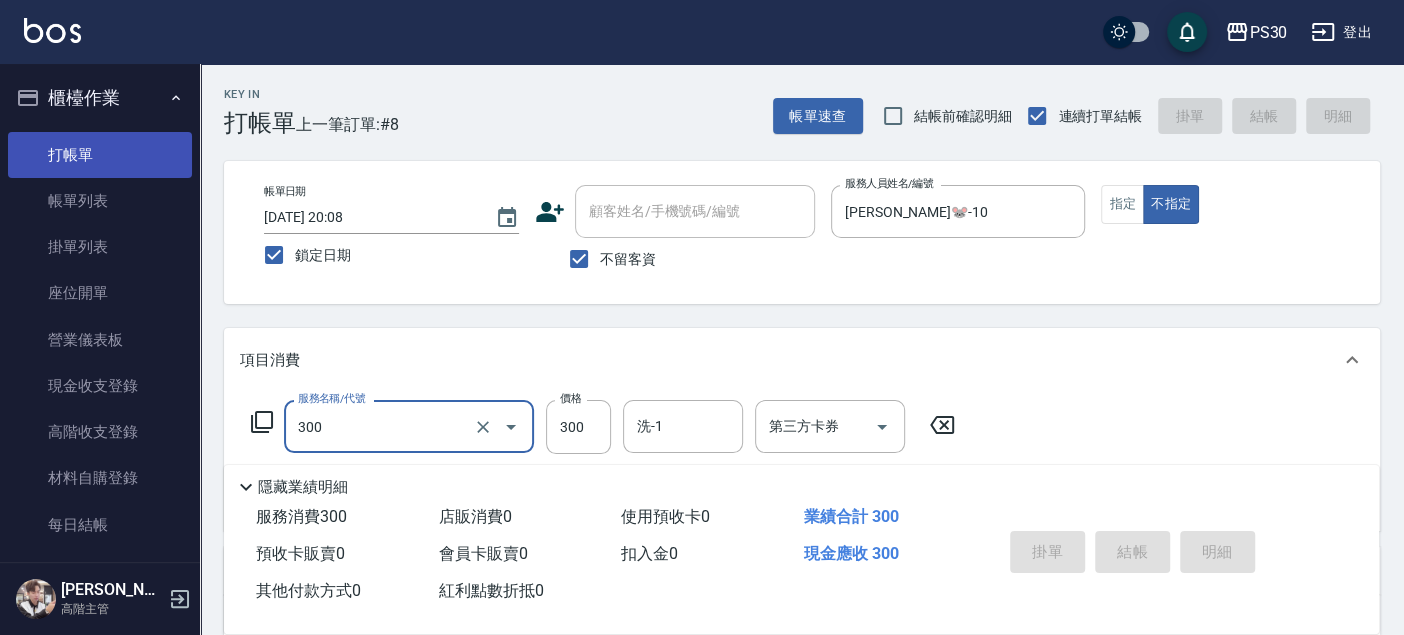 type on "300" 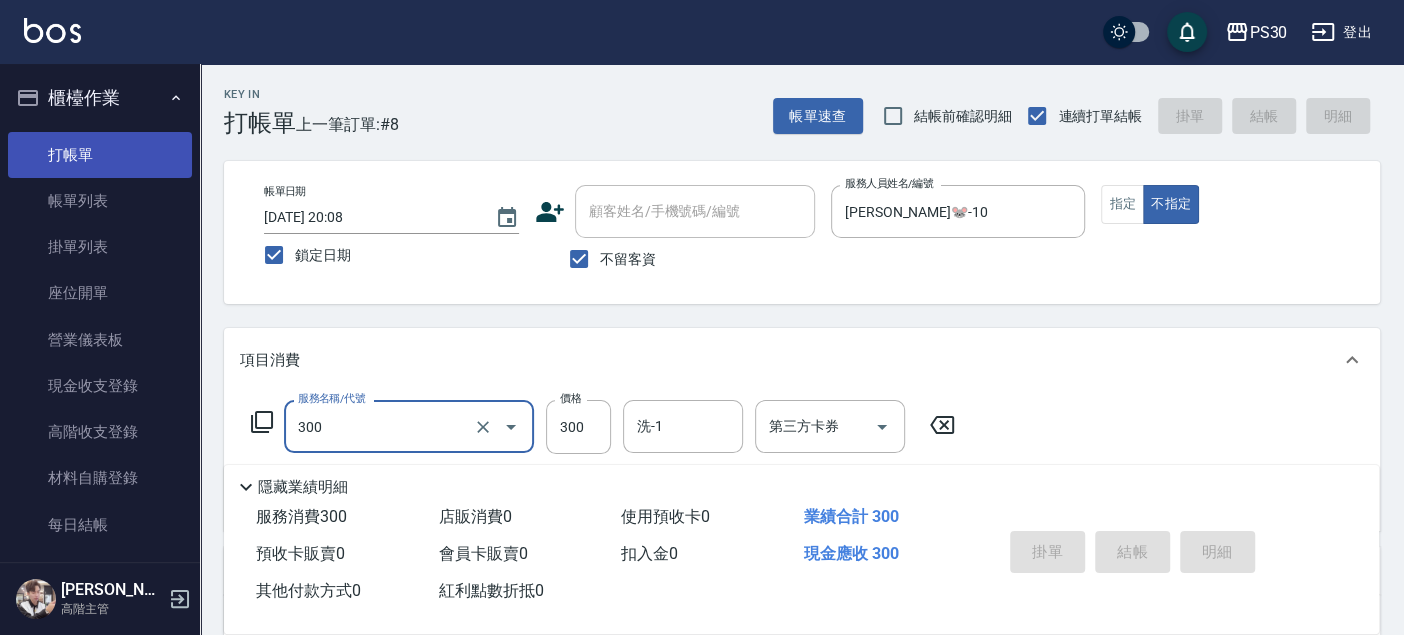 type 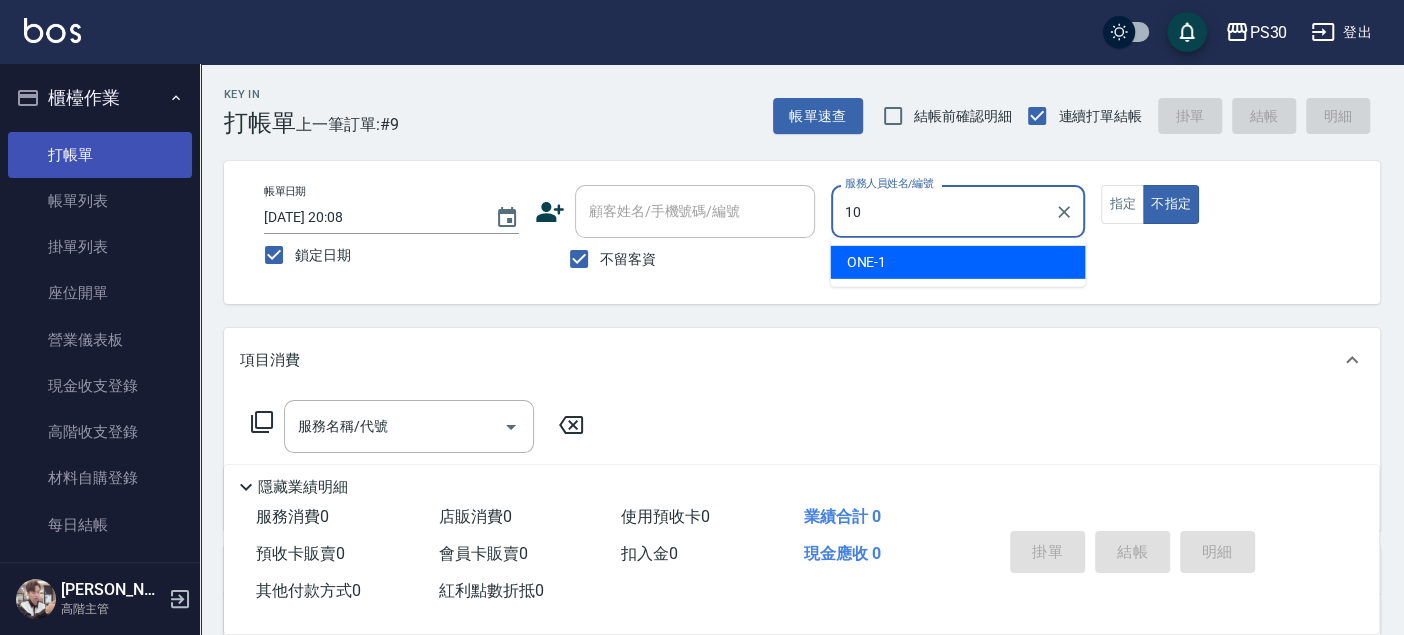 type on "[PERSON_NAME]🐭-10" 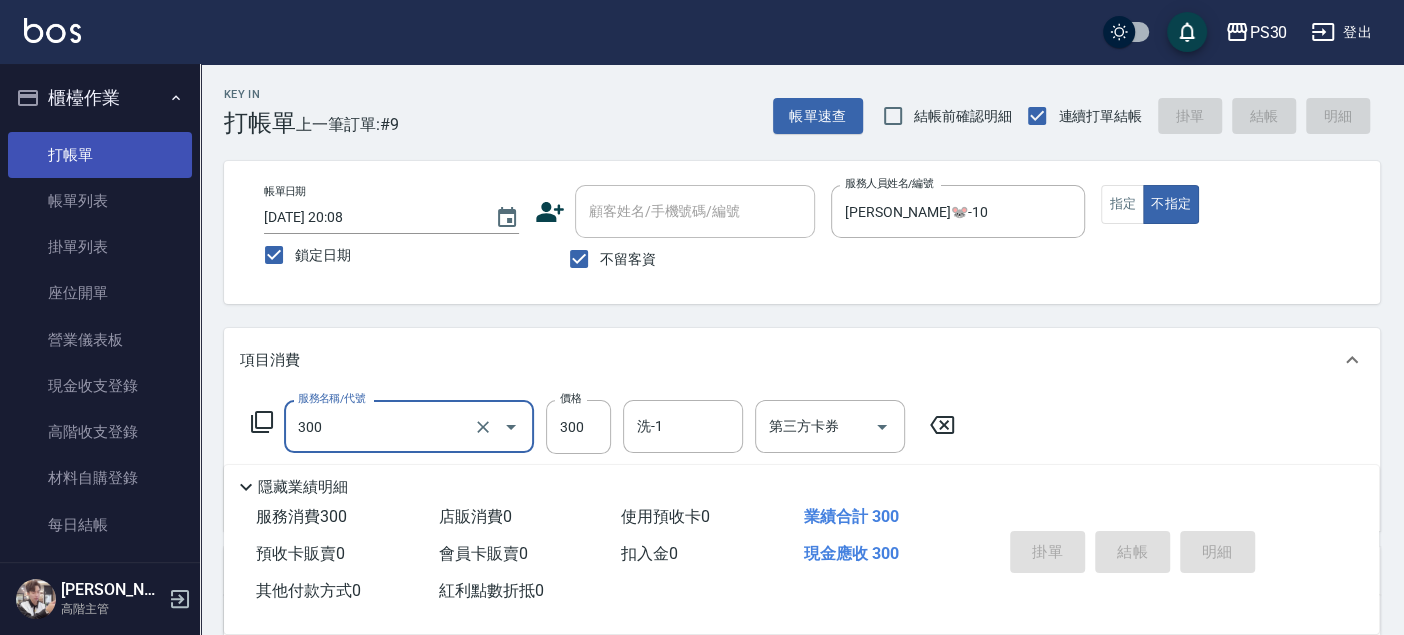 type on "300" 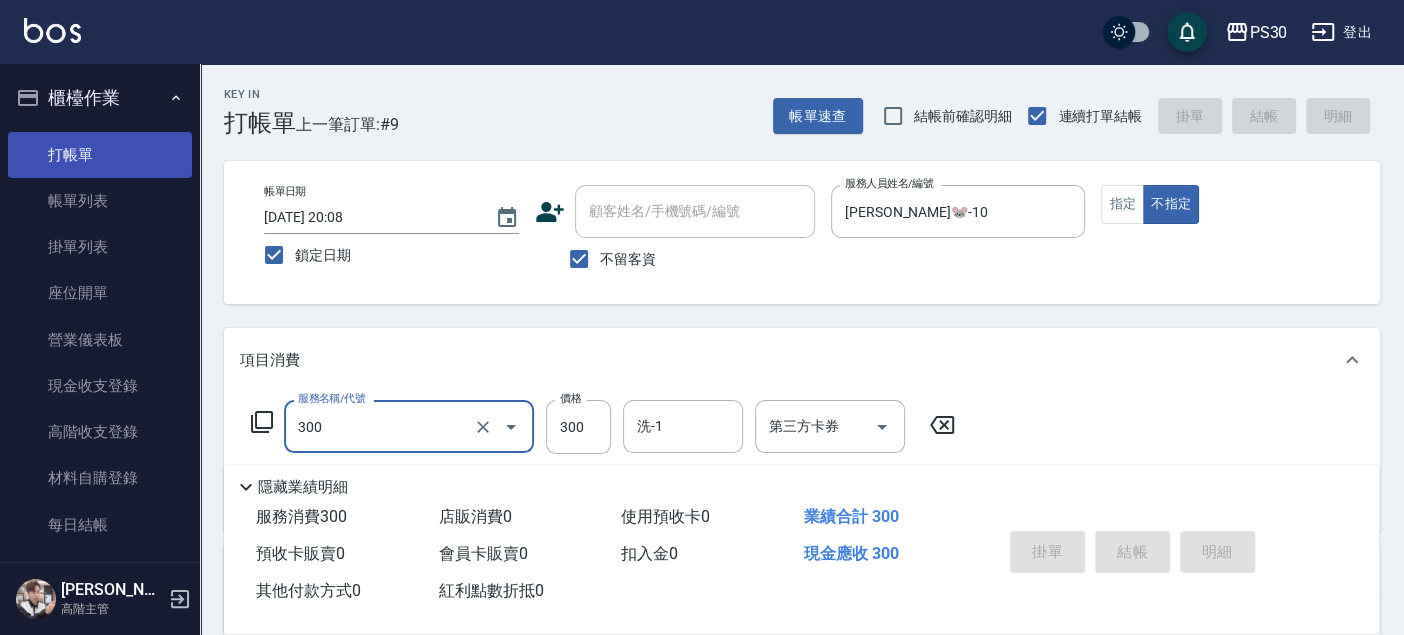 type 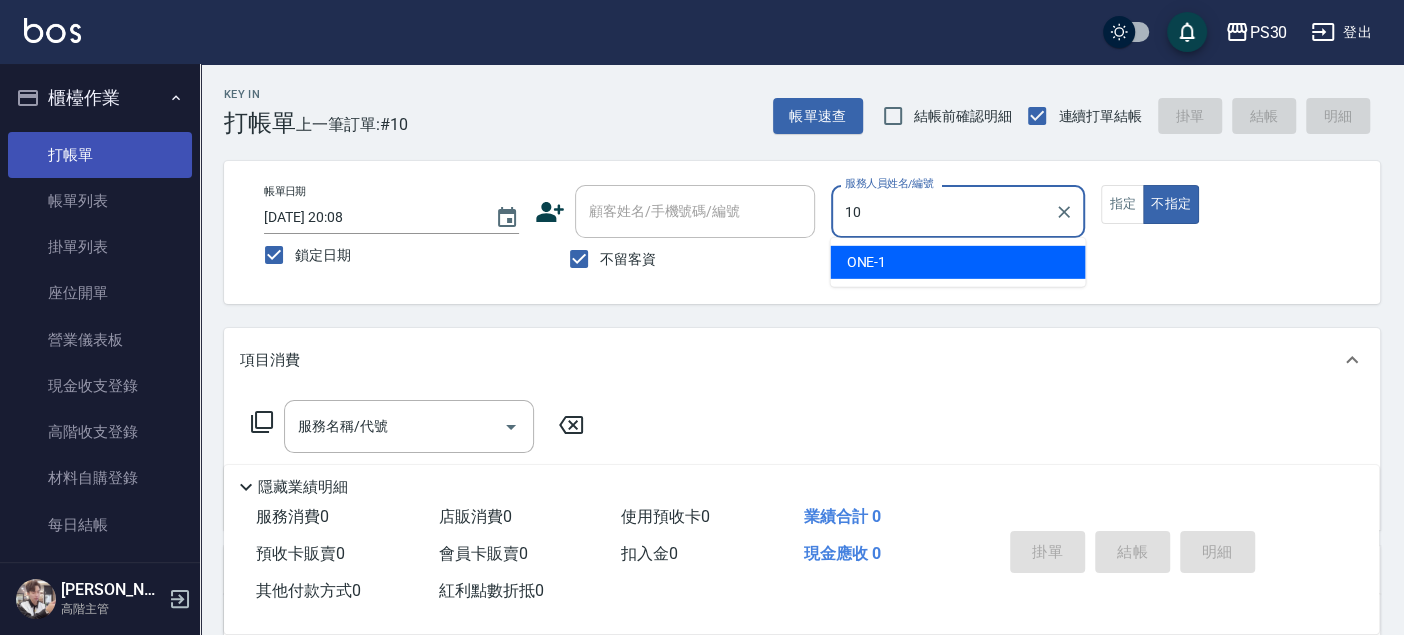 type on "[PERSON_NAME]🐭-10" 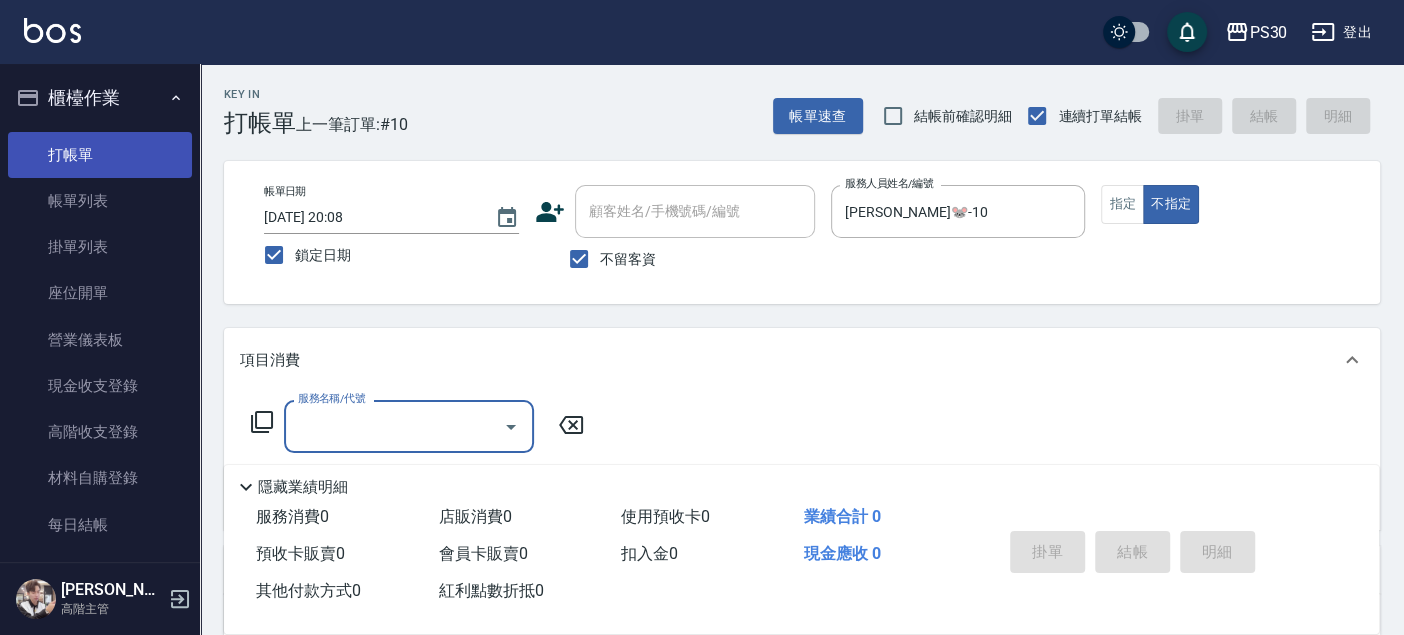 type on "3" 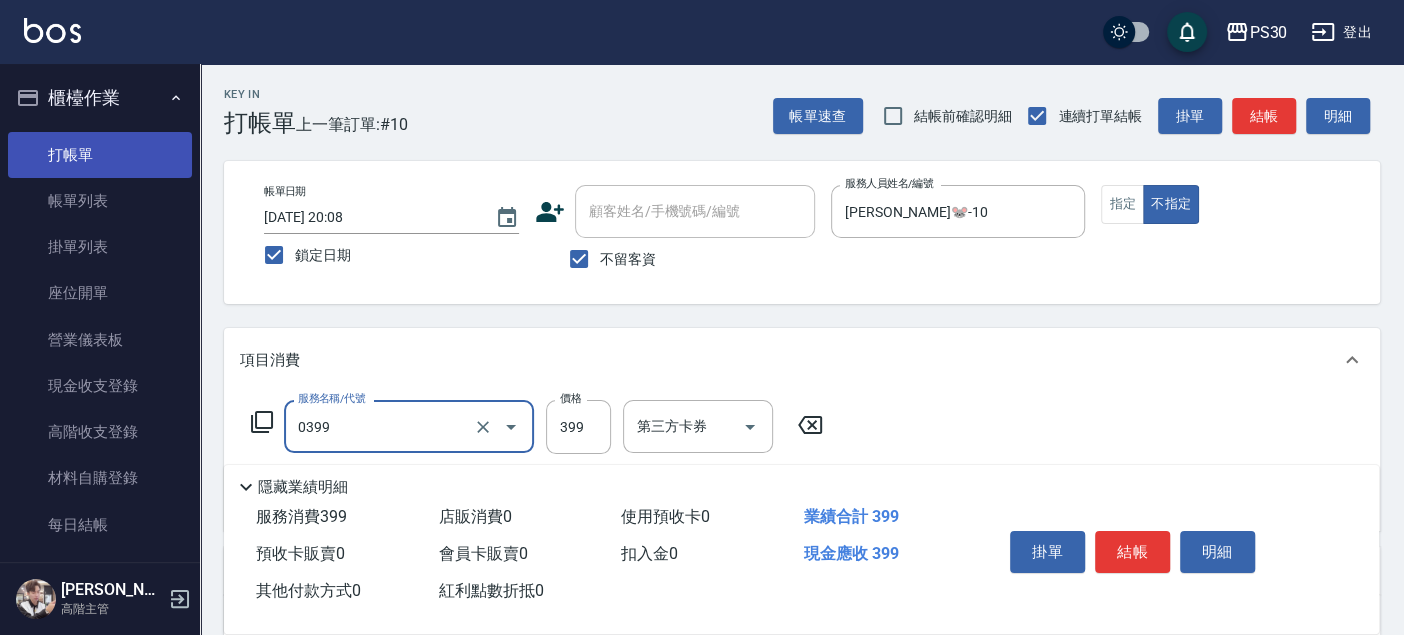 type on "海鹽洗(0399)" 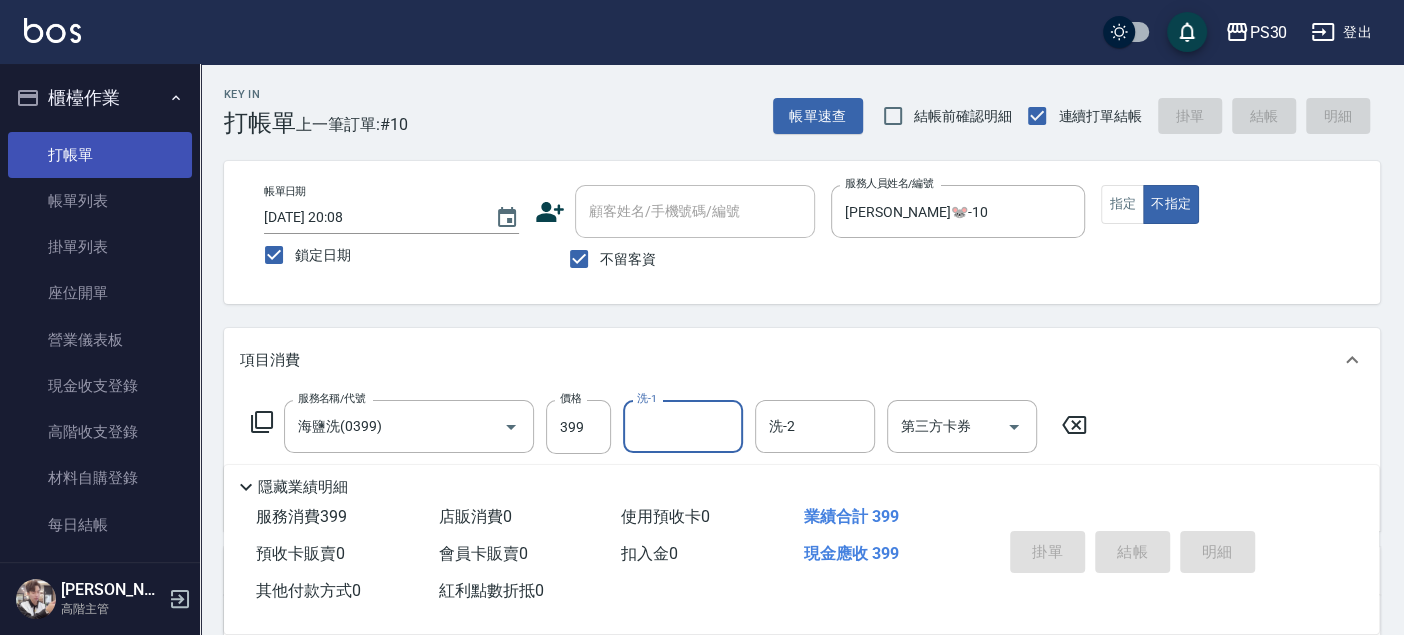 type 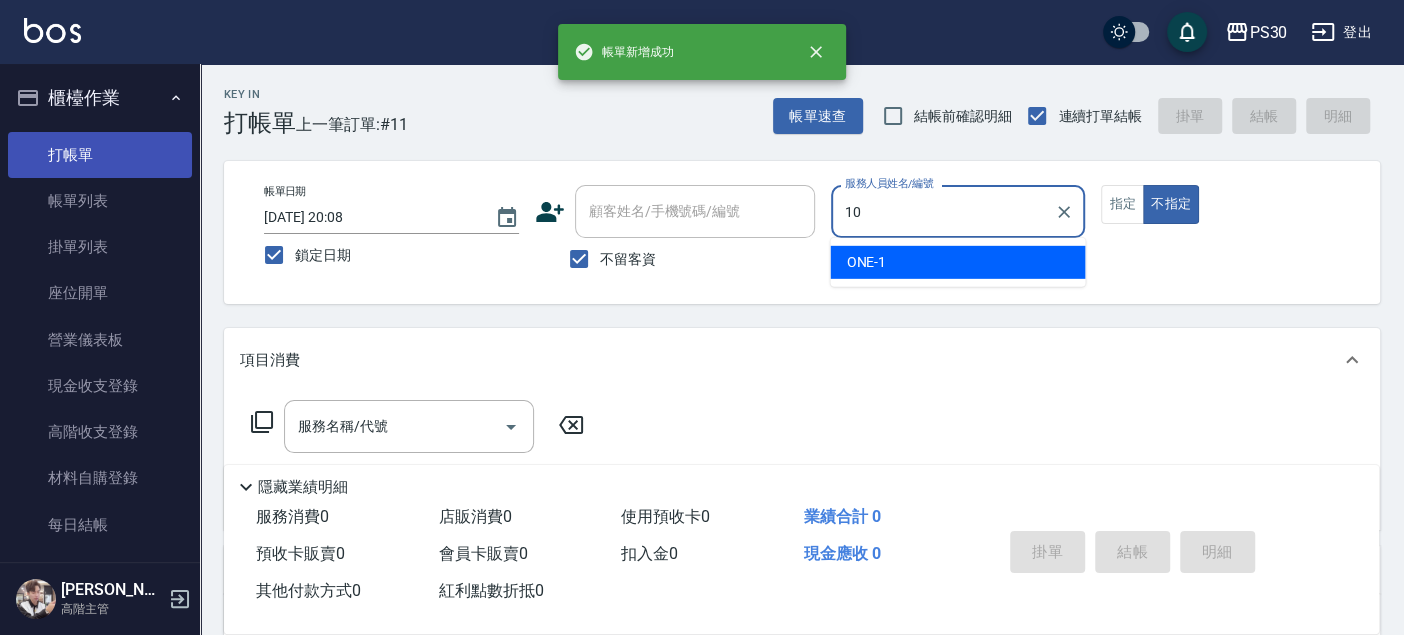 type on "[PERSON_NAME]🐭-10" 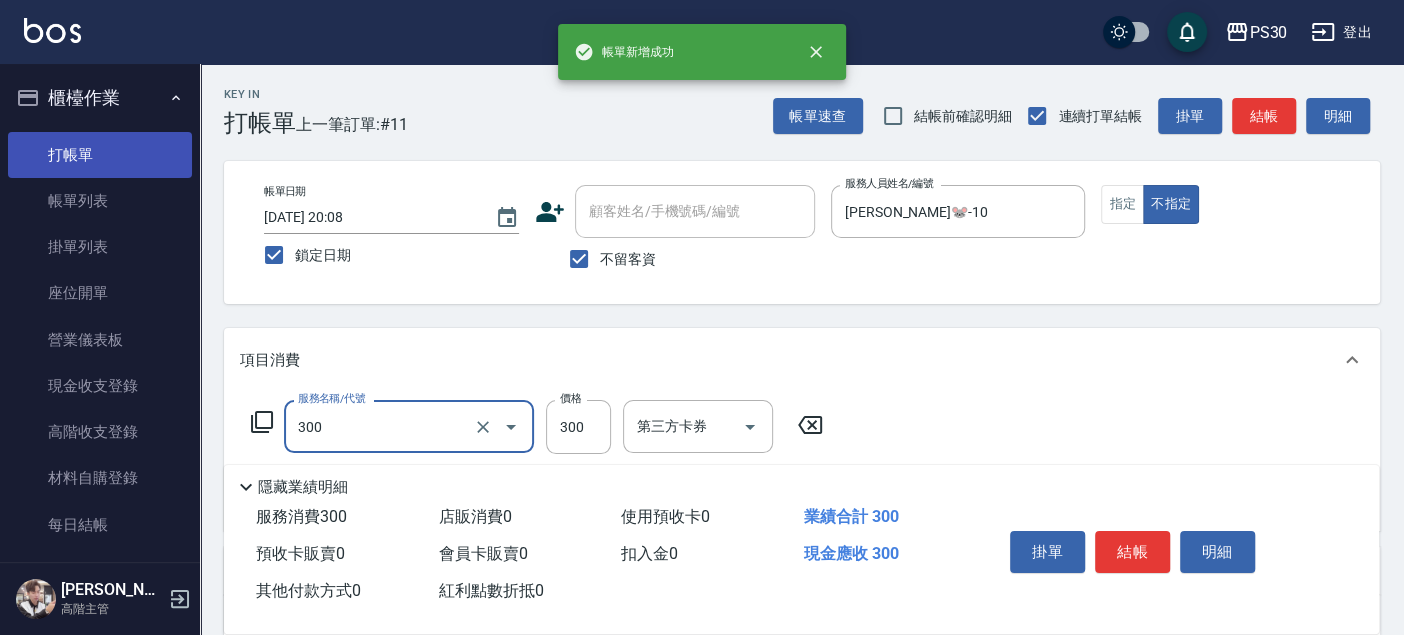 type on "洗剪300(300)" 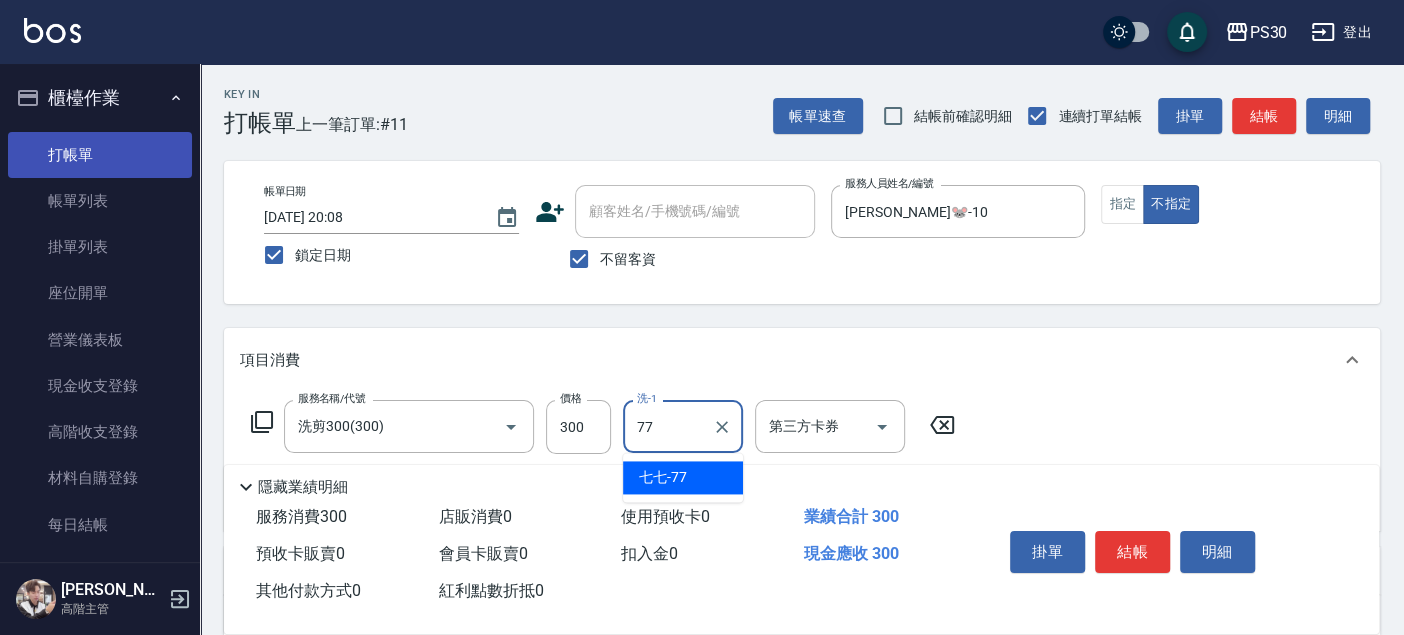 type on "七七-77" 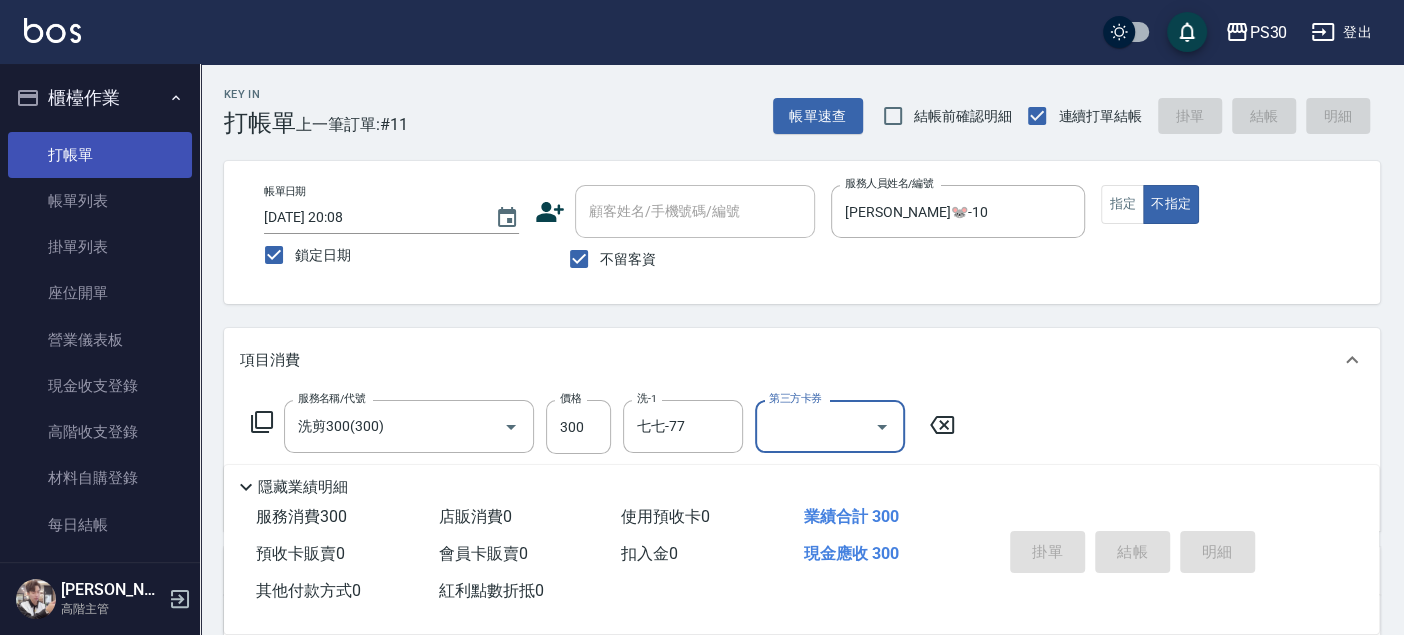 type 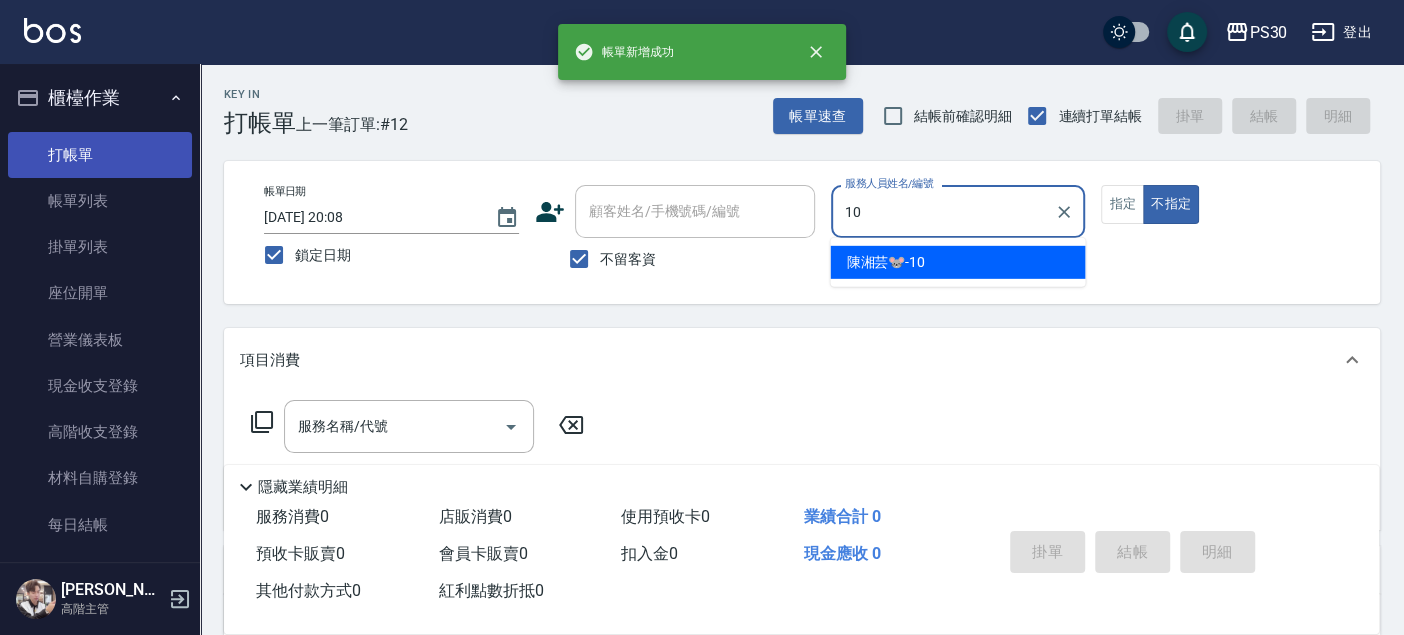type on "[PERSON_NAME]🐭-10" 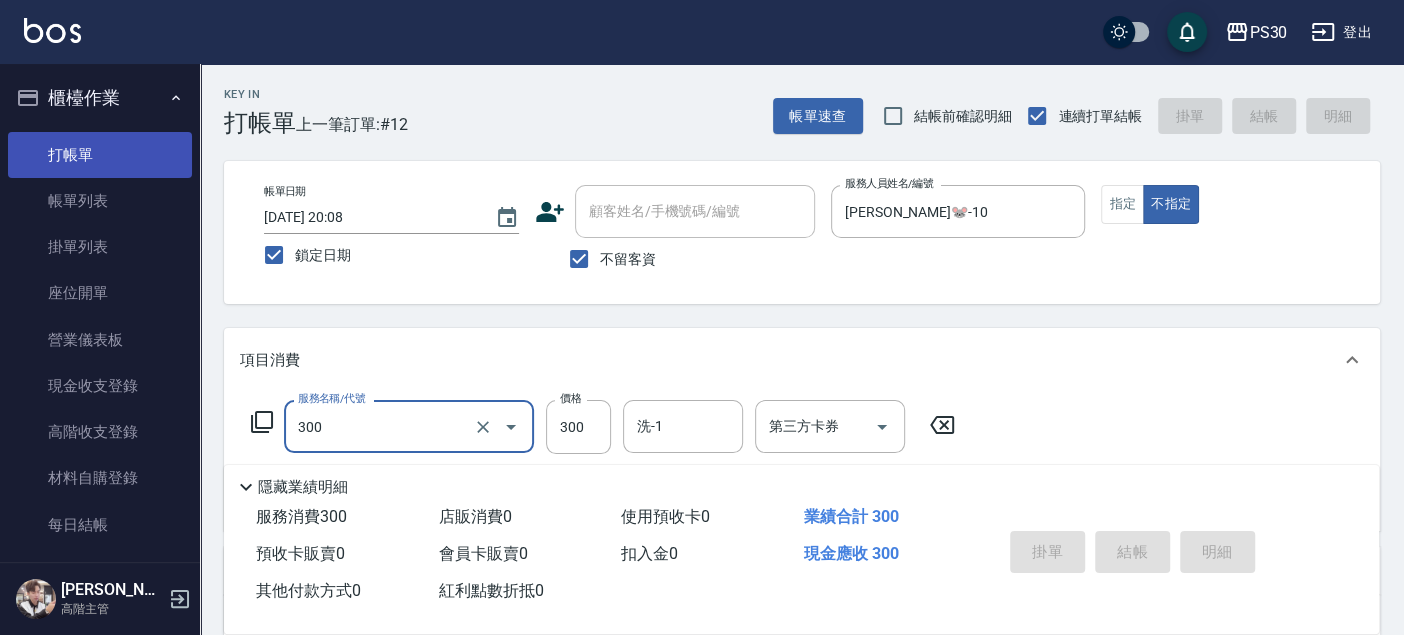 type on "300" 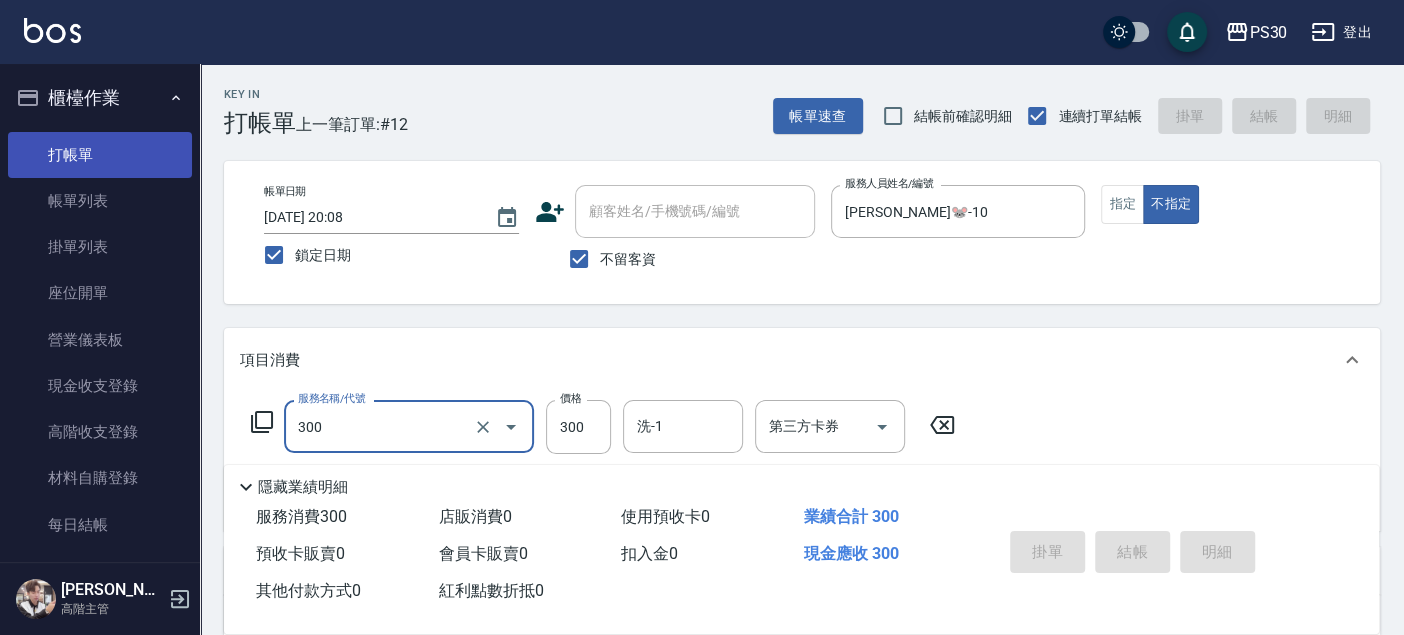 type 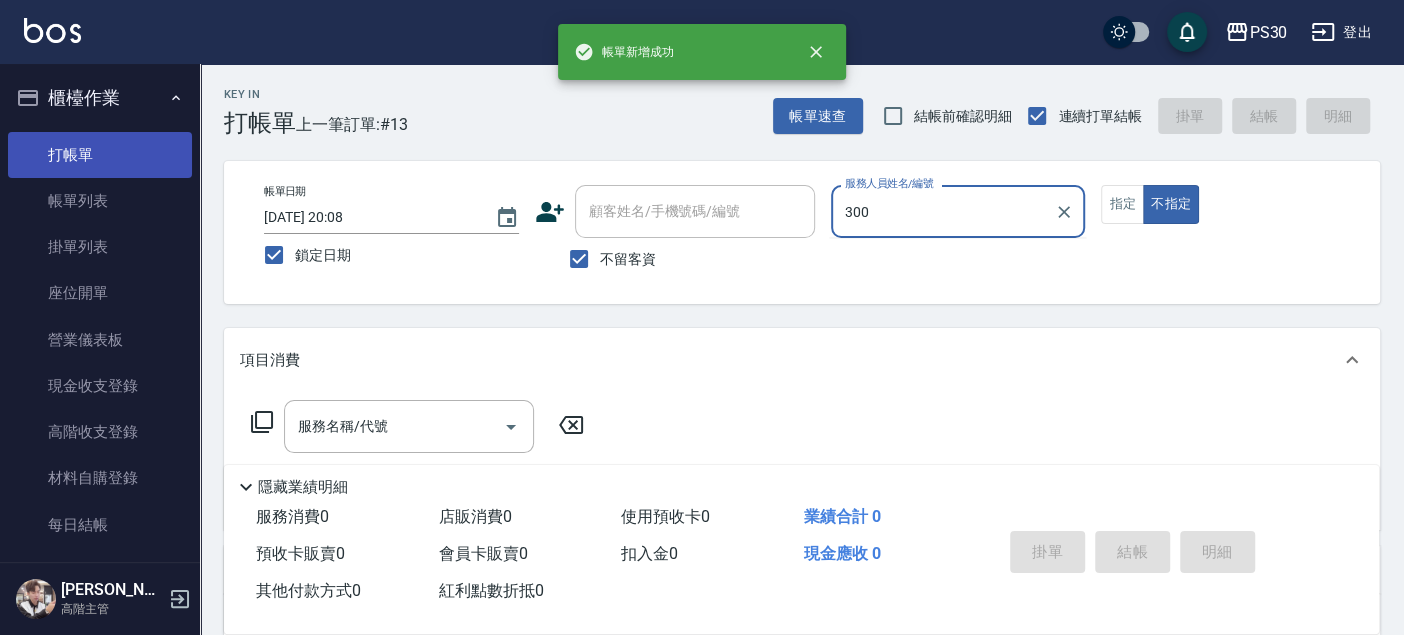 type on "300" 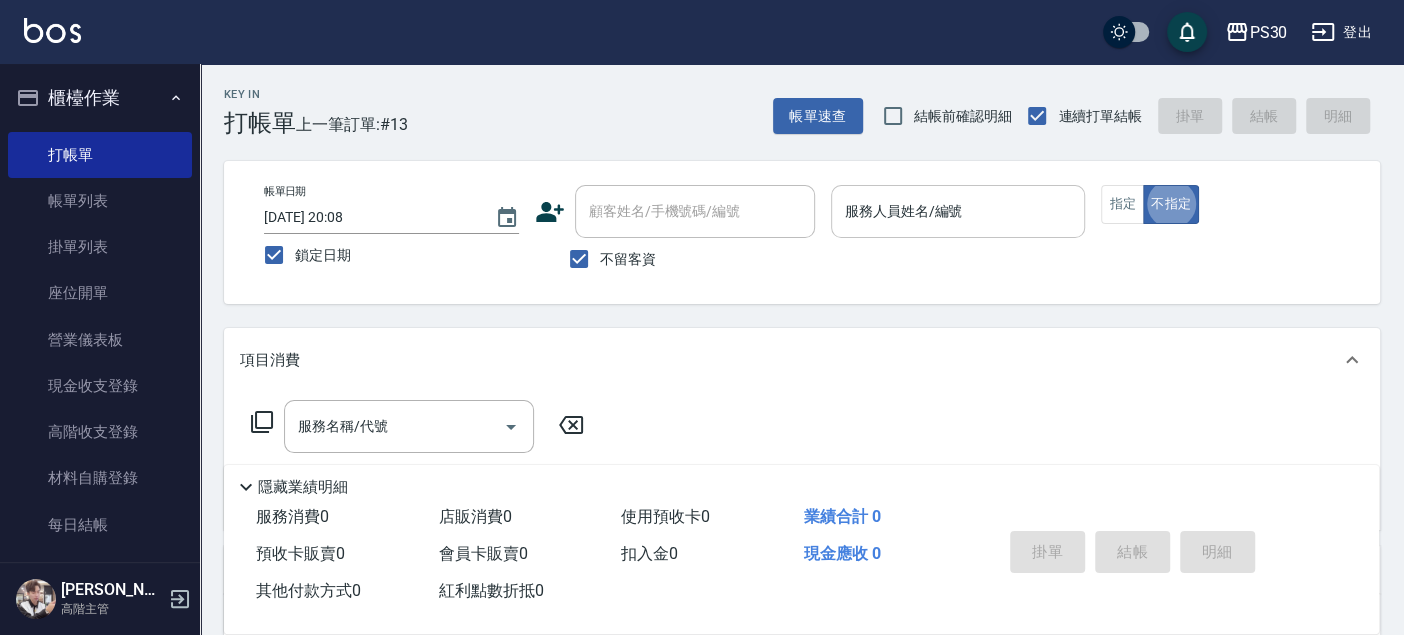 click on "服務人員姓名/編號" at bounding box center [958, 211] 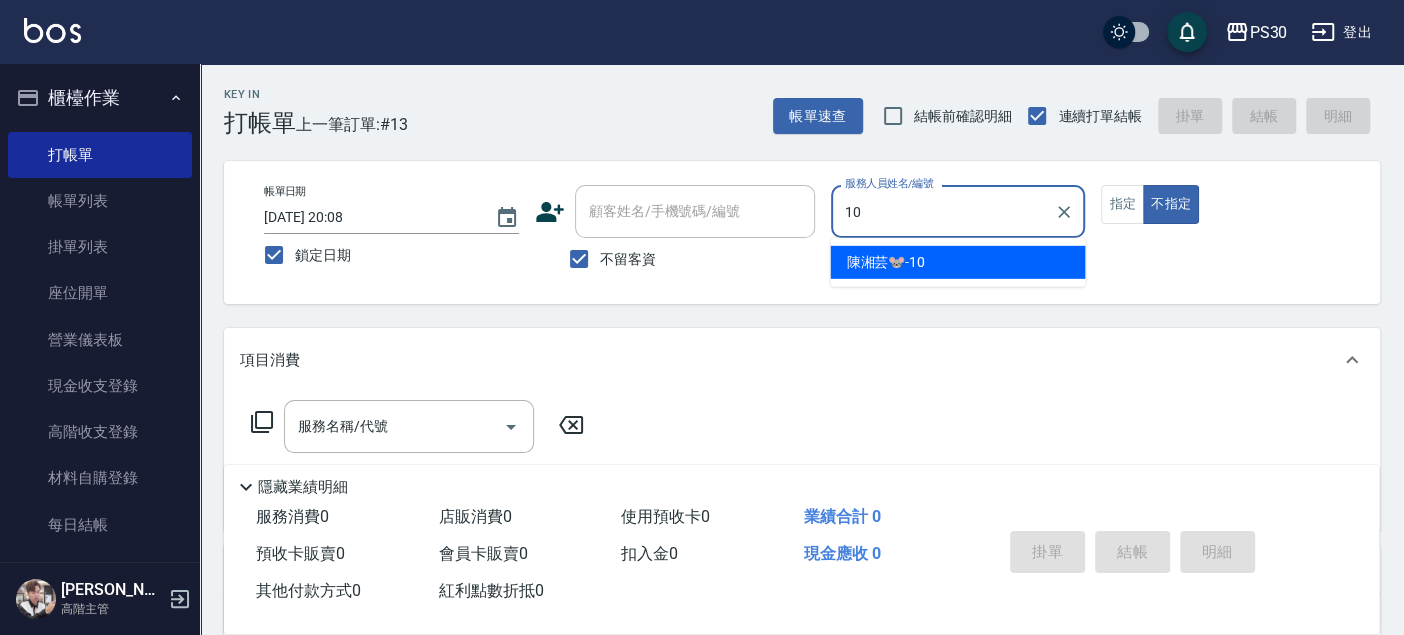 type on "[PERSON_NAME]🐭-10" 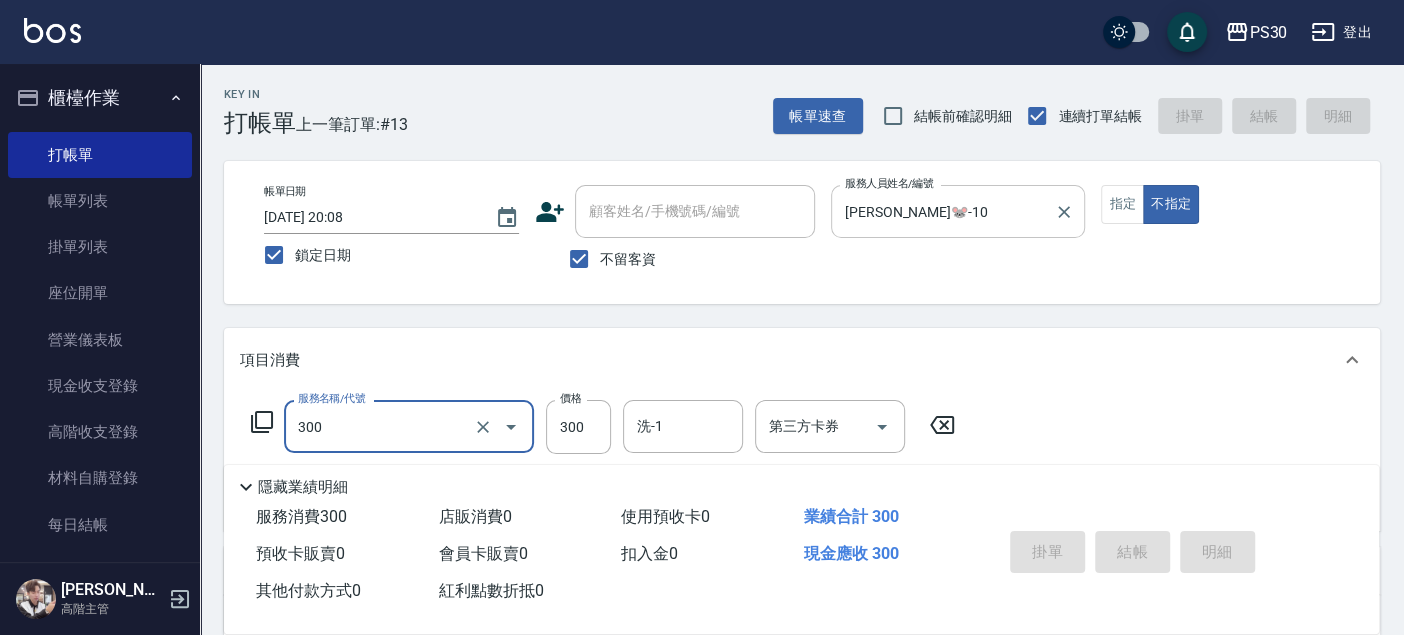 type on "300" 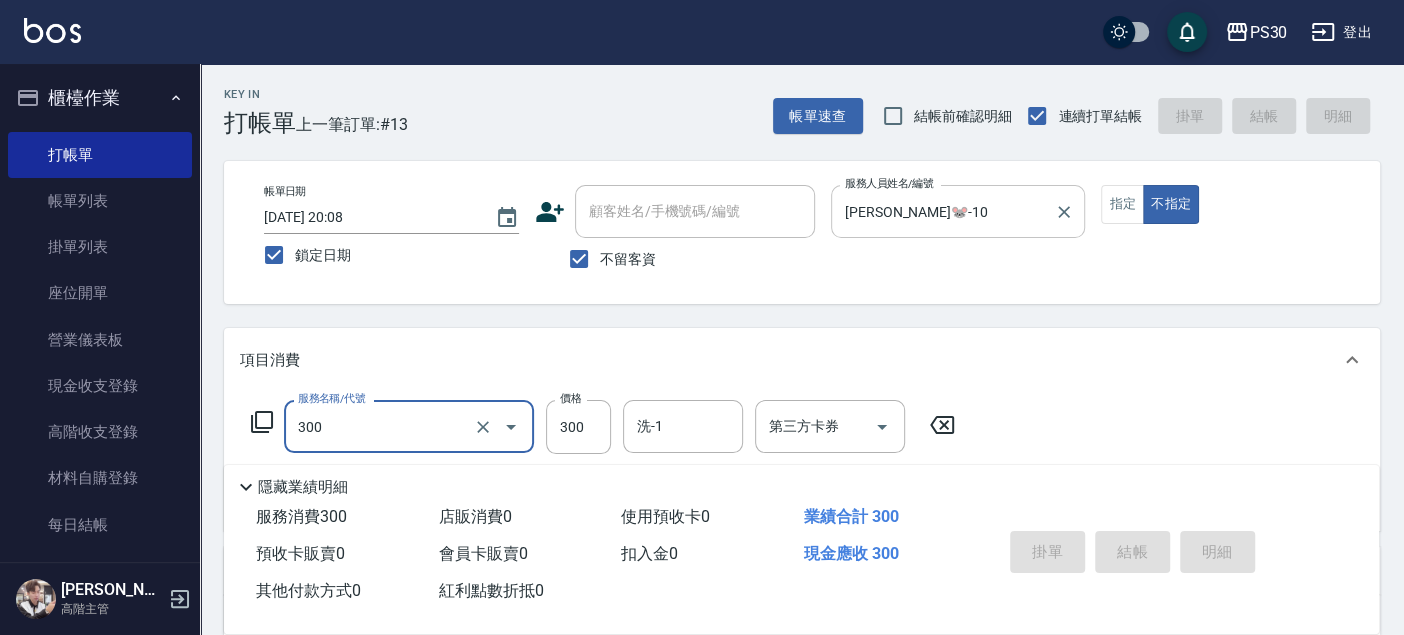 type 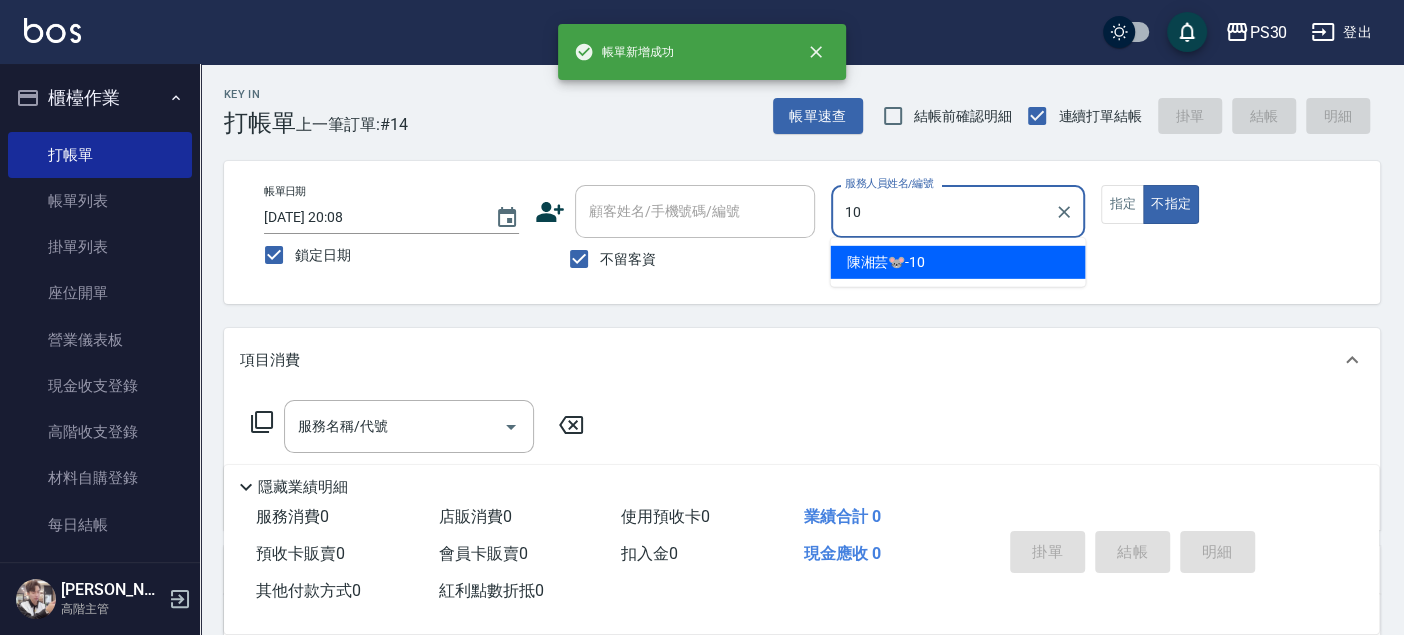 type on "[PERSON_NAME]🐭-10" 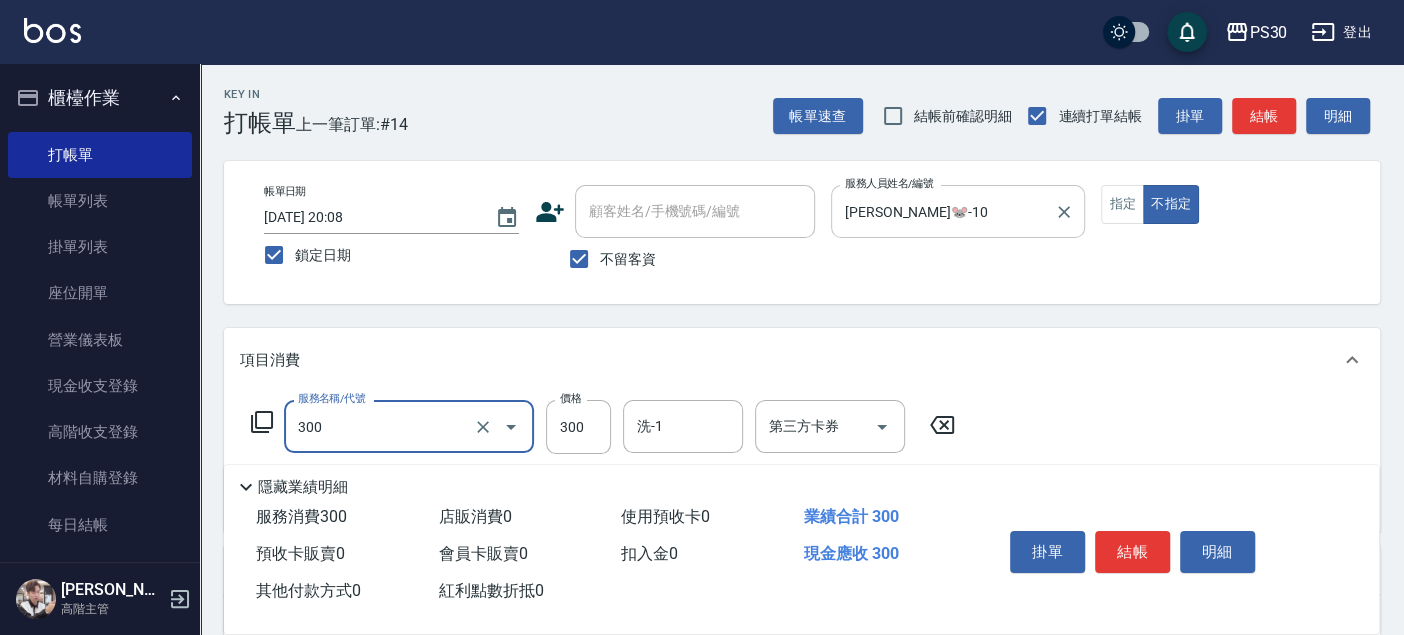 type on "洗剪300(300)" 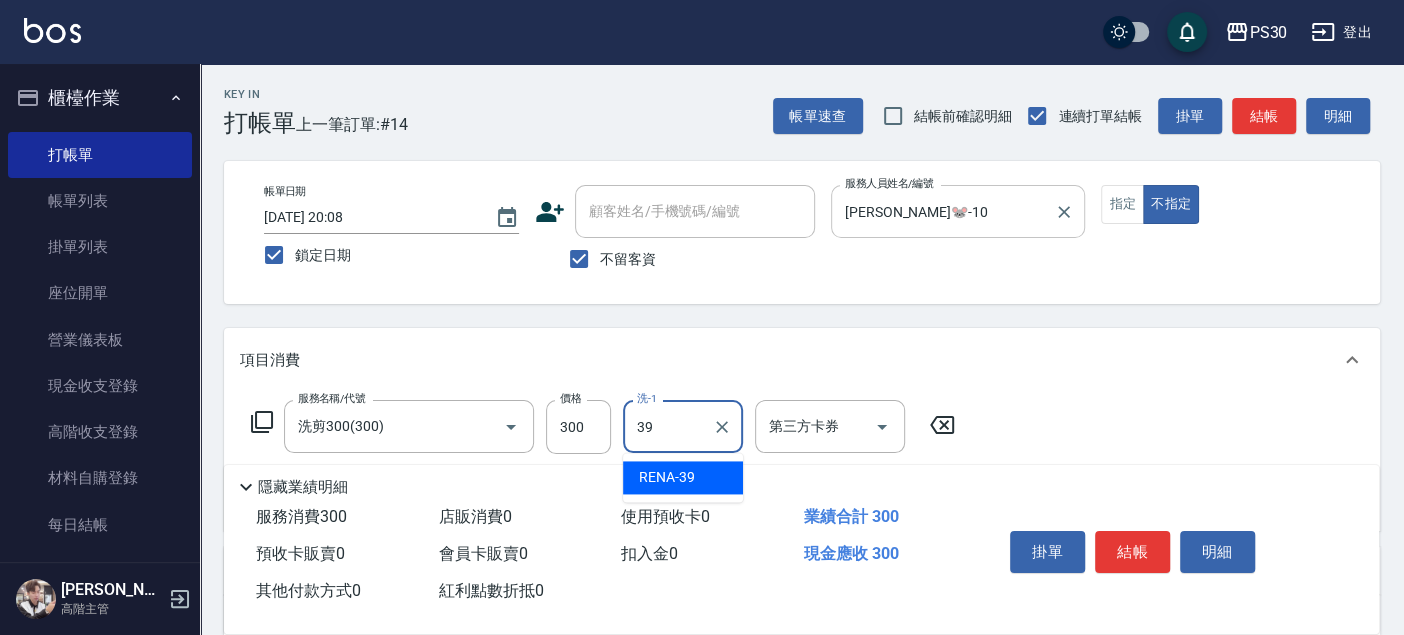 type on "RENA-39" 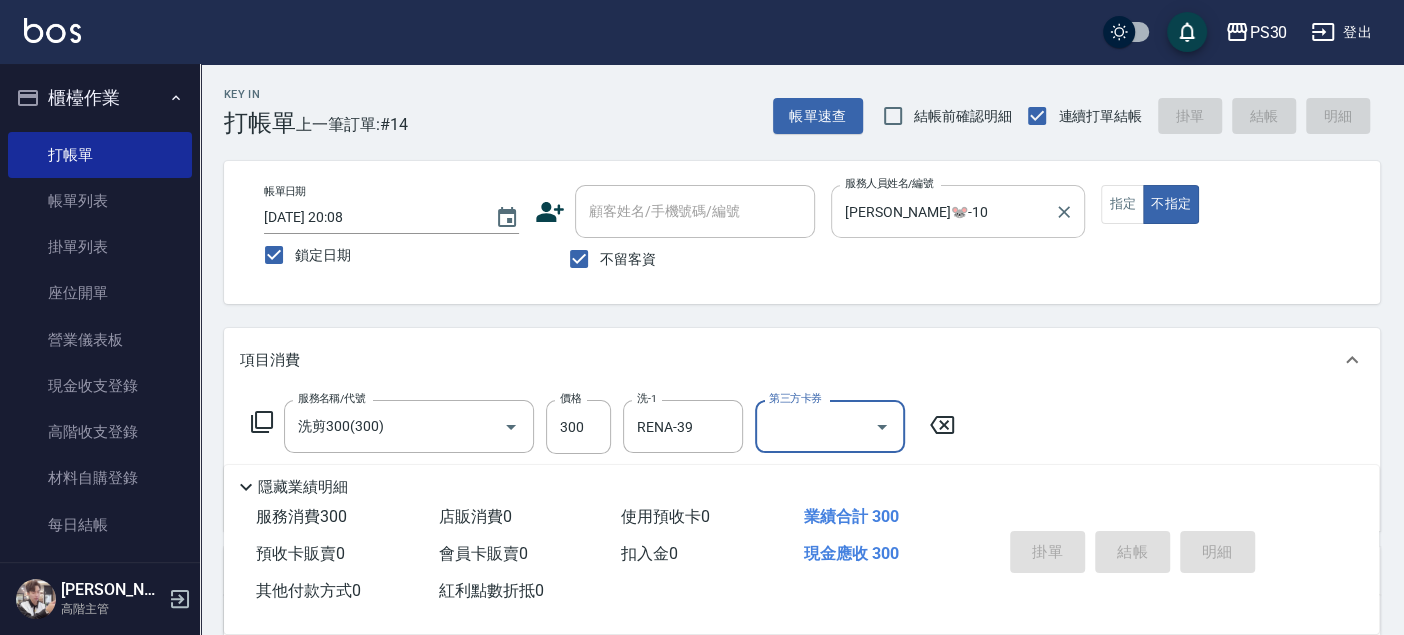 type 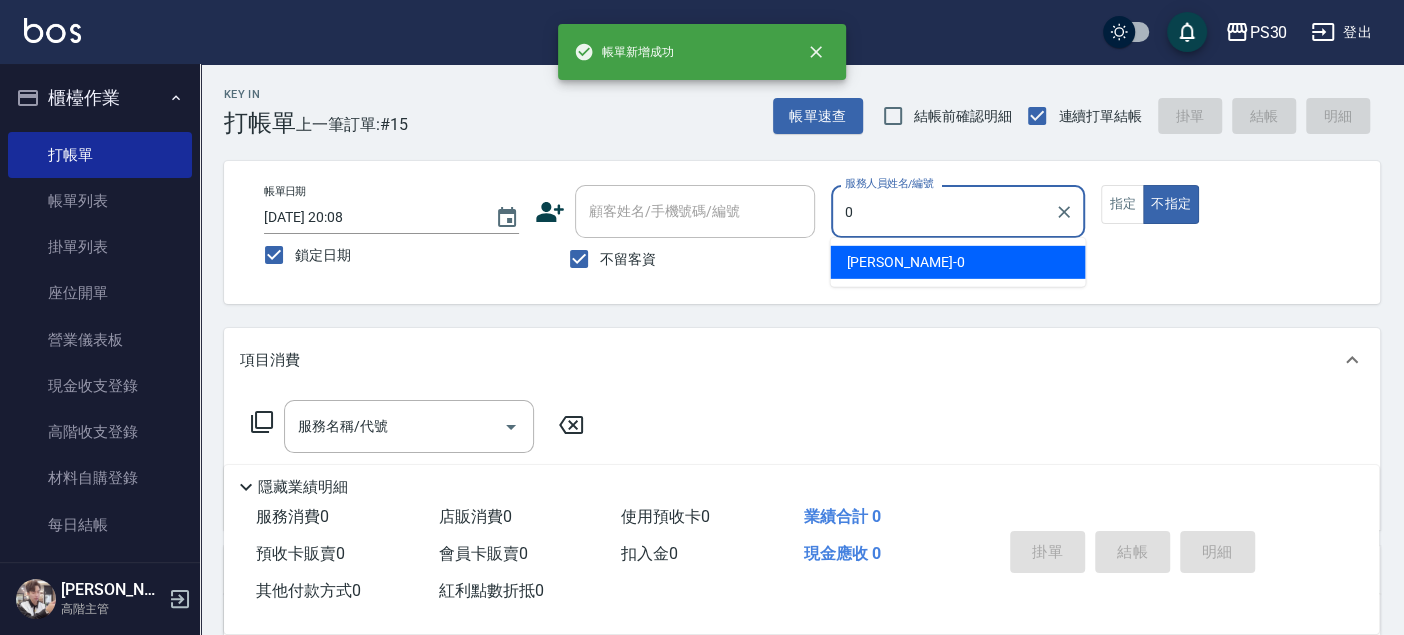 type on "[PERSON_NAME]-0" 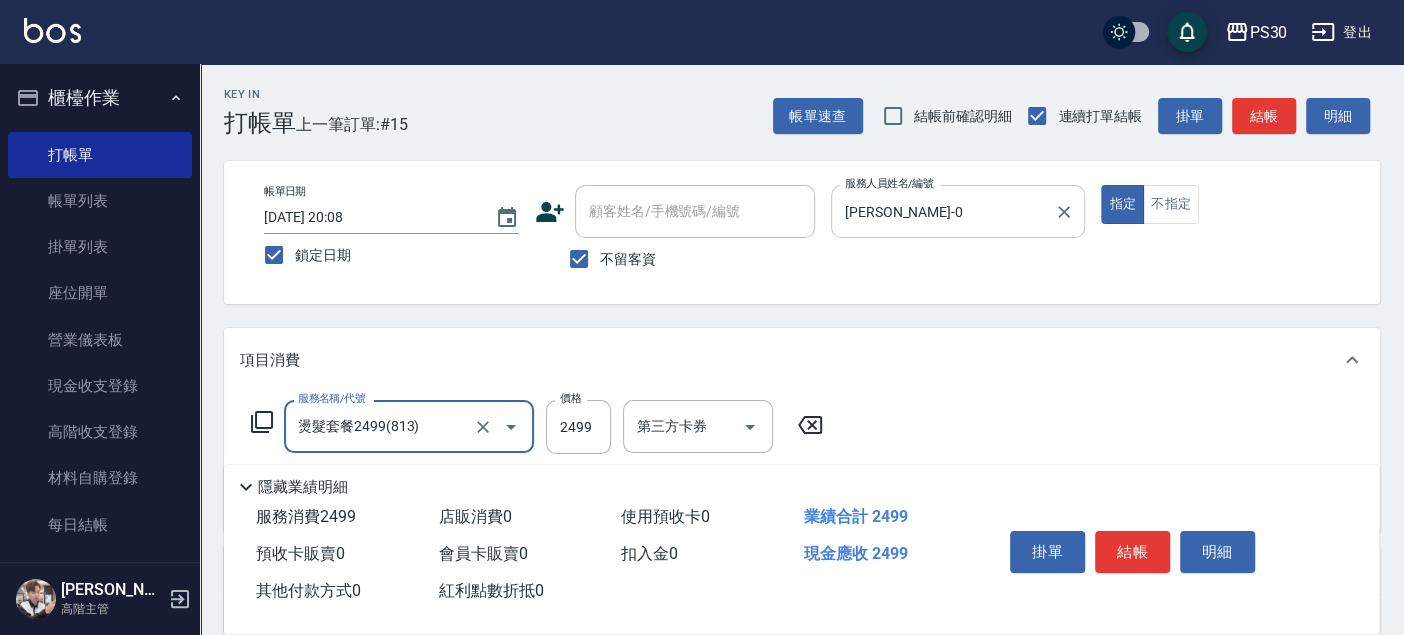 type on "燙髮套餐2499(813)" 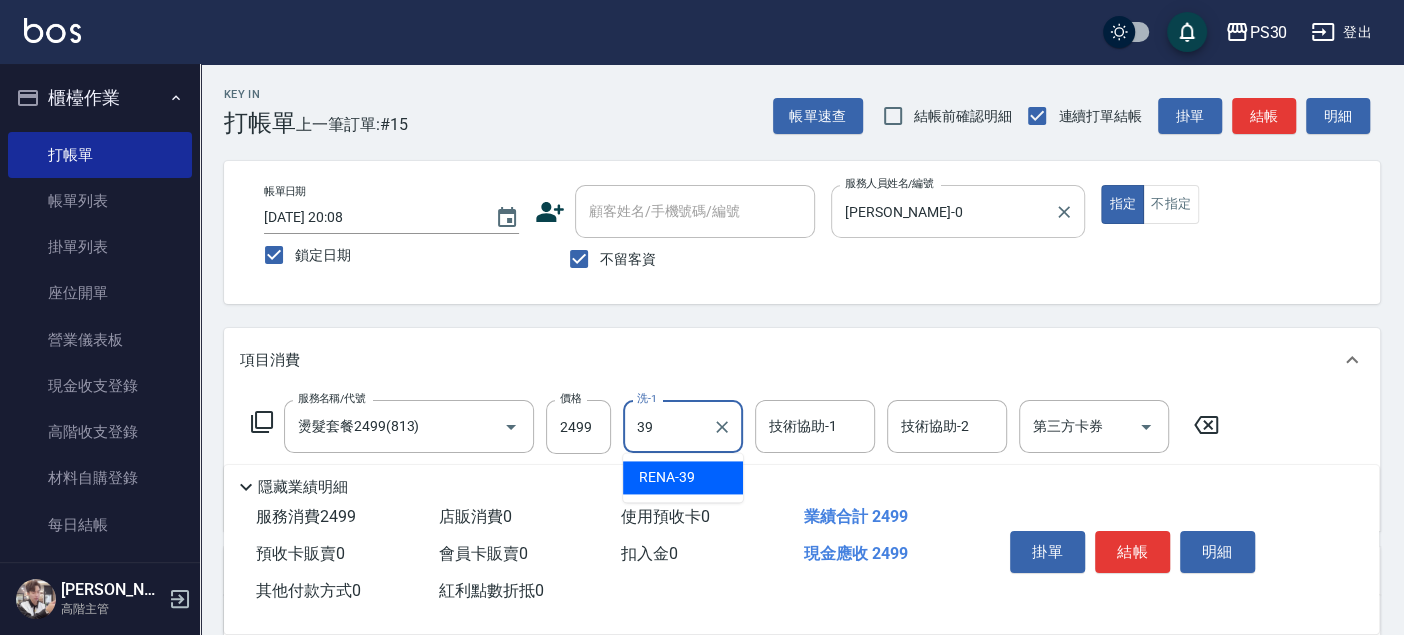 type on "RENA-39" 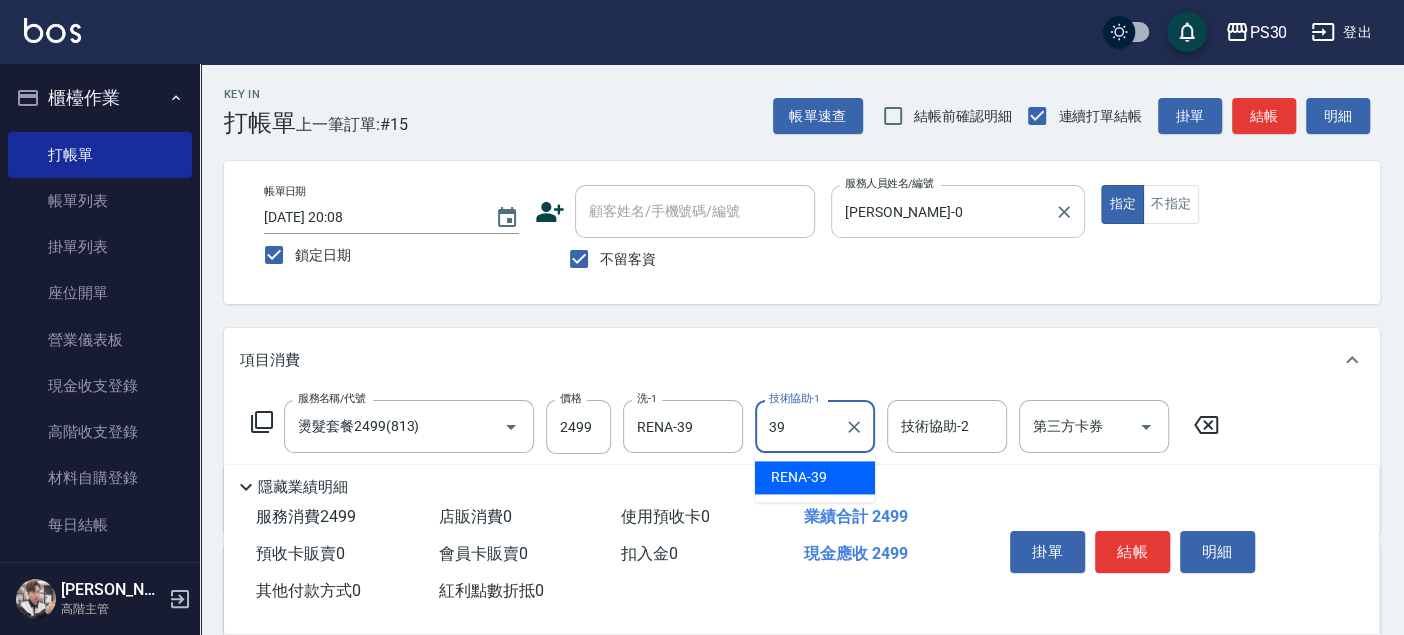 type on "RENA-39" 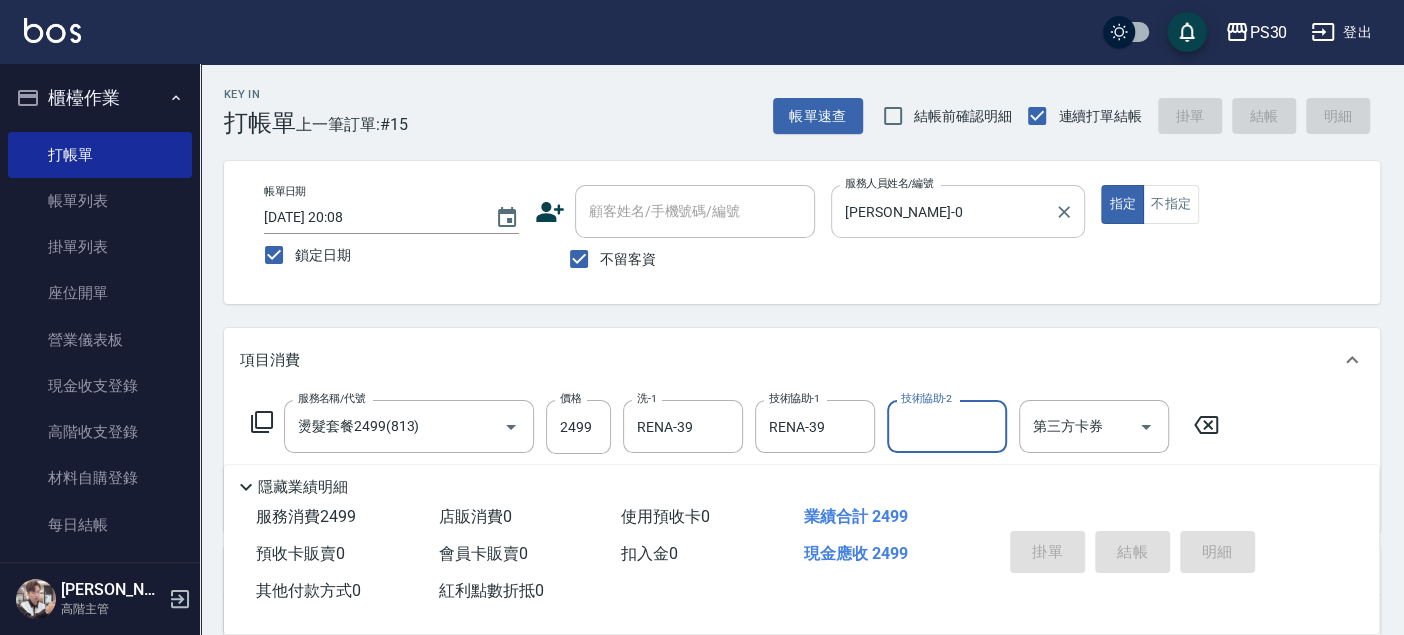 type 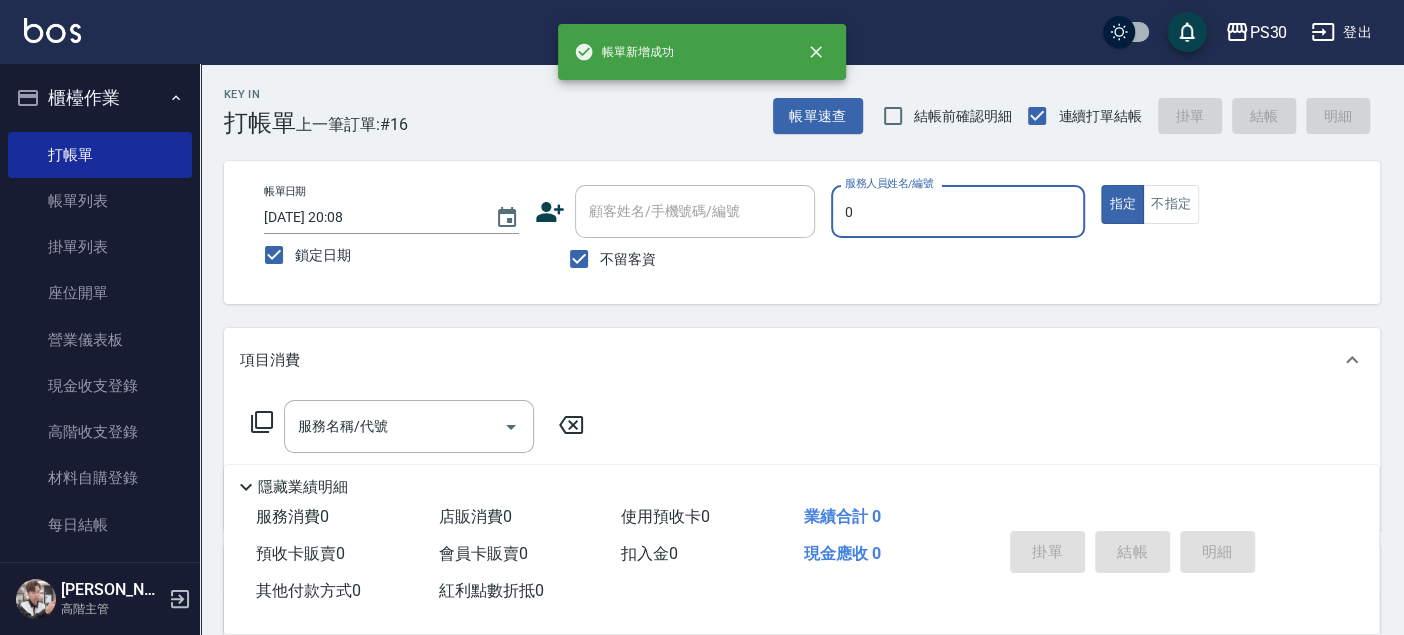 type on "[PERSON_NAME]-0" 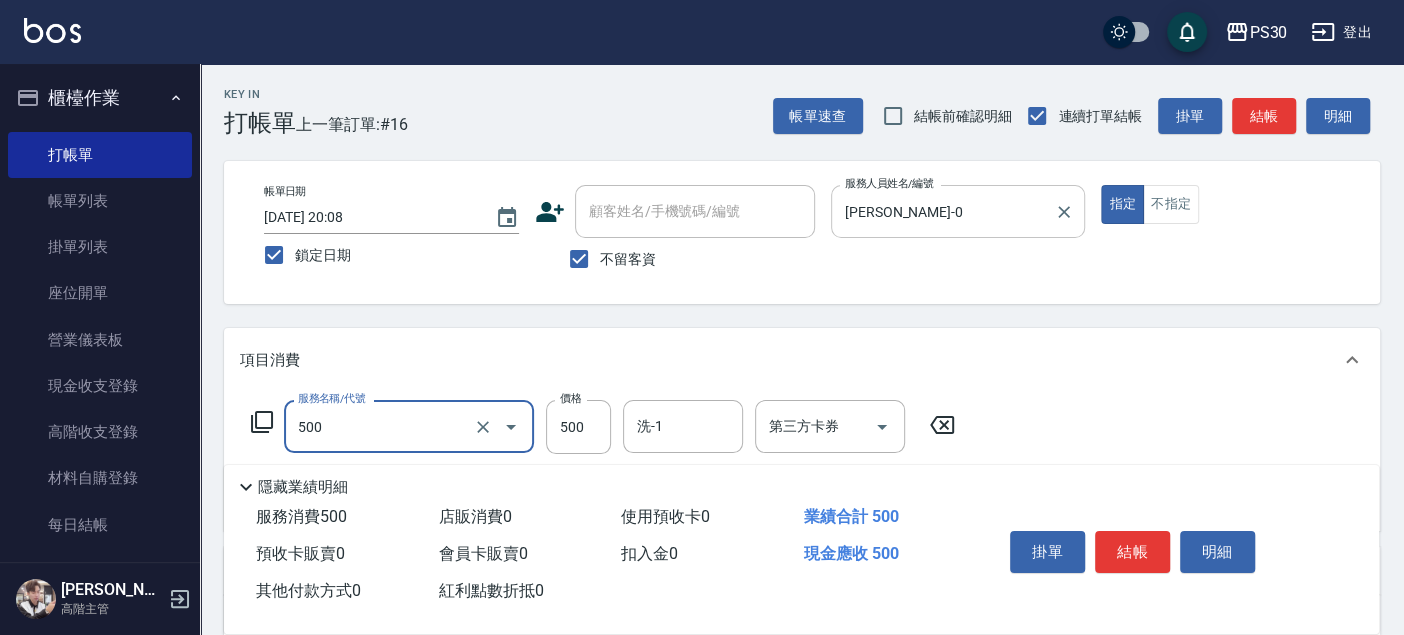 type on "洗剪500(500)" 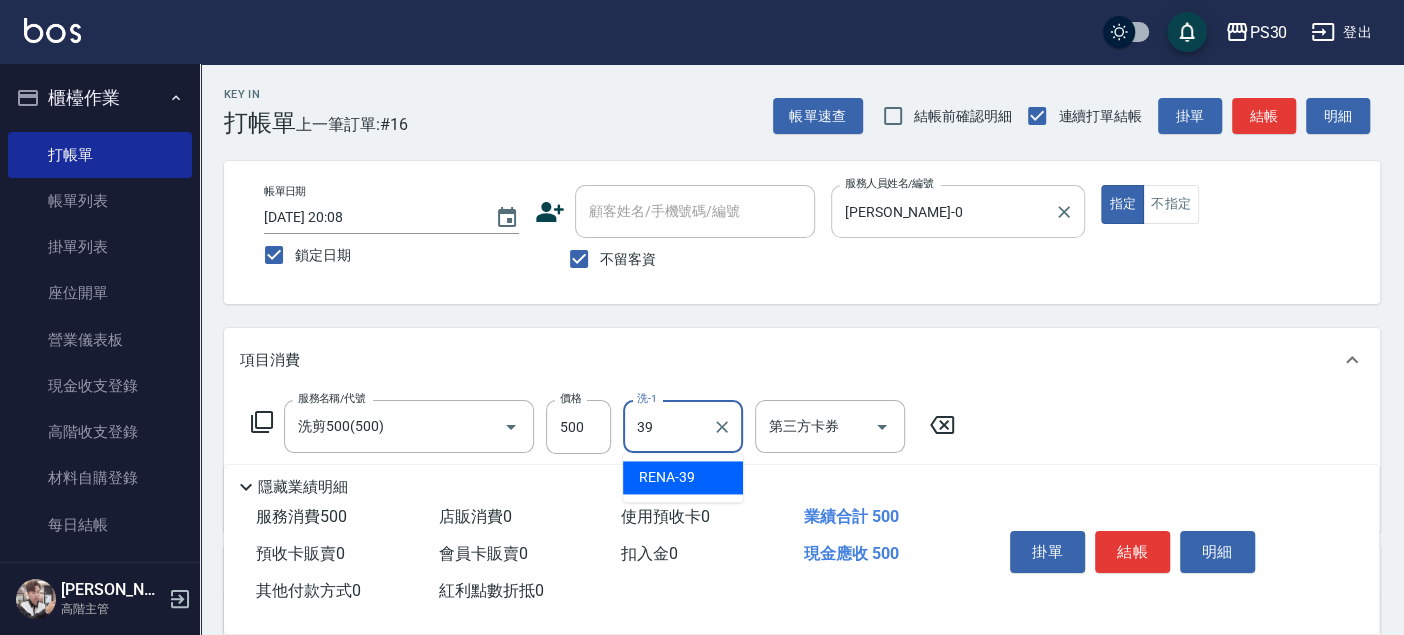 type on "RENA-39" 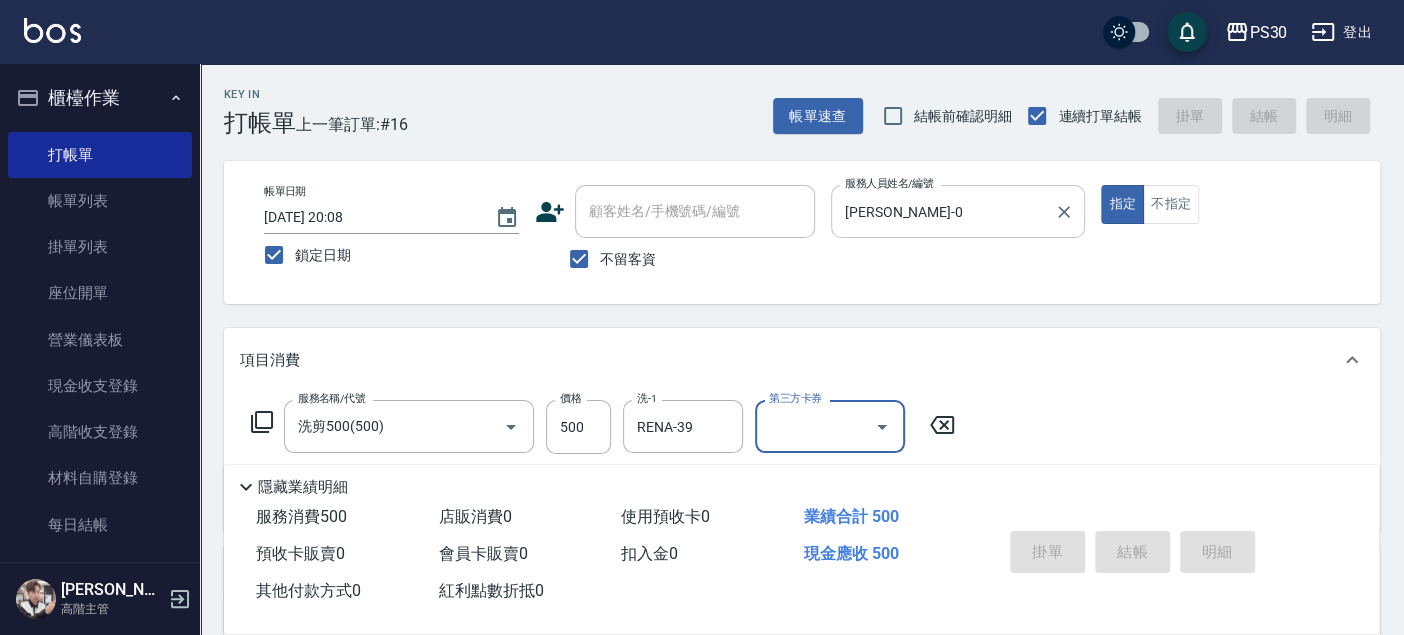 type 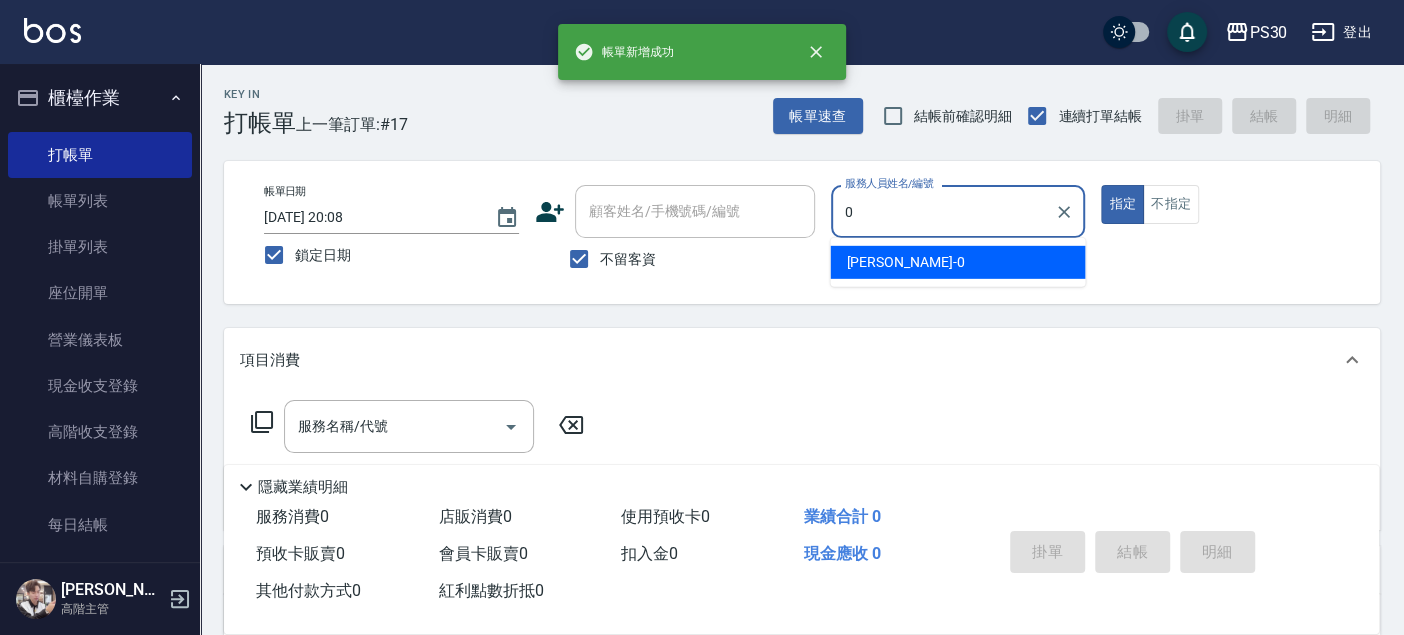 type on "[PERSON_NAME]-0" 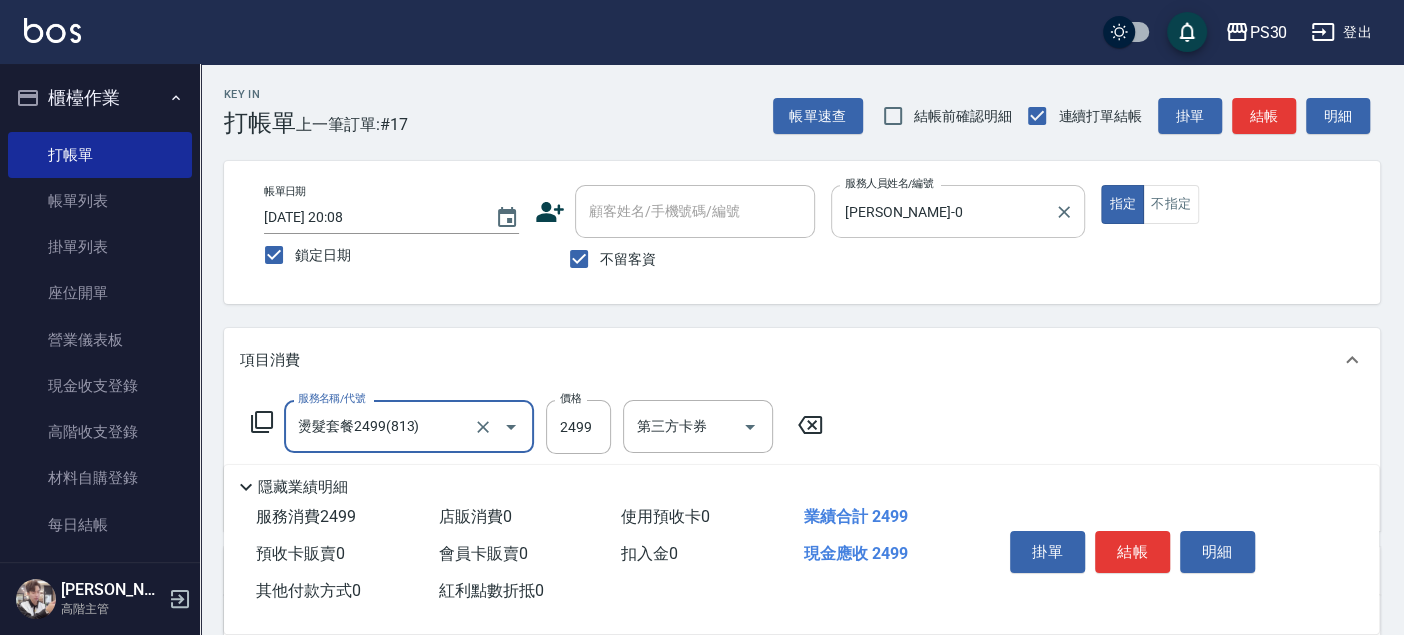 type on "燙髮套餐2499(813)" 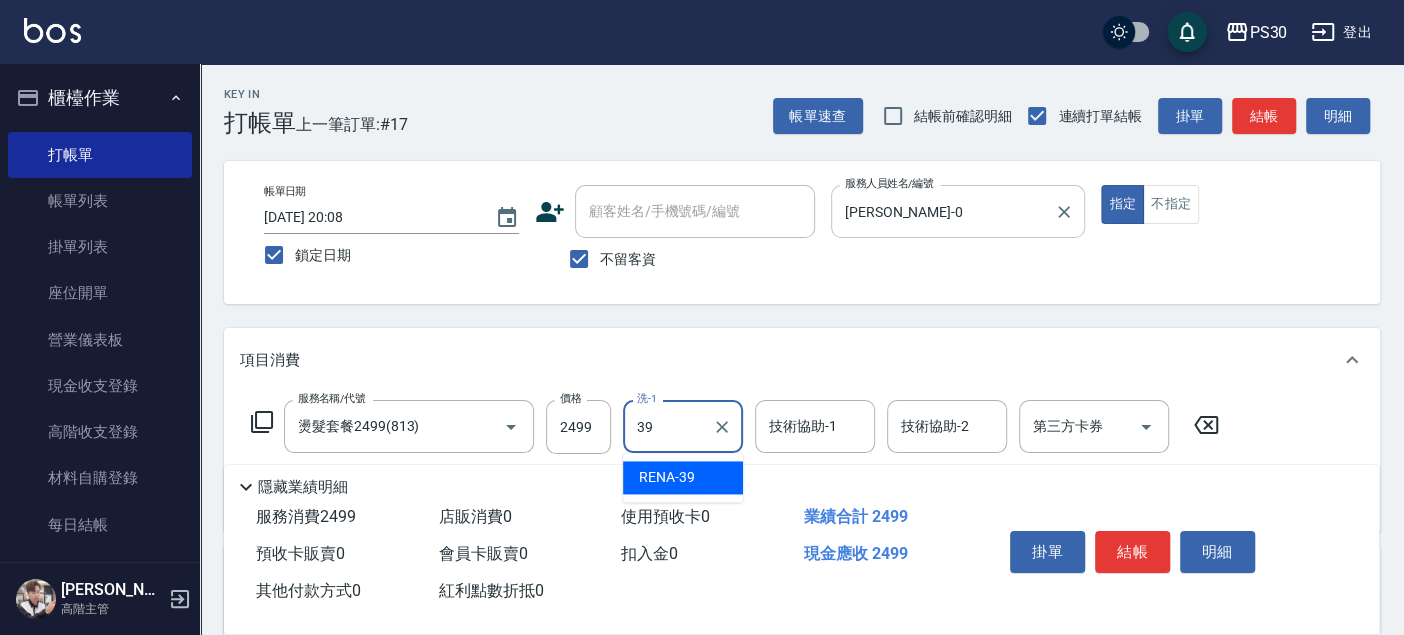 type on "RENA-39" 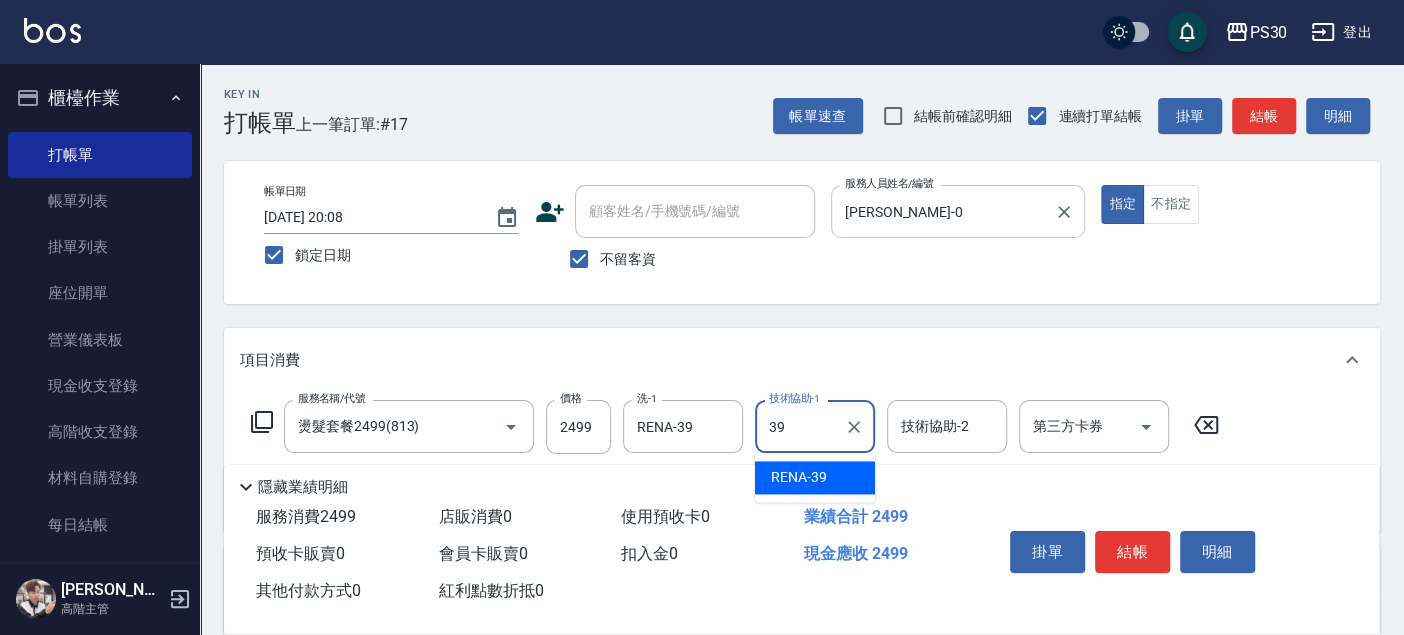 type on "RENA-39" 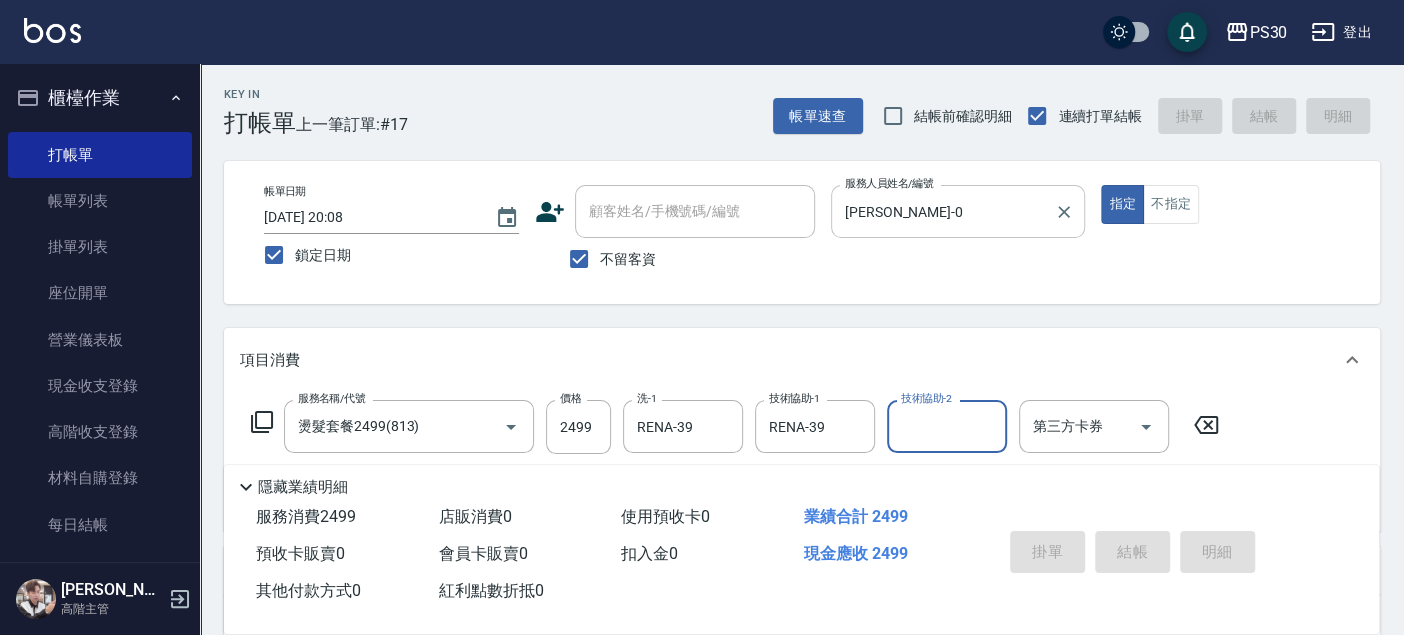 type 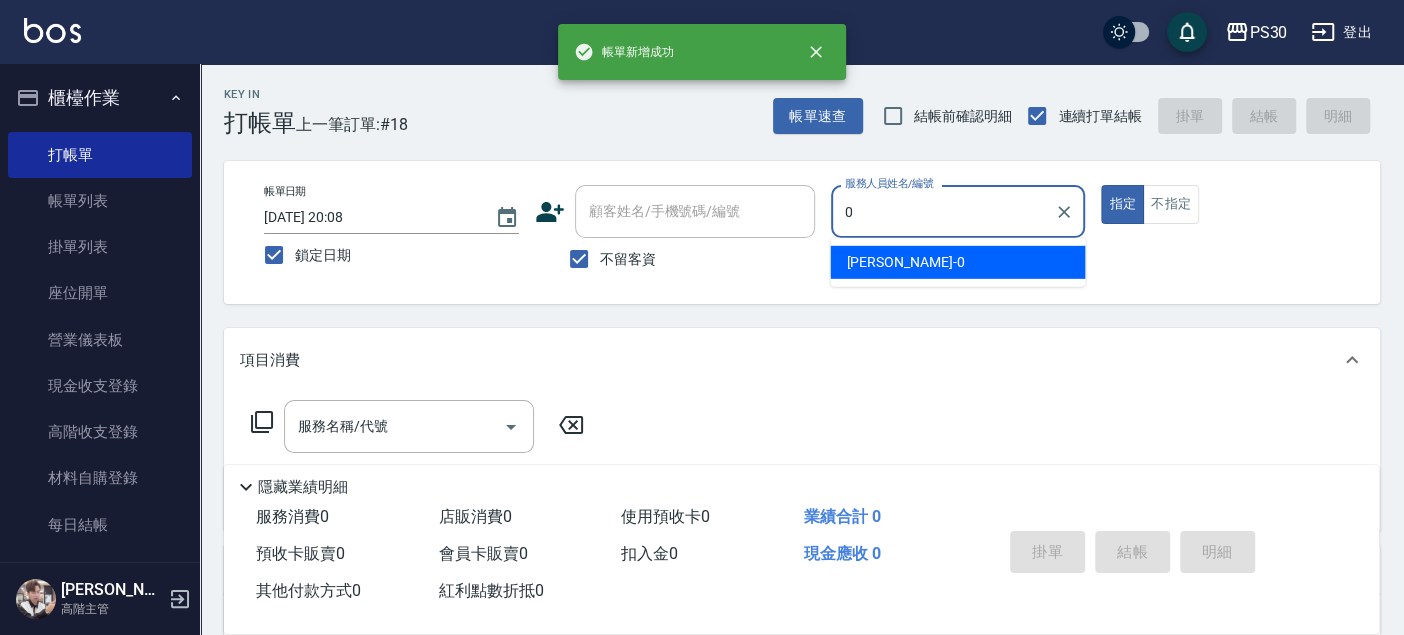 type on "[PERSON_NAME]-0" 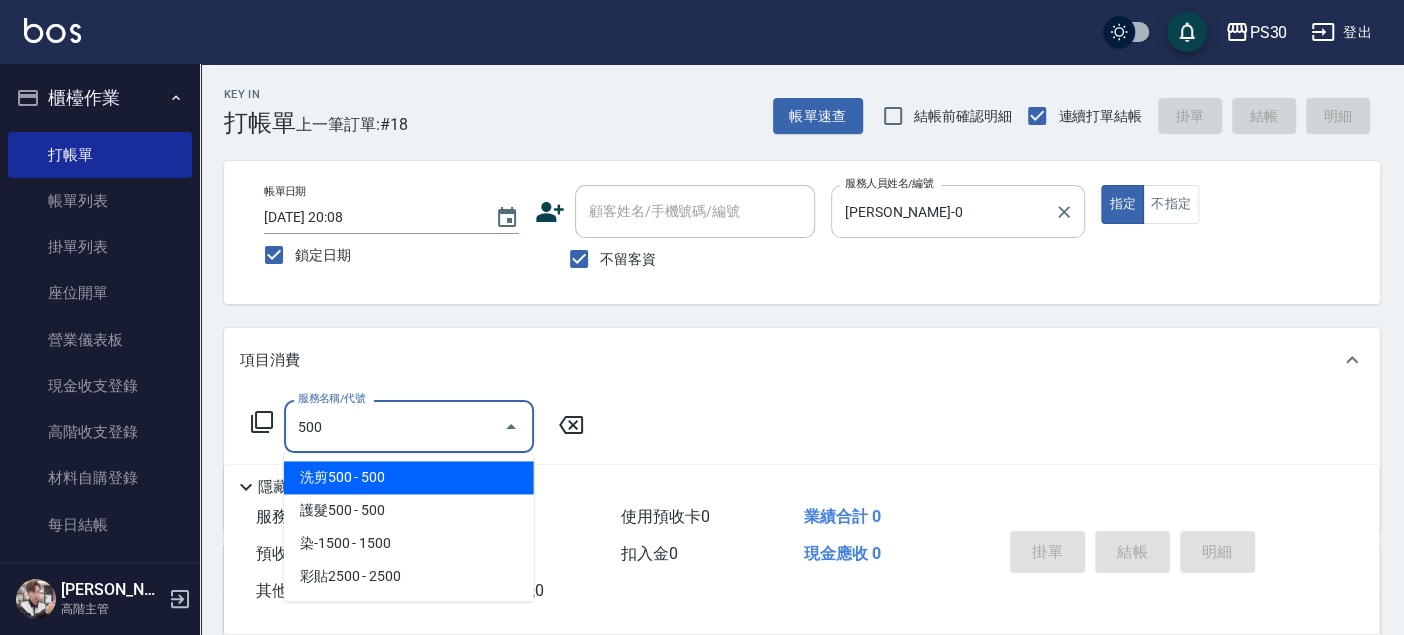 type on "洗剪500(500)" 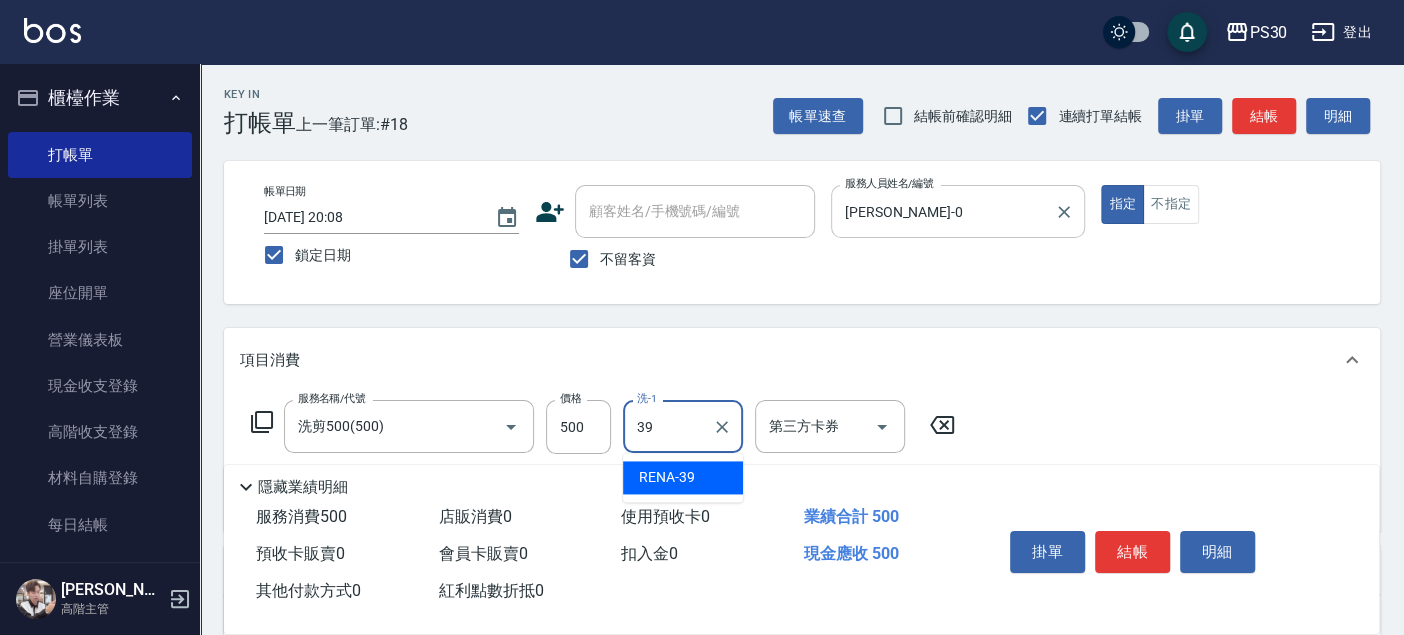 type on "RENA-39" 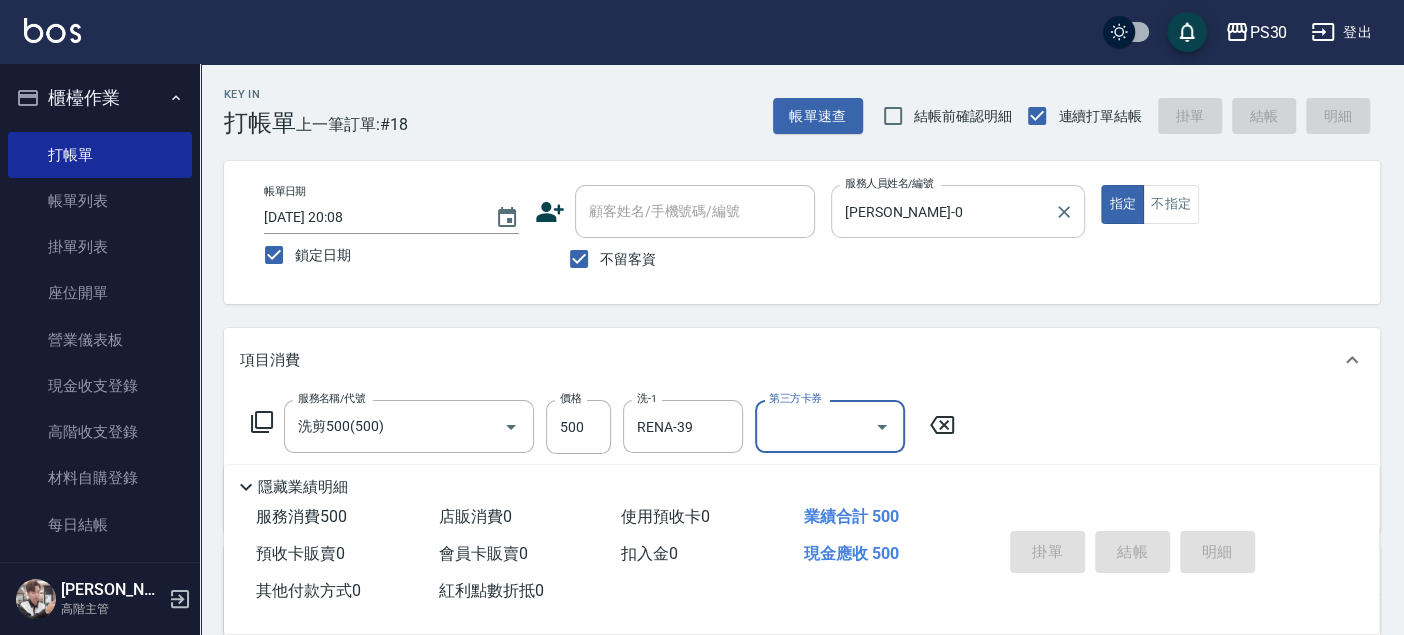 type 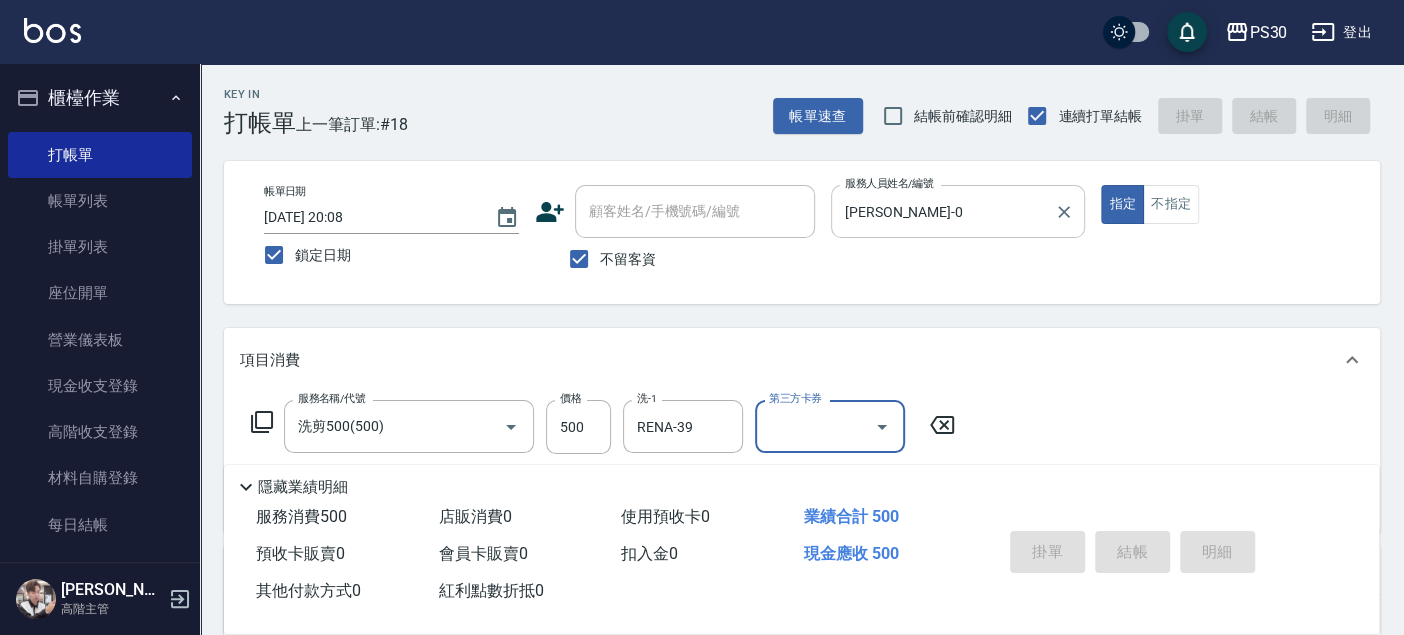 type 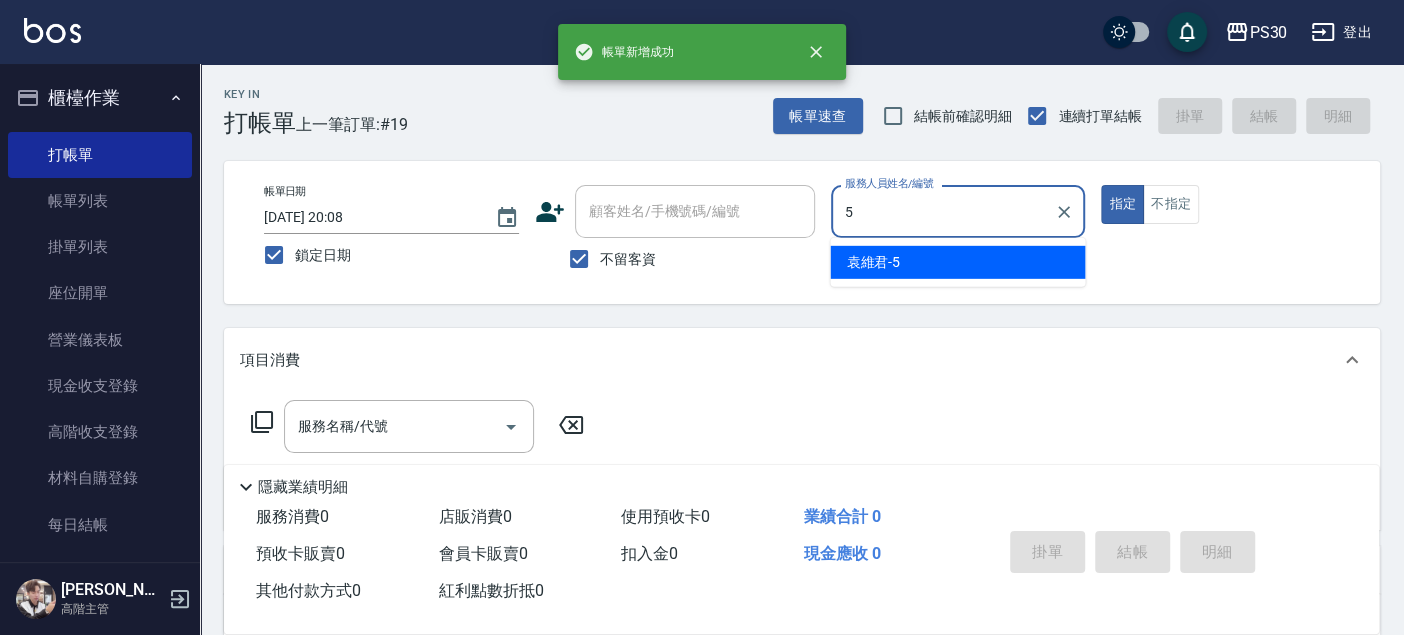 type on "[PERSON_NAME]-5" 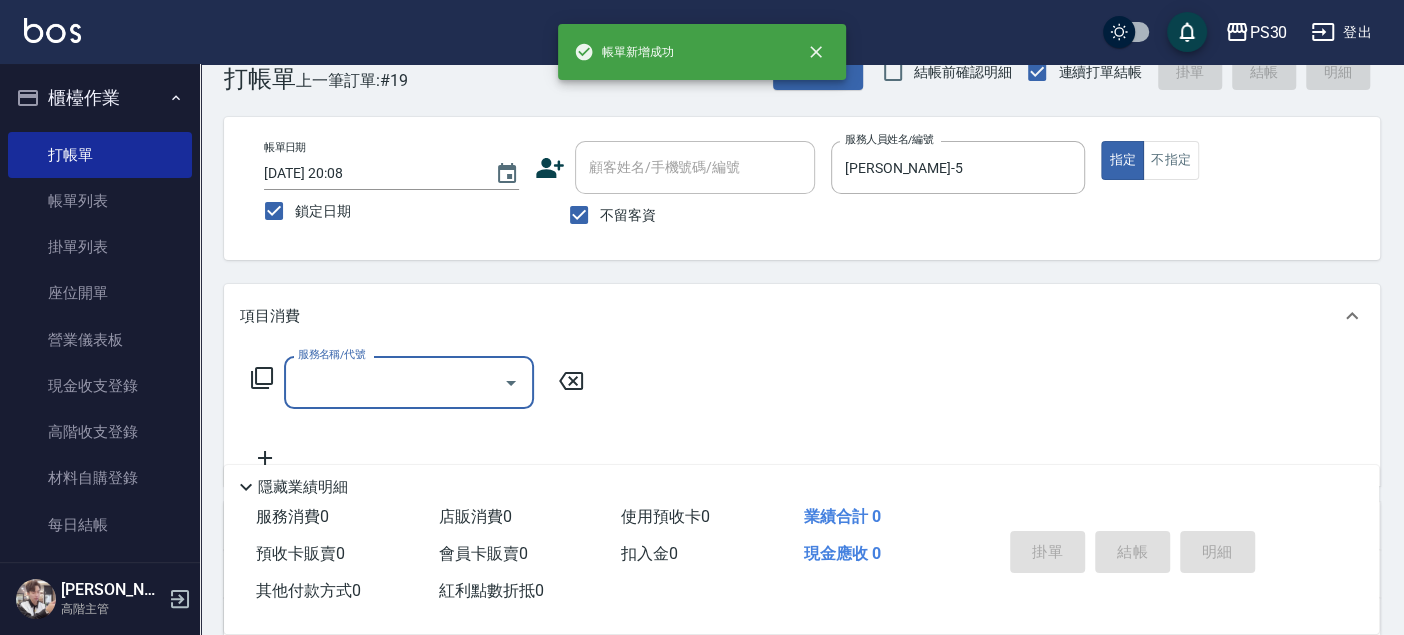 scroll, scrollTop: 111, scrollLeft: 0, axis: vertical 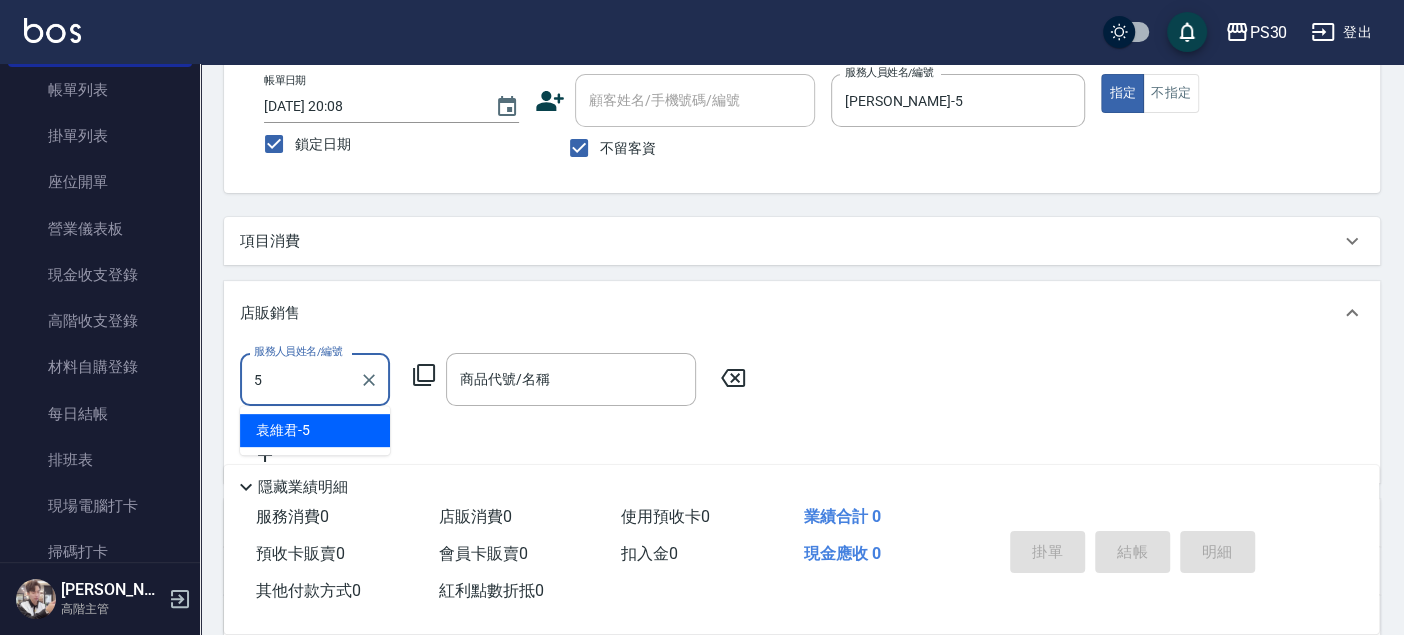 type on "[PERSON_NAME]-5" 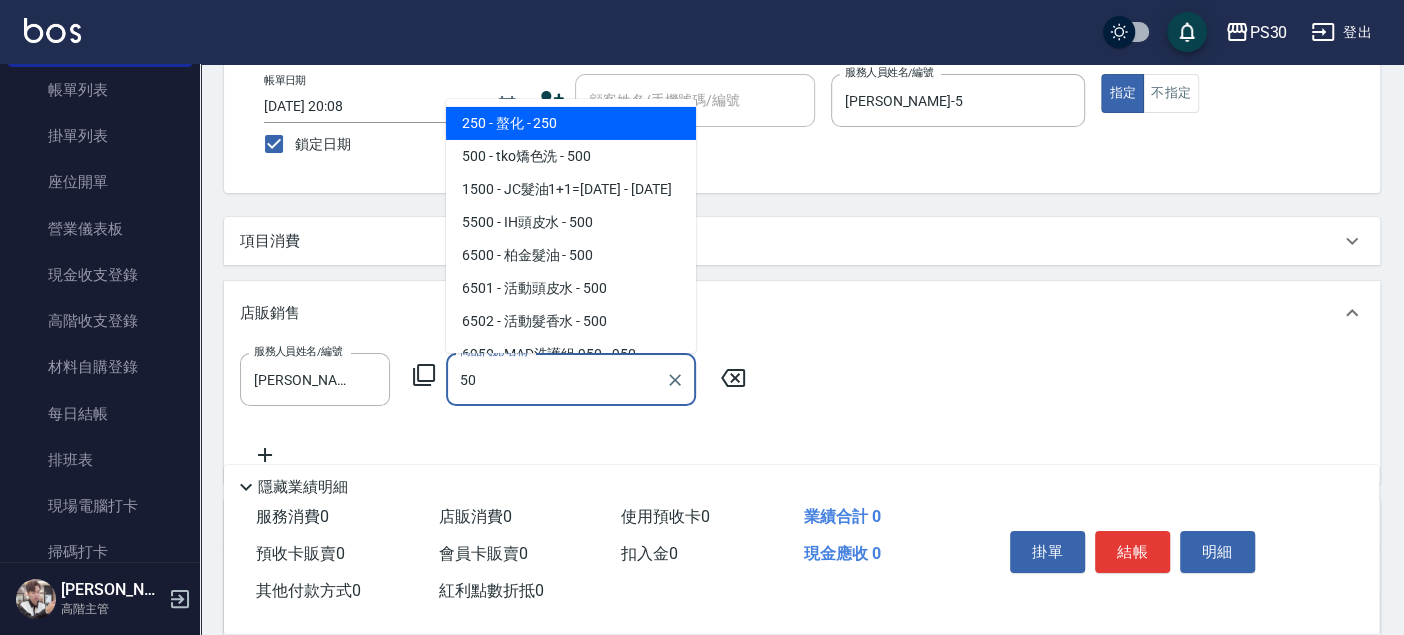 type on "5" 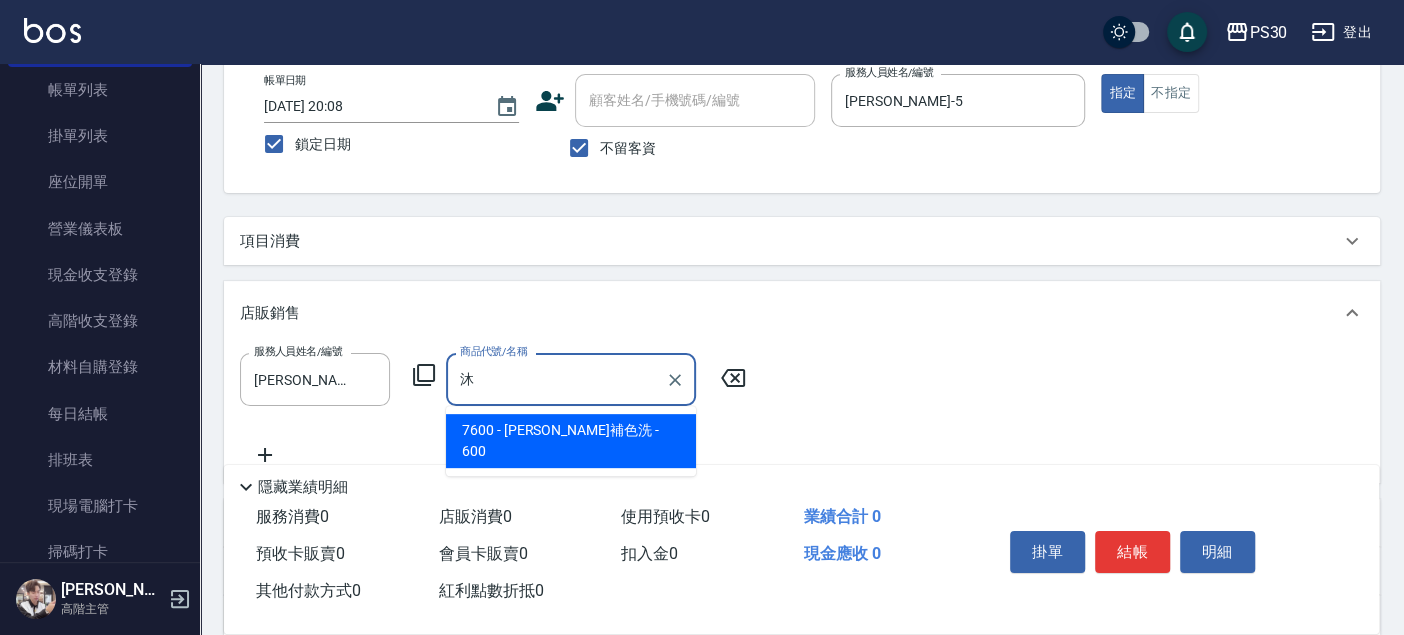 type on "[PERSON_NAME]補色洗" 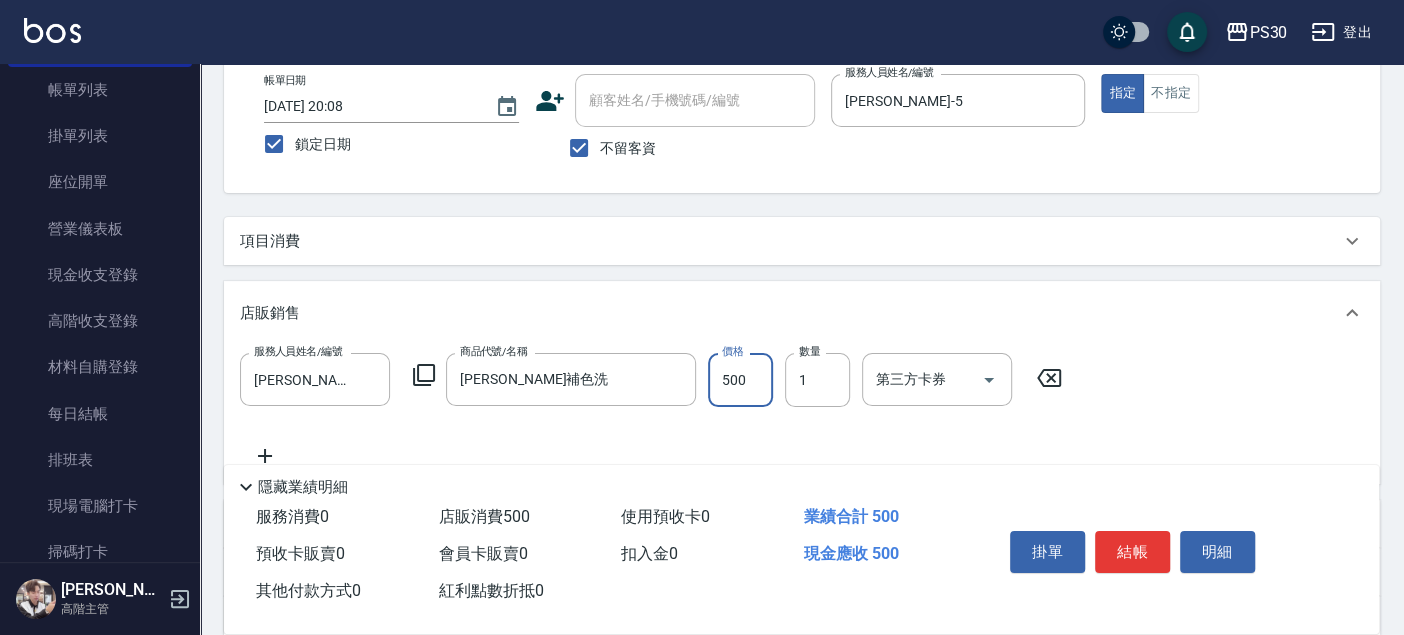type on "500" 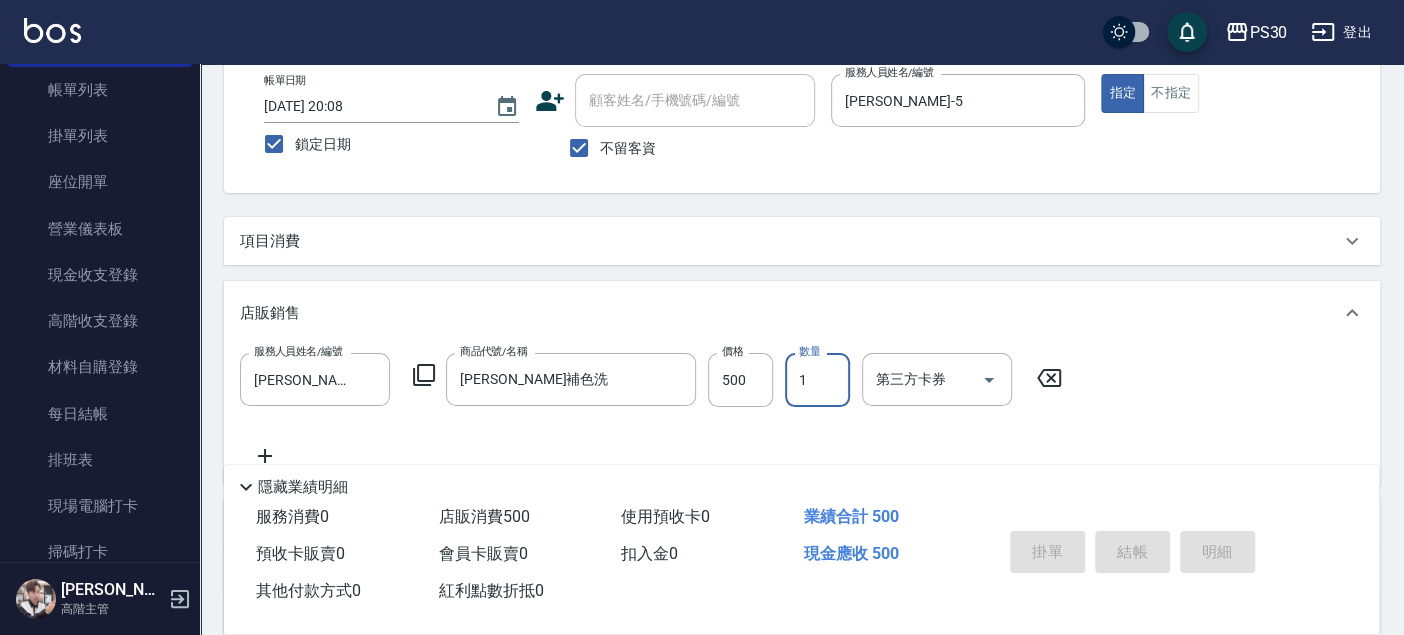 type 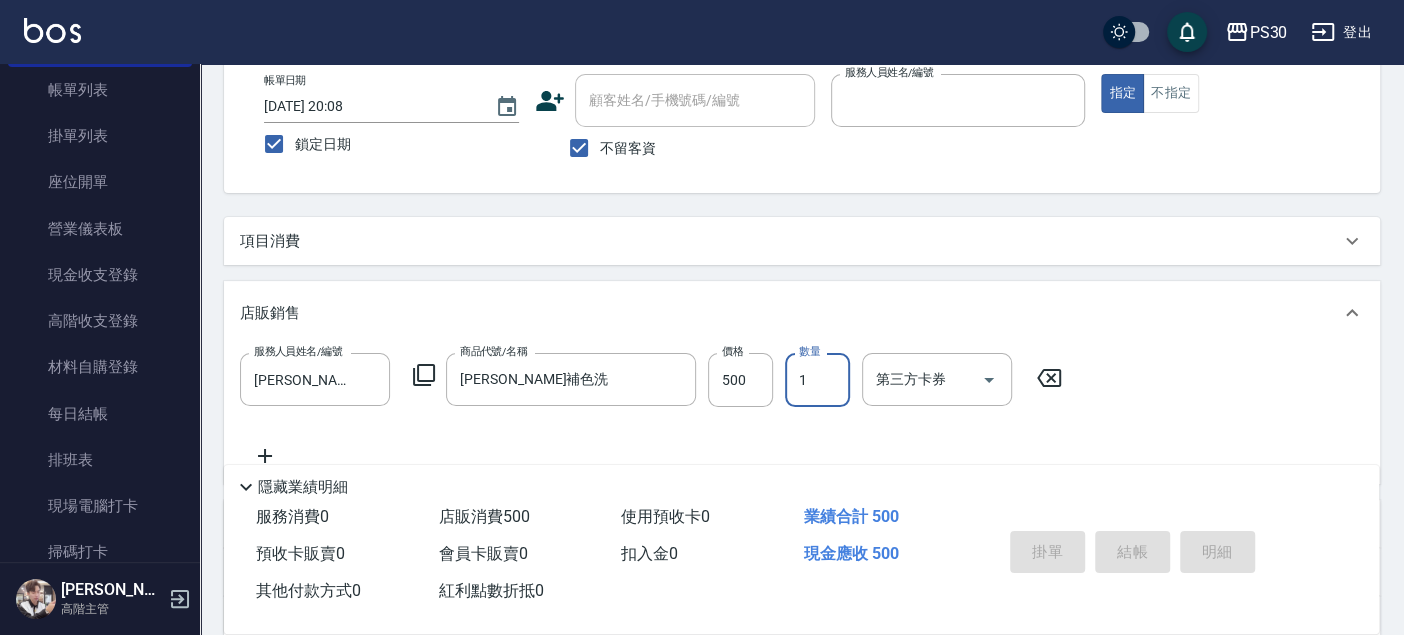 type 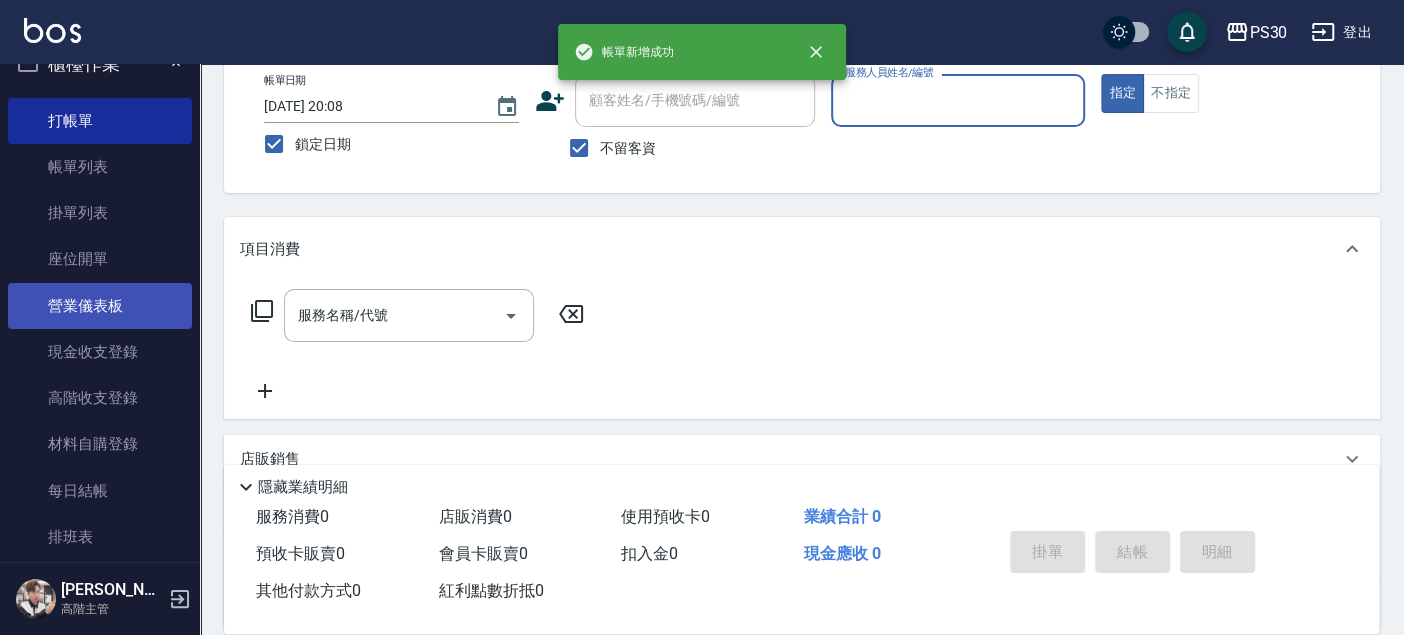 scroll, scrollTop: 0, scrollLeft: 0, axis: both 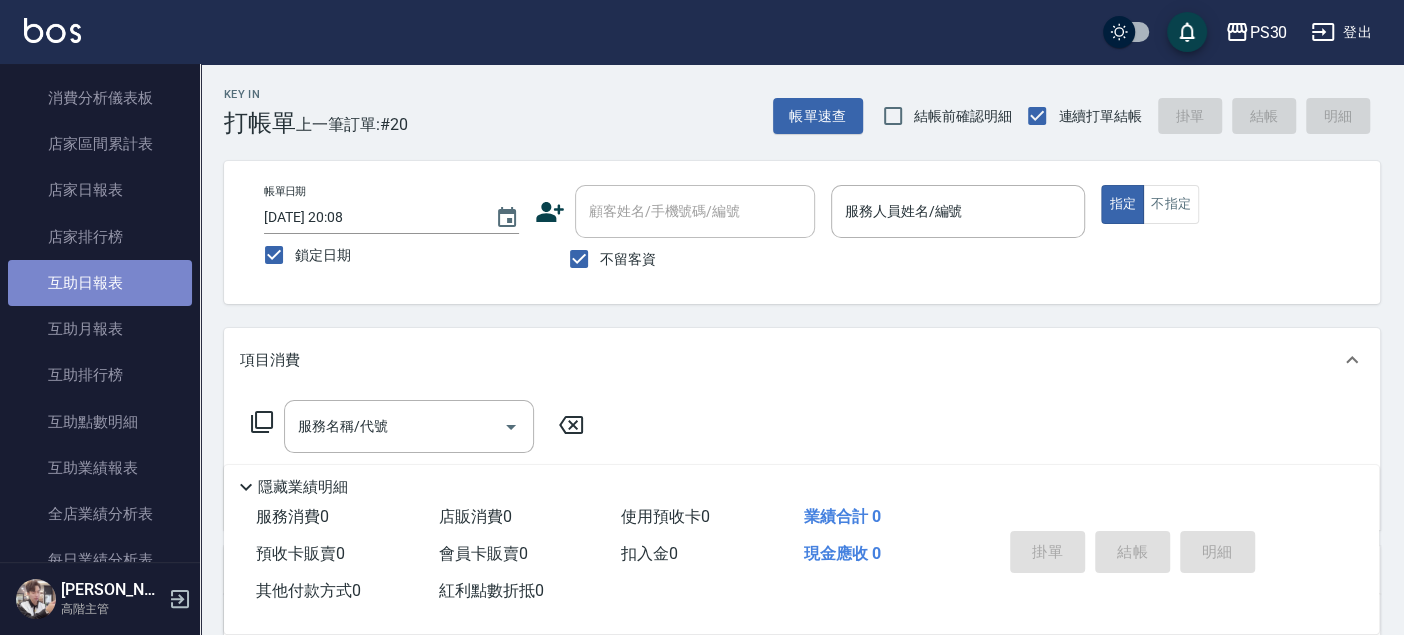click on "互助日報表" at bounding box center [100, 283] 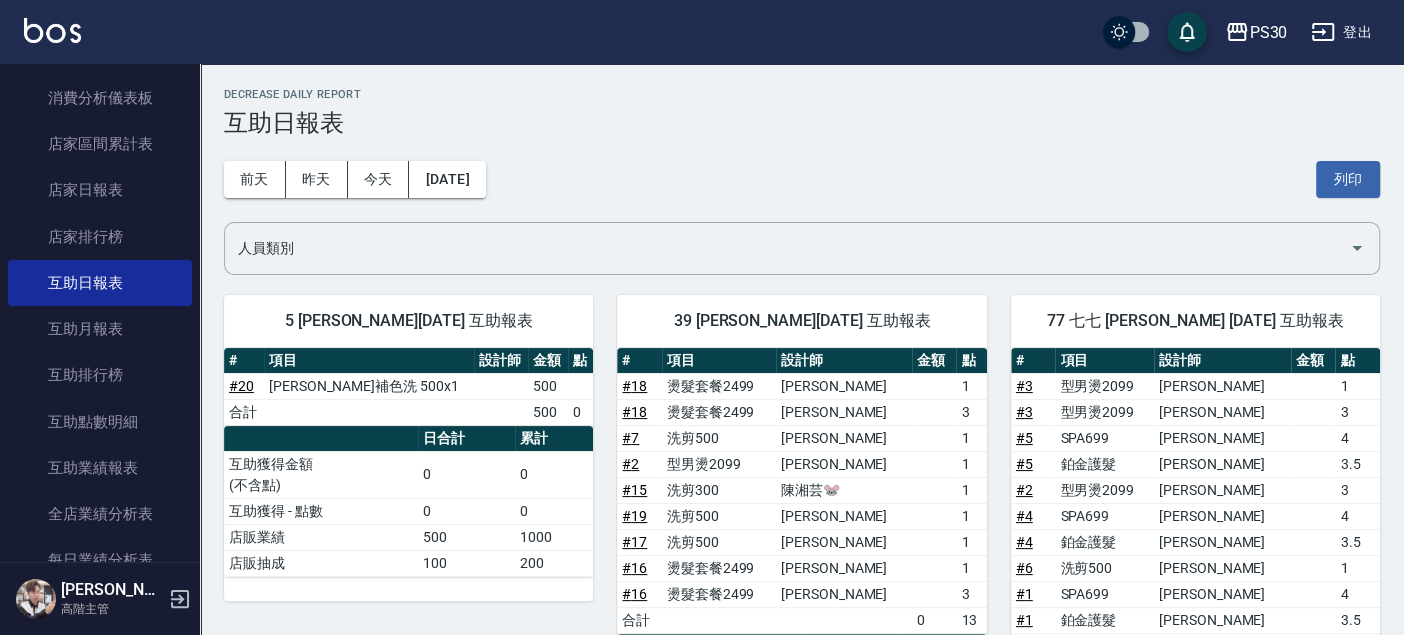 scroll, scrollTop: 111, scrollLeft: 0, axis: vertical 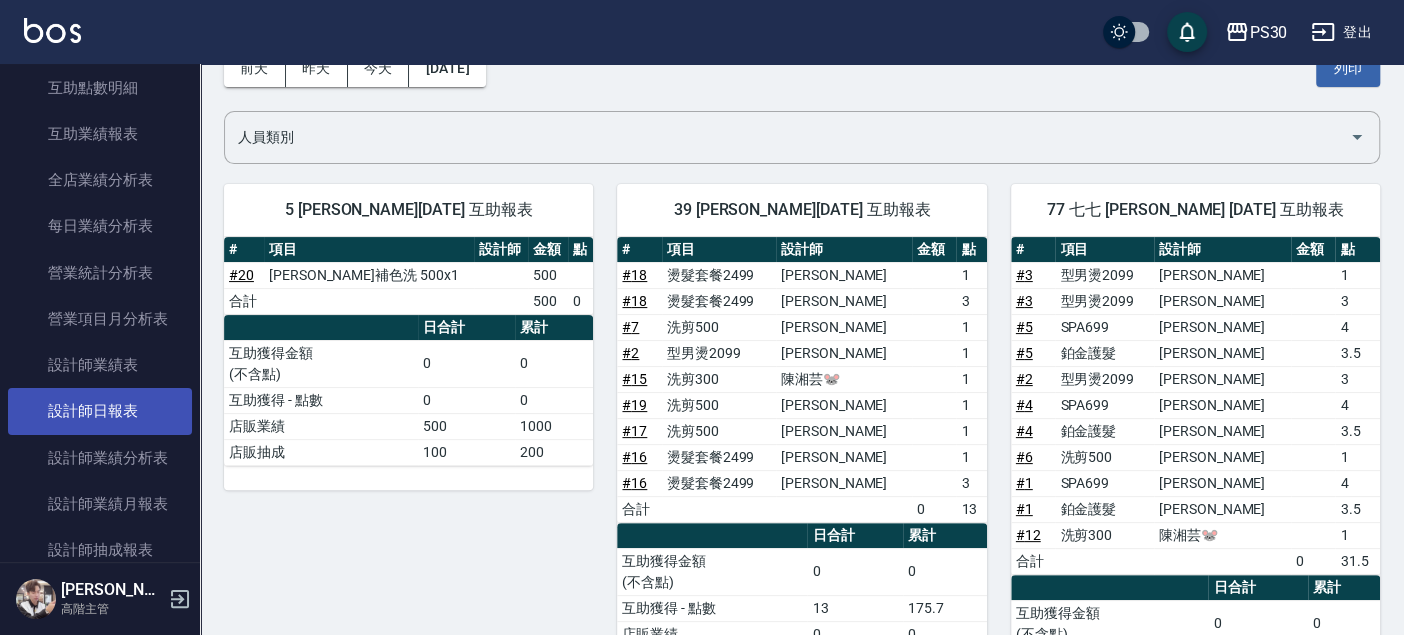 click on "設計師日報表" at bounding box center (100, 411) 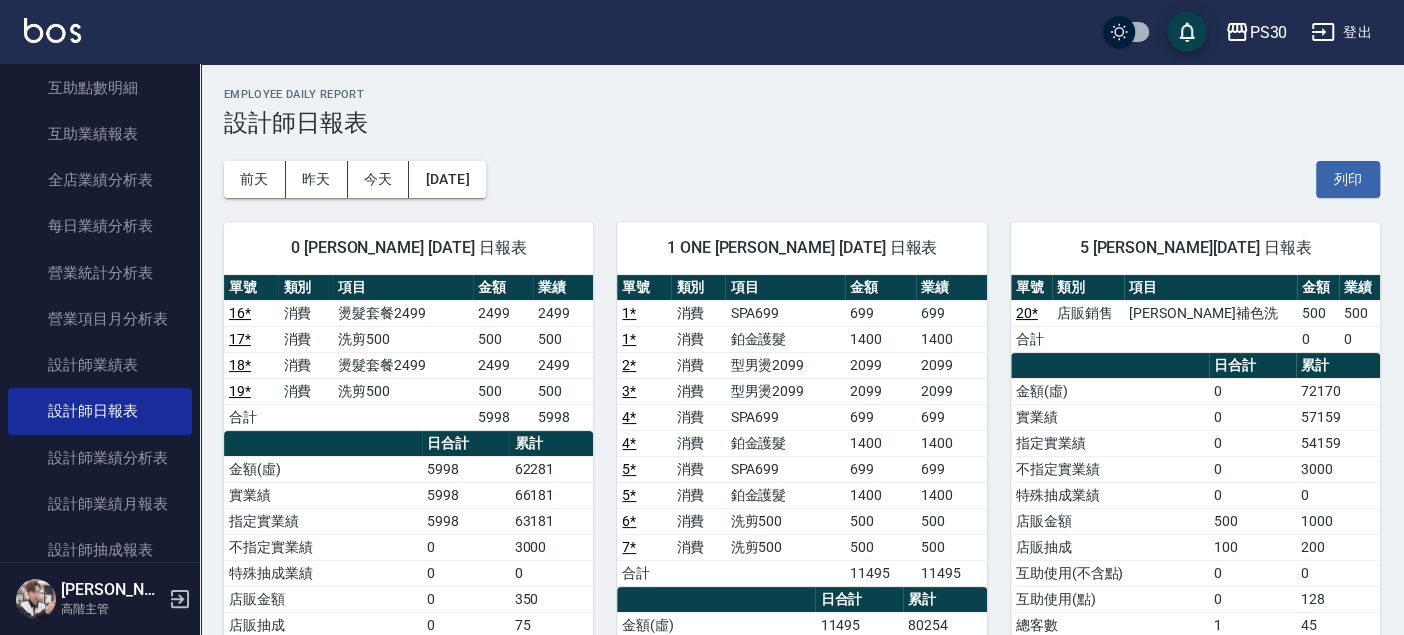 scroll, scrollTop: 111, scrollLeft: 0, axis: vertical 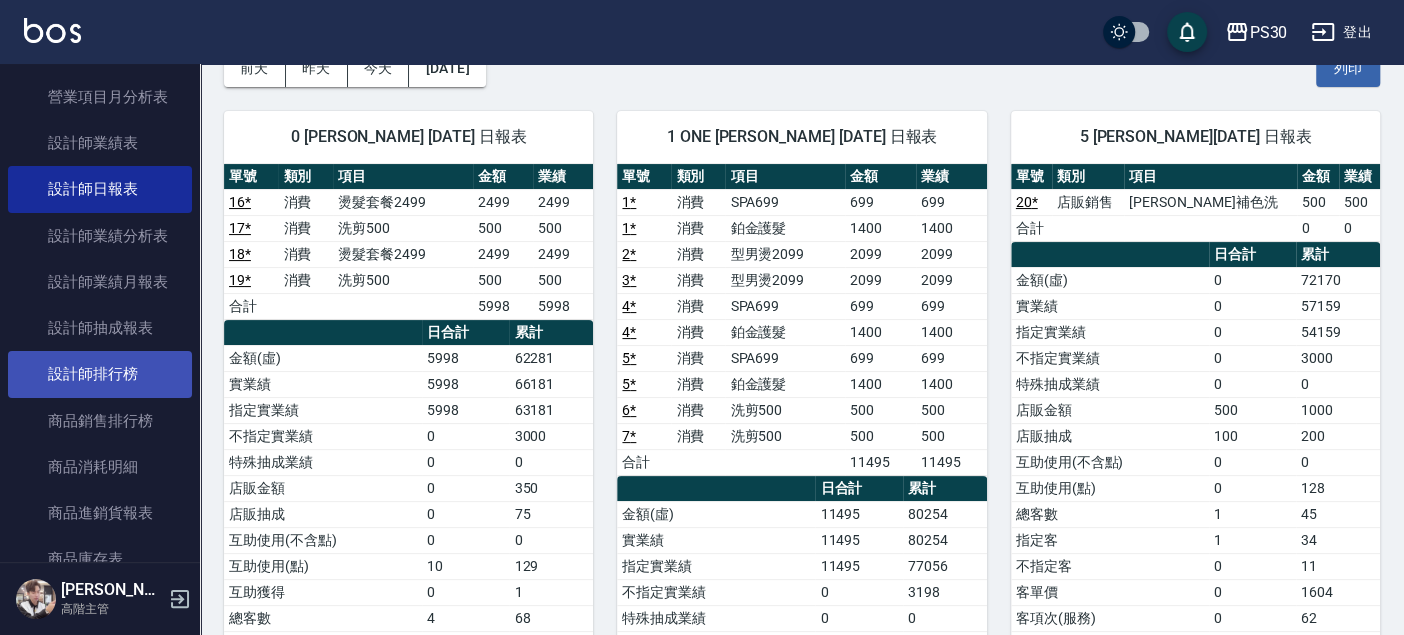 click on "設計師排行榜" at bounding box center (100, 374) 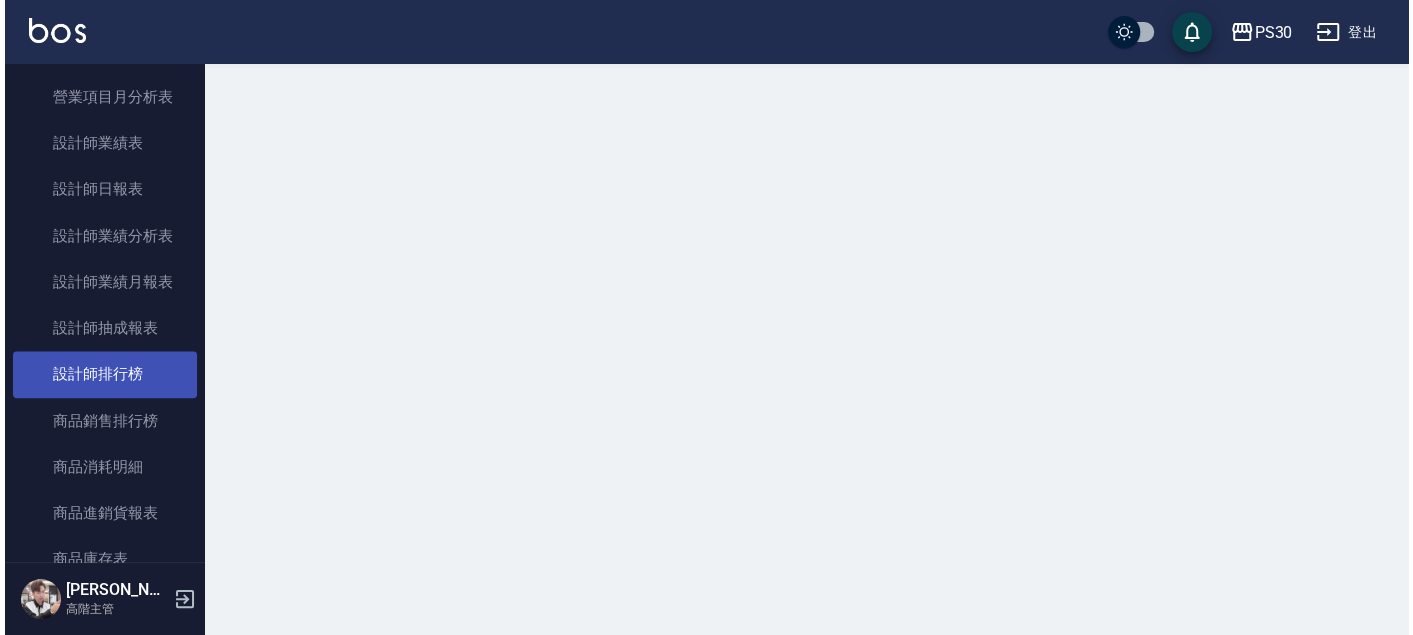 scroll, scrollTop: 0, scrollLeft: 0, axis: both 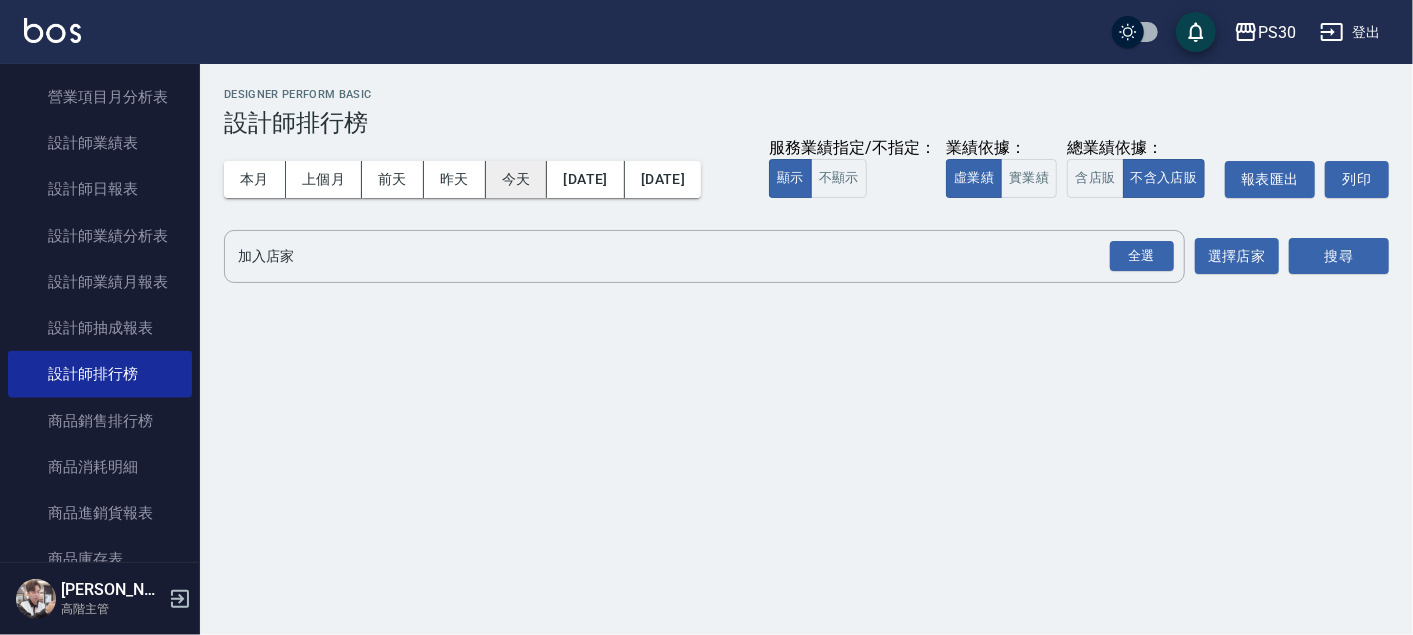click on "今天" at bounding box center (517, 179) 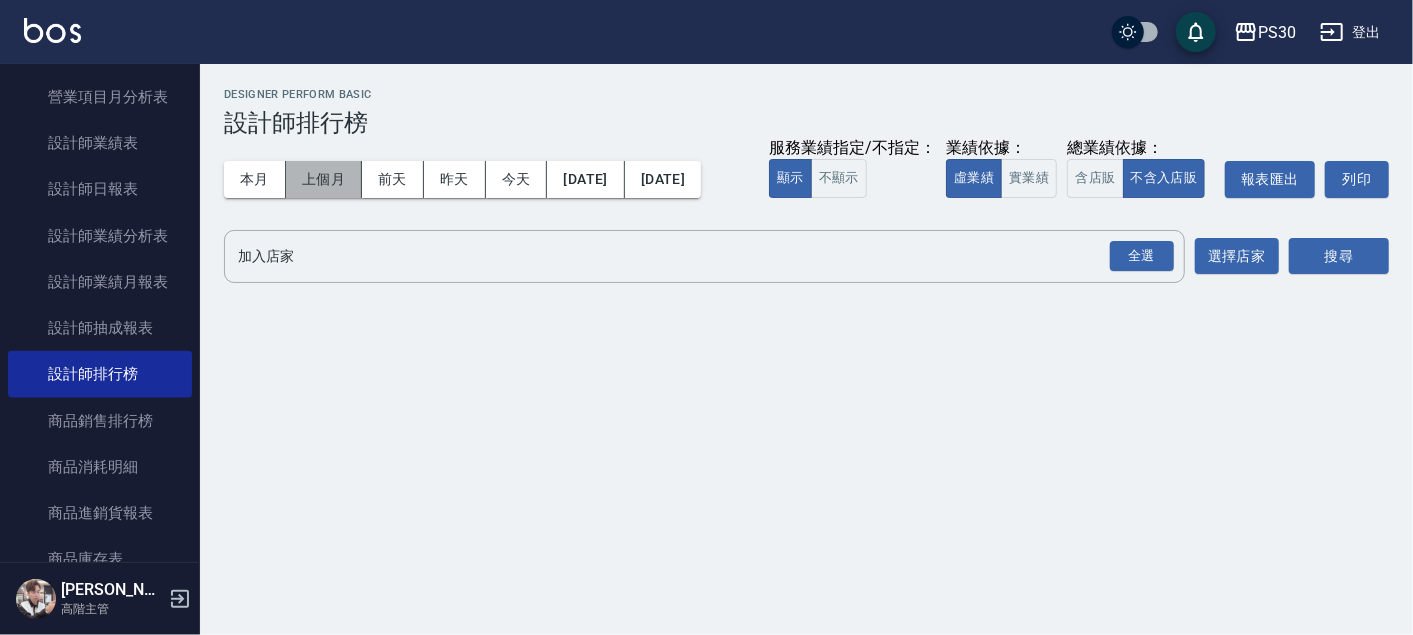 click on "上個月" at bounding box center [324, 179] 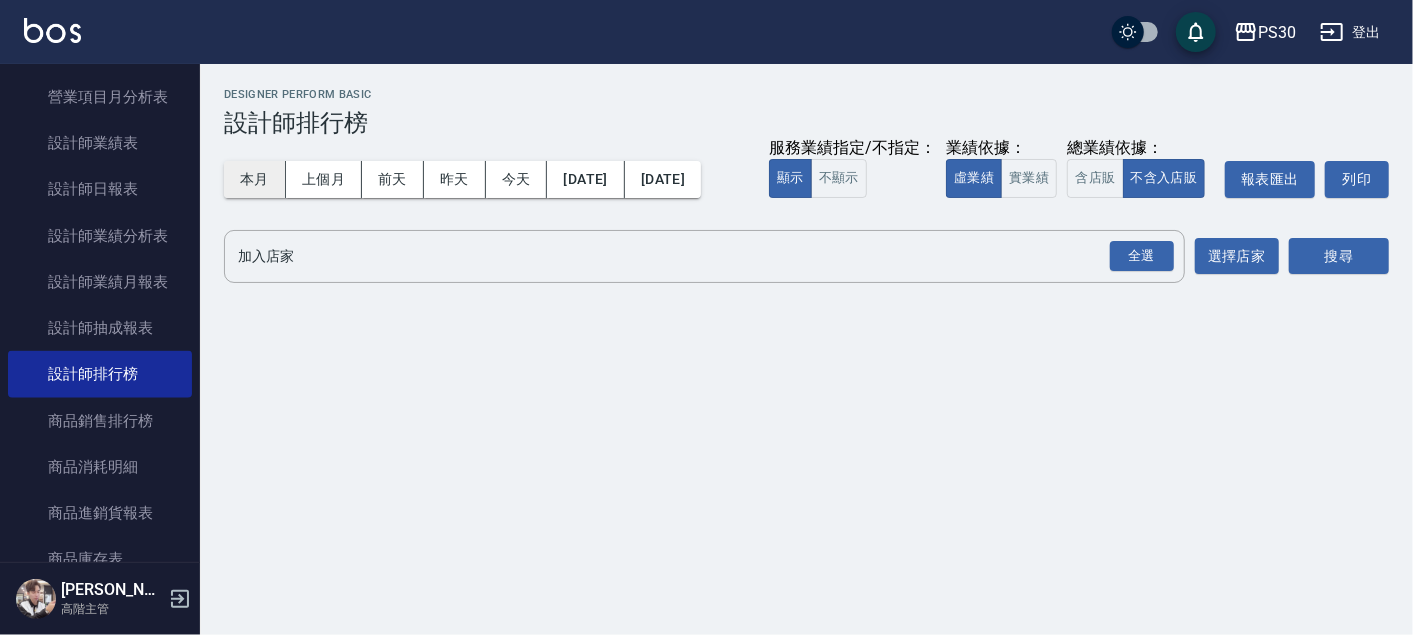 click on "本月" at bounding box center (255, 179) 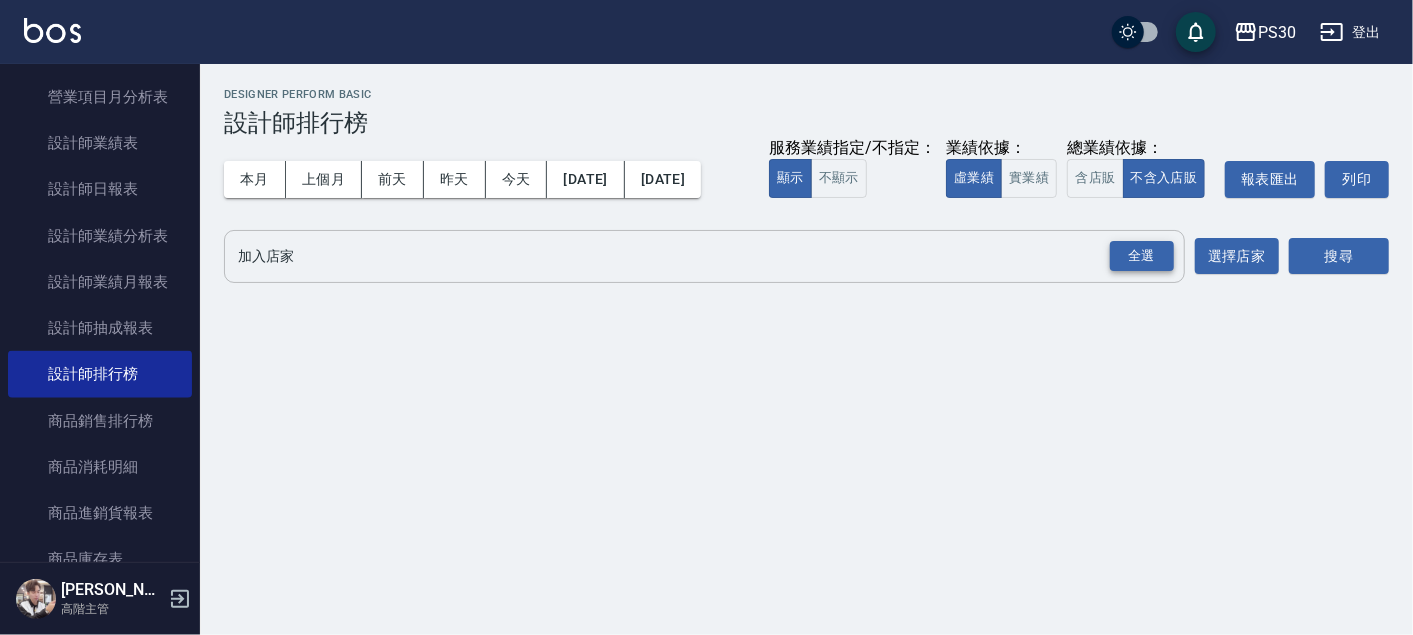 click on "全選" at bounding box center (1142, 256) 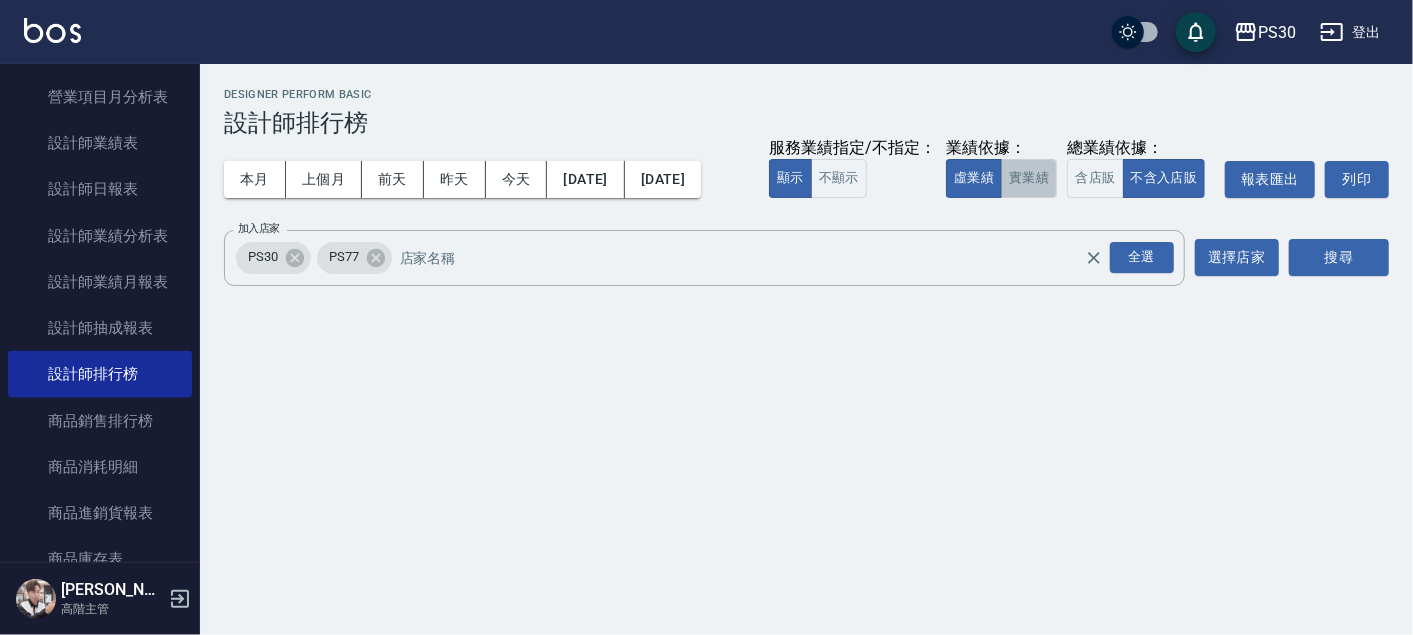 click on "實業績" at bounding box center (1029, 178) 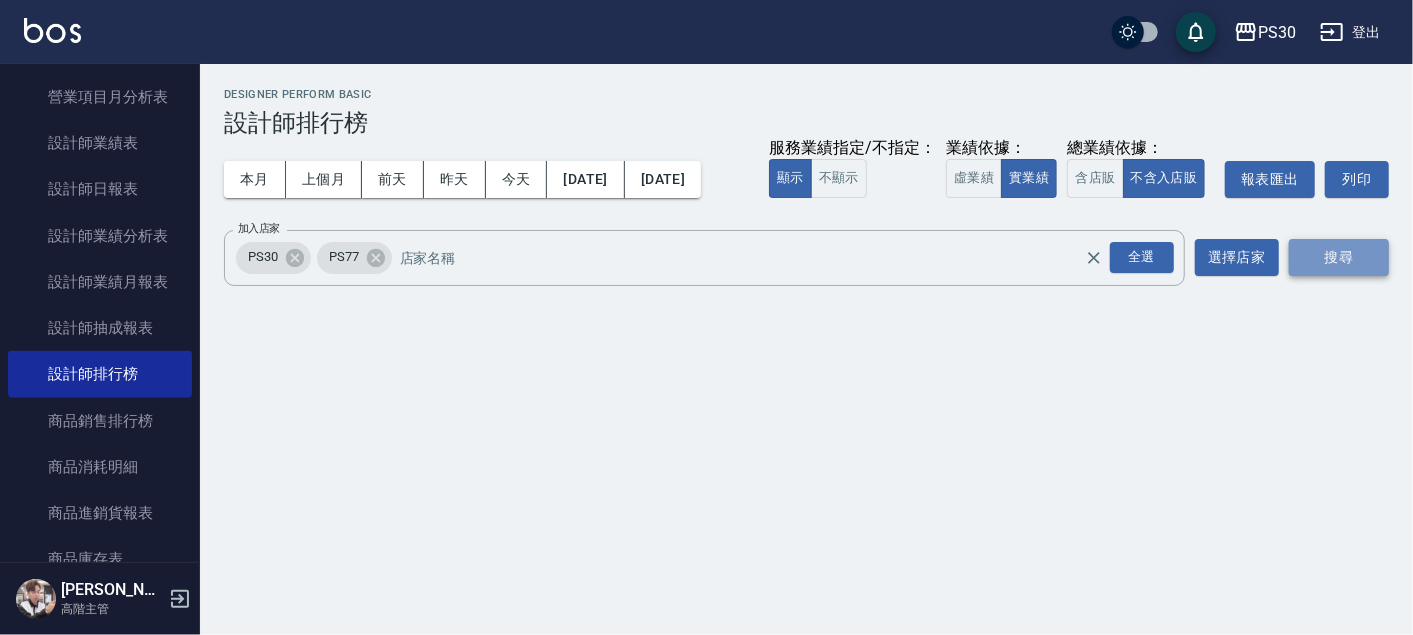 click on "搜尋" at bounding box center [1339, 257] 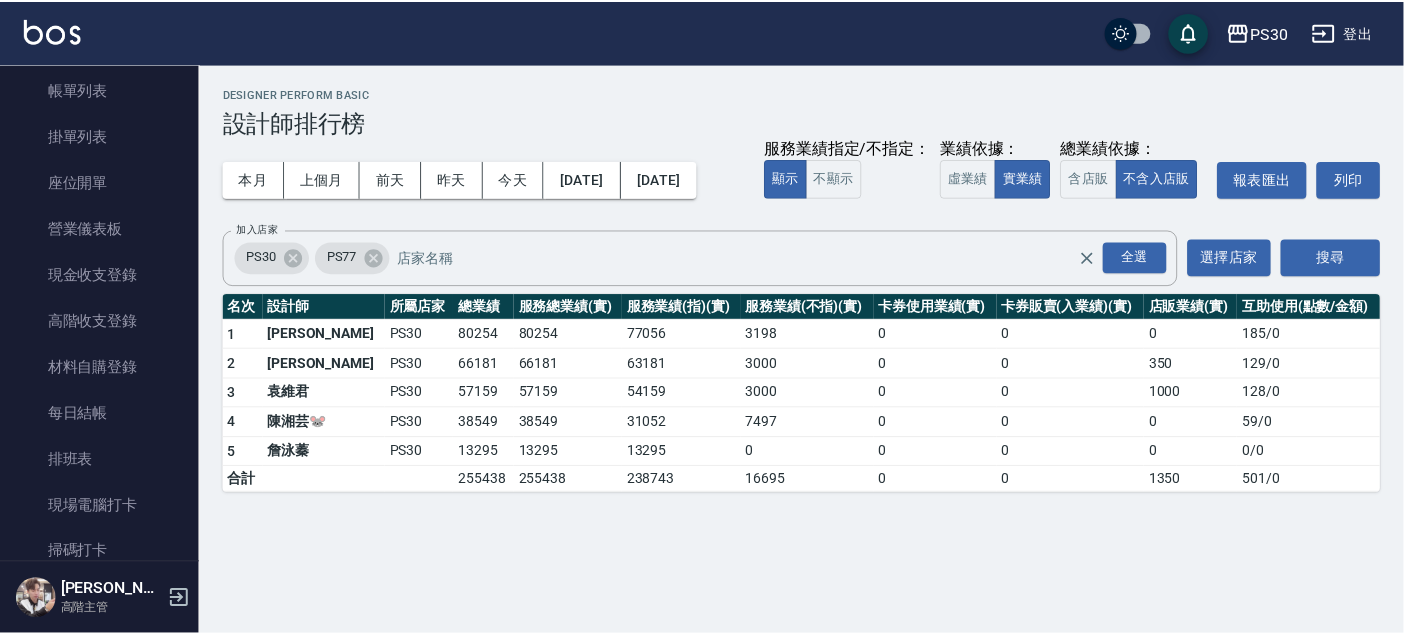 scroll, scrollTop: 0, scrollLeft: 0, axis: both 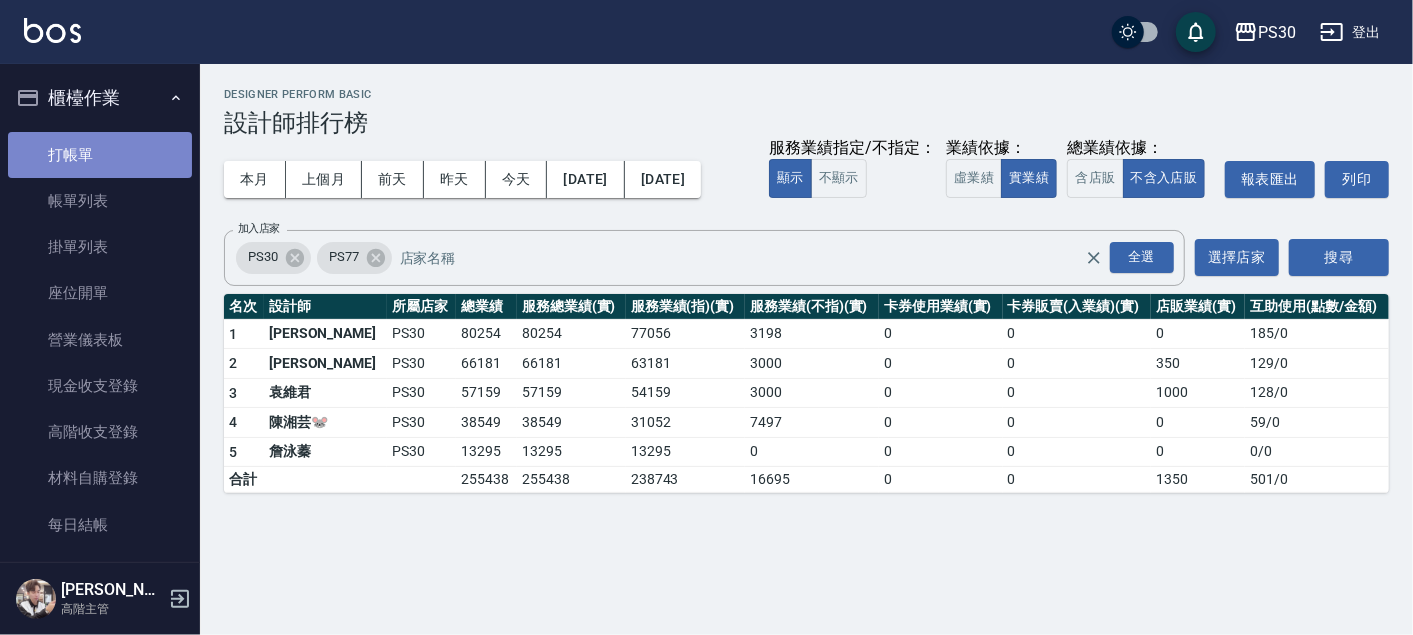 click on "打帳單" at bounding box center [100, 155] 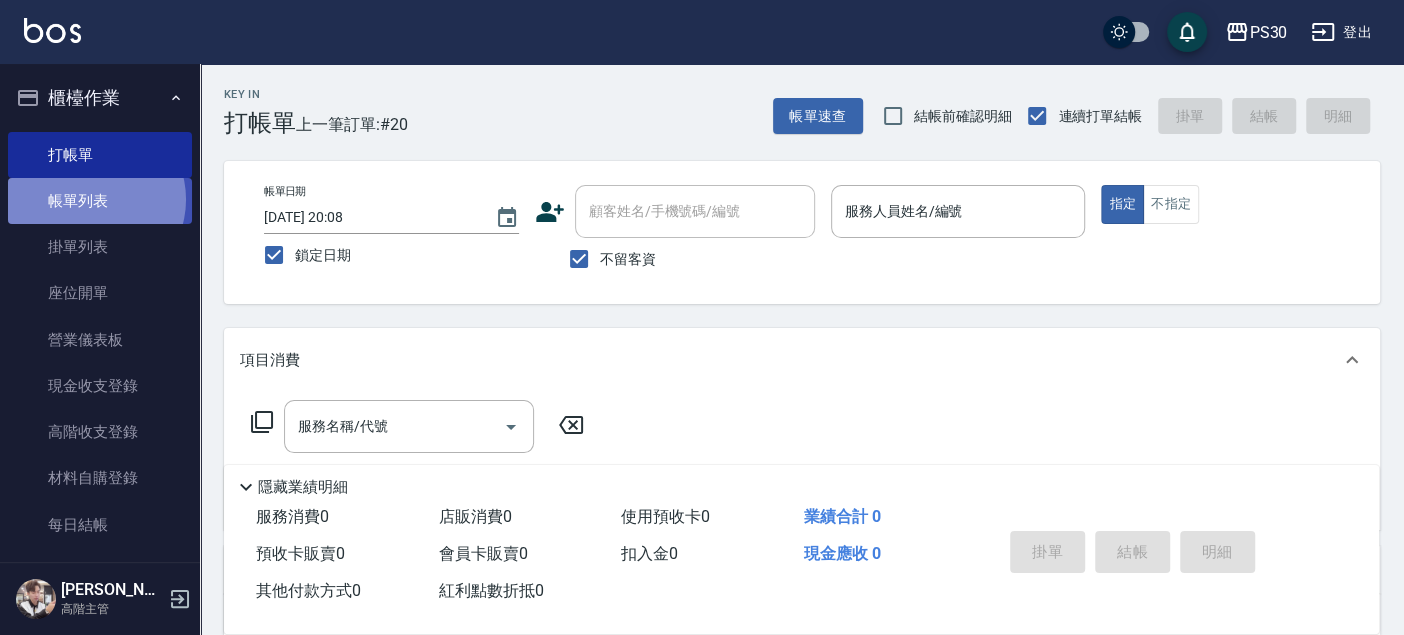 click on "帳單列表" at bounding box center [100, 201] 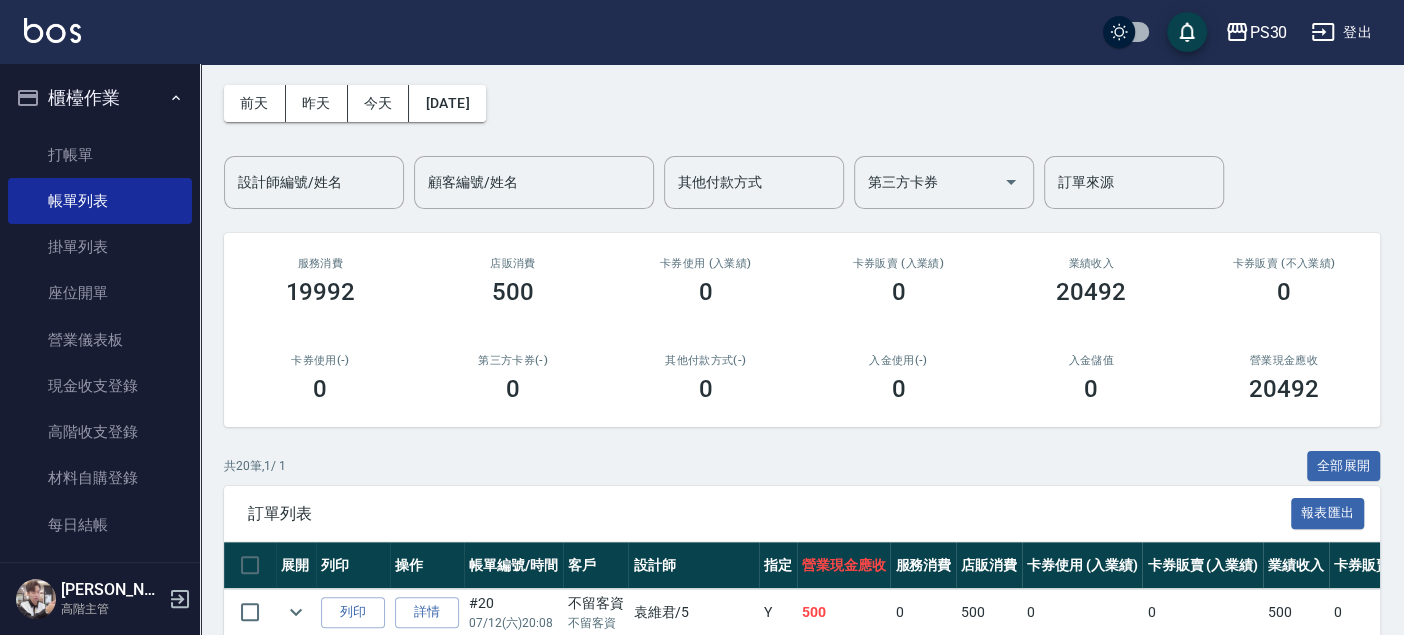scroll, scrollTop: 111, scrollLeft: 0, axis: vertical 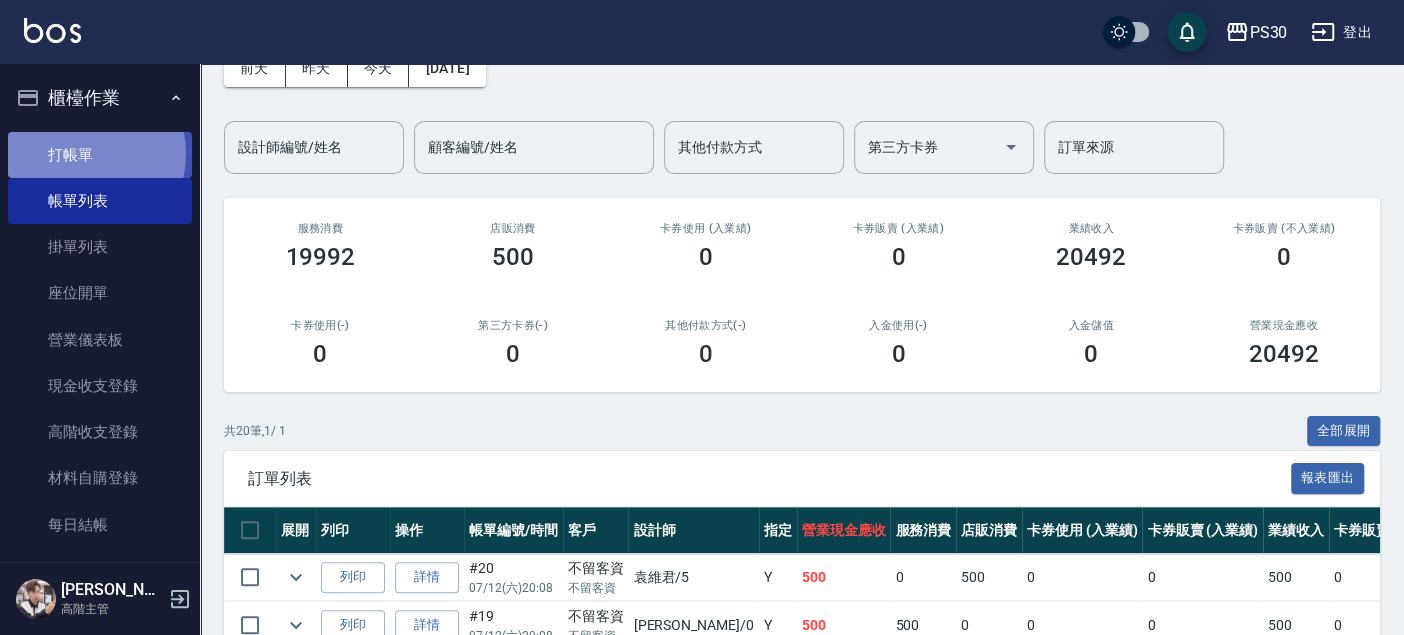click on "打帳單" at bounding box center (100, 155) 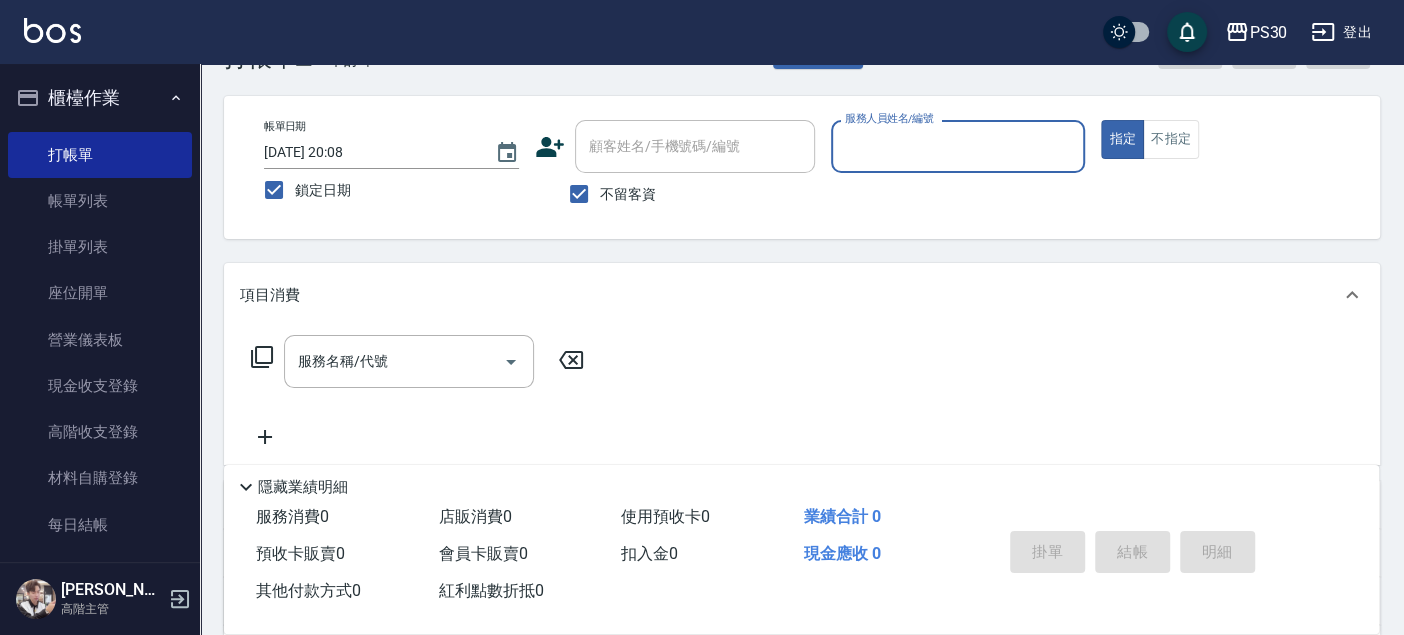 scroll, scrollTop: 111, scrollLeft: 0, axis: vertical 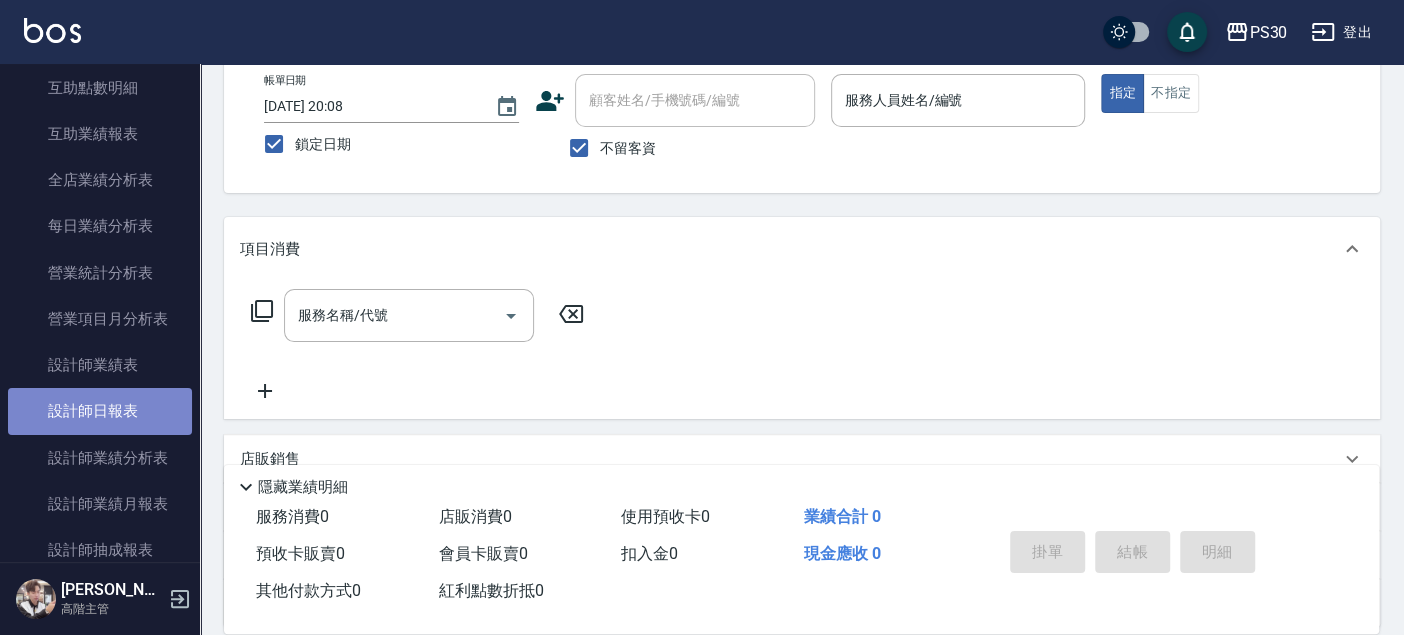 click on "設計師日報表" at bounding box center (100, 411) 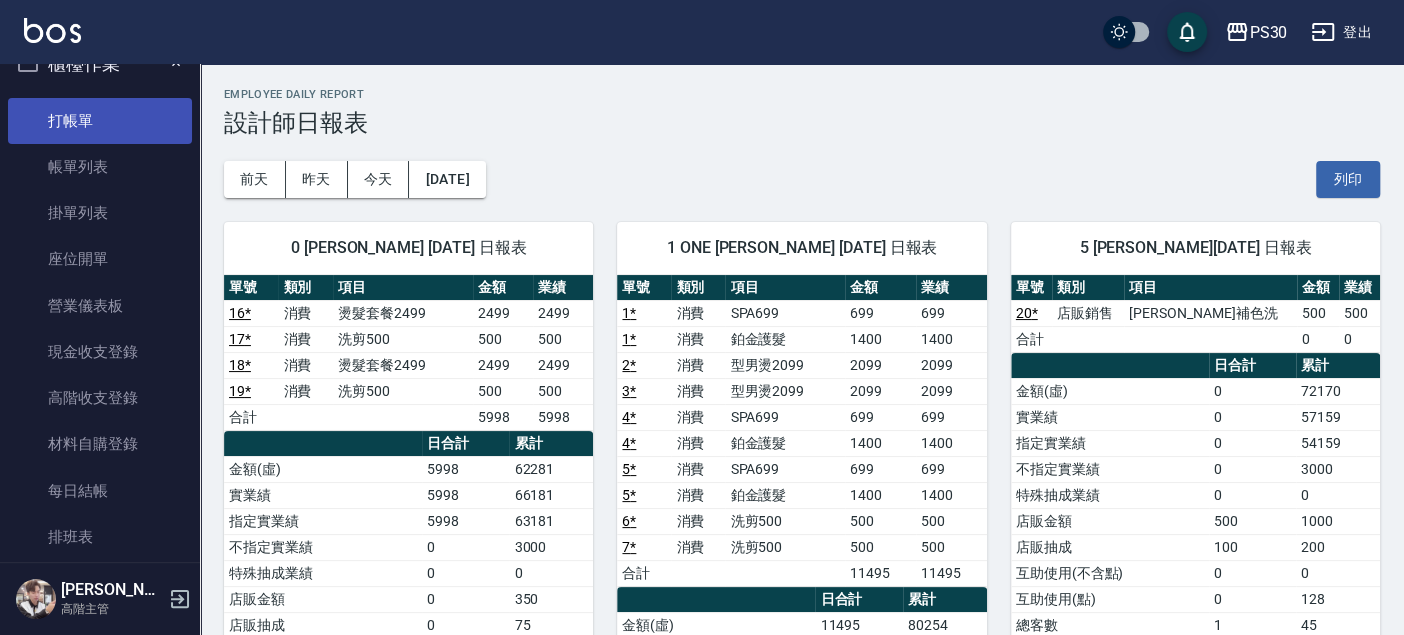 scroll, scrollTop: 0, scrollLeft: 0, axis: both 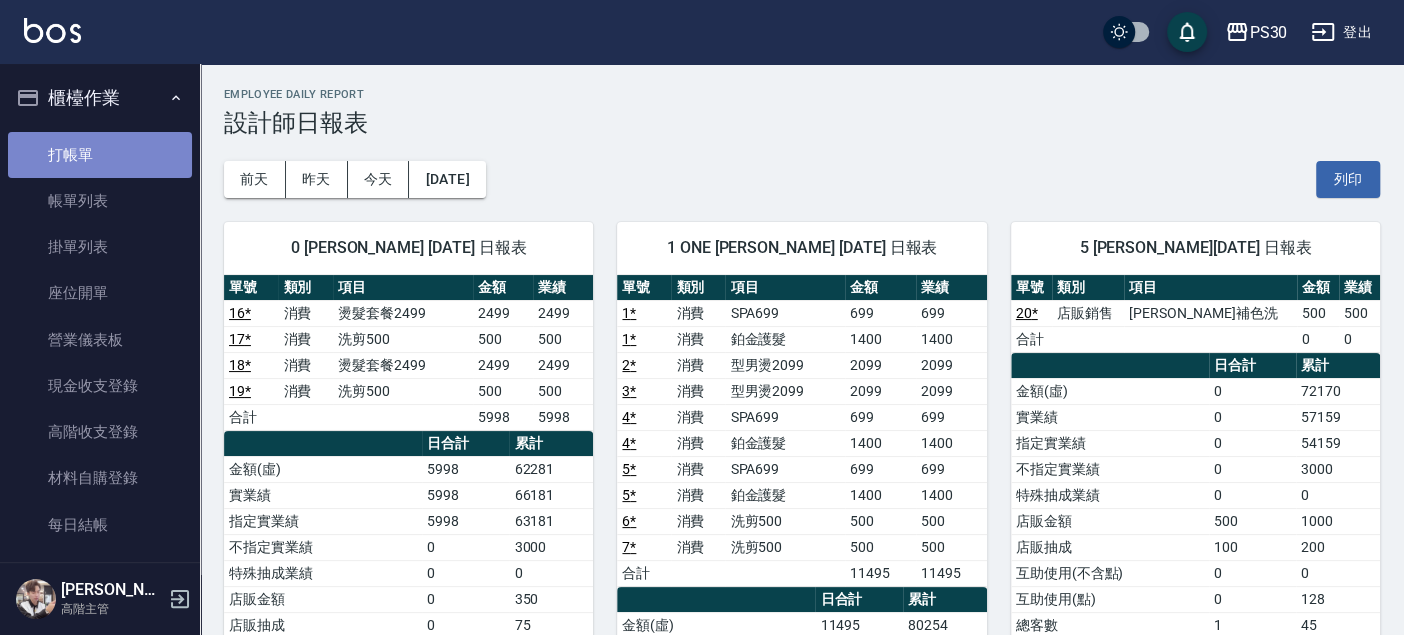click on "打帳單" at bounding box center [100, 155] 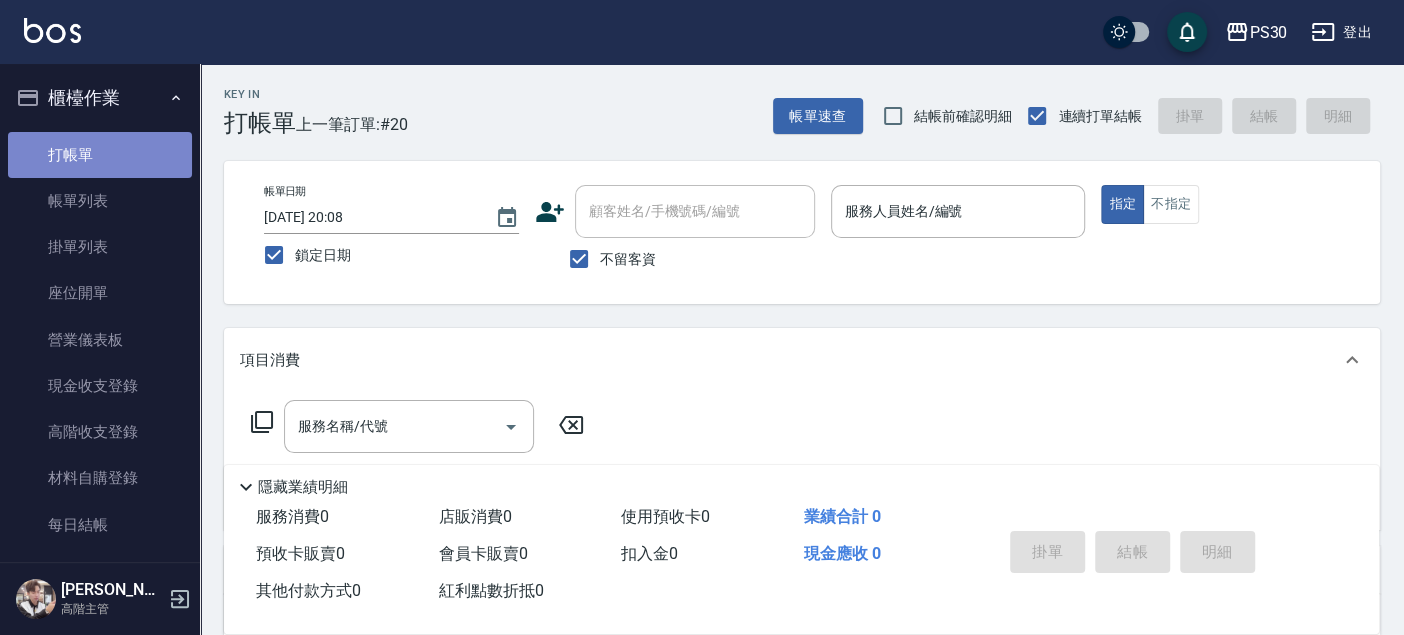 click on "打帳單" at bounding box center [100, 155] 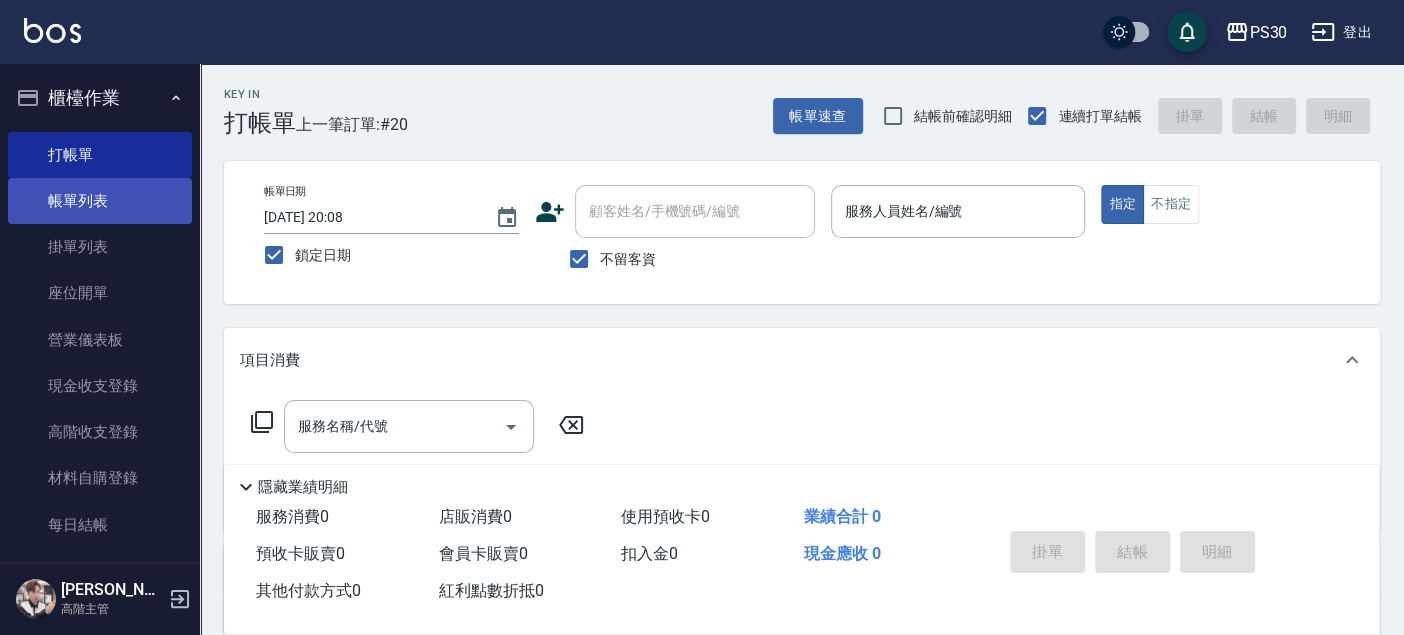 click on "帳單列表" at bounding box center [100, 201] 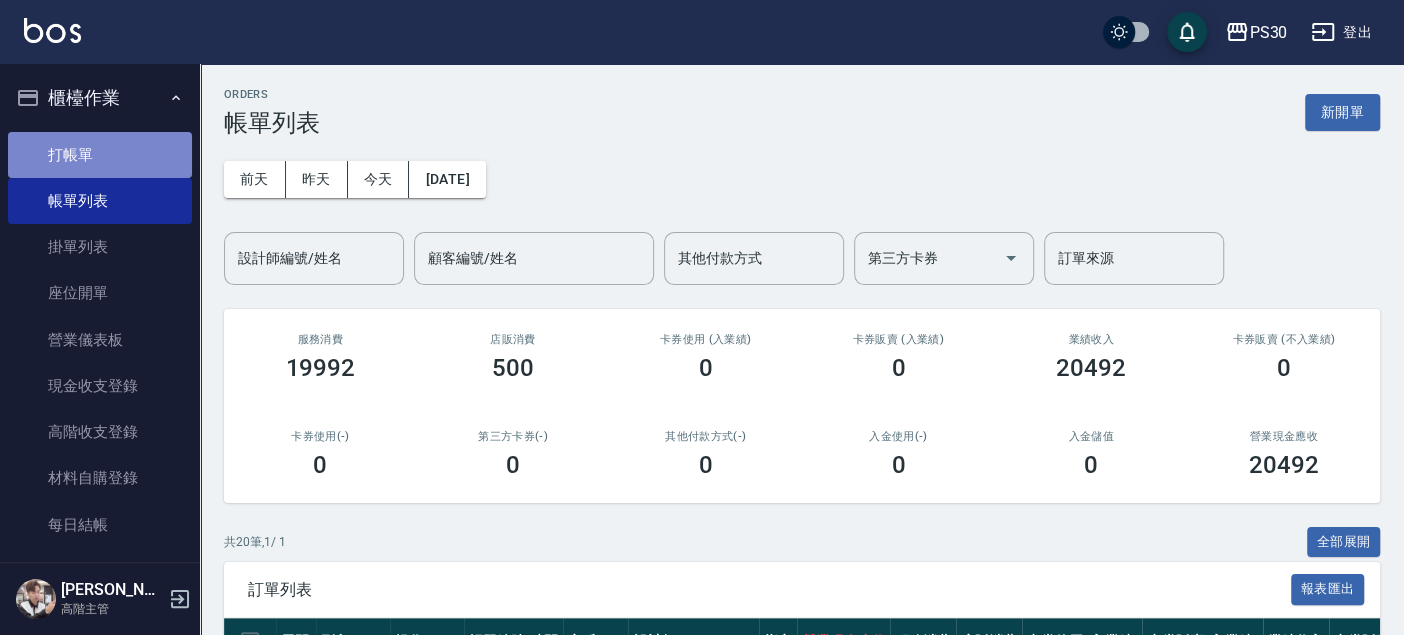 click on "打帳單" at bounding box center [100, 155] 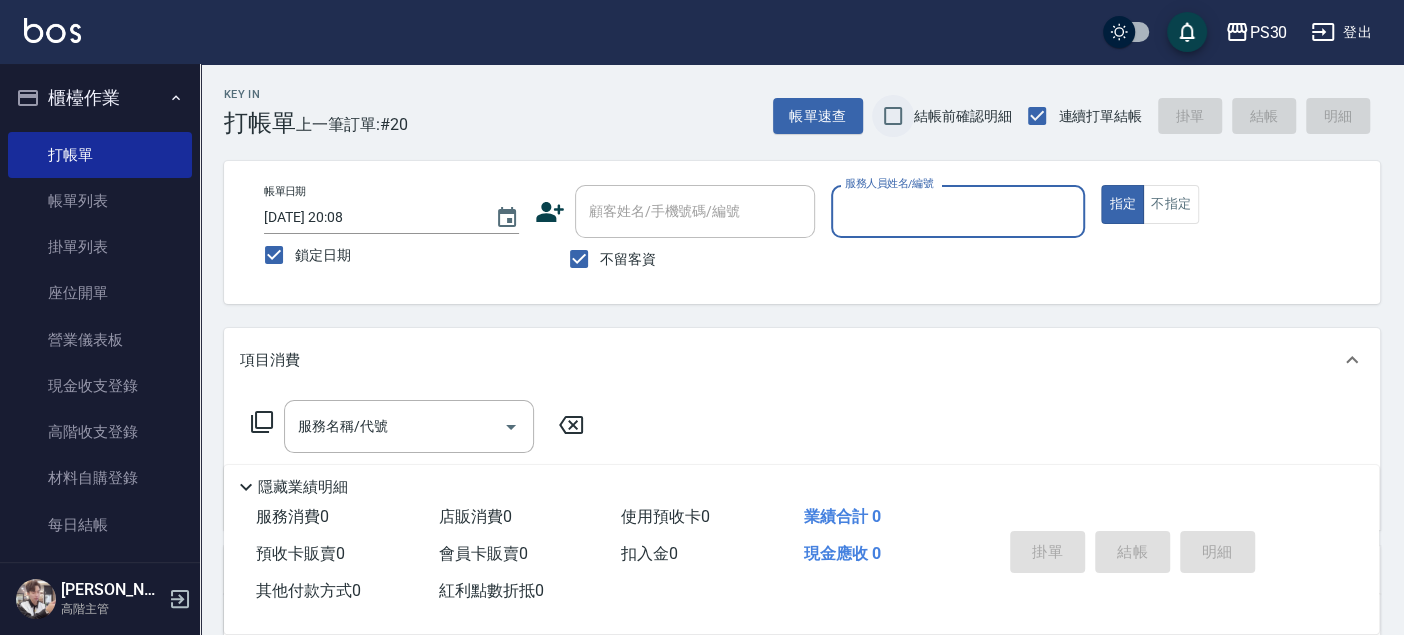 click on "結帳前確認明細" at bounding box center (893, 116) 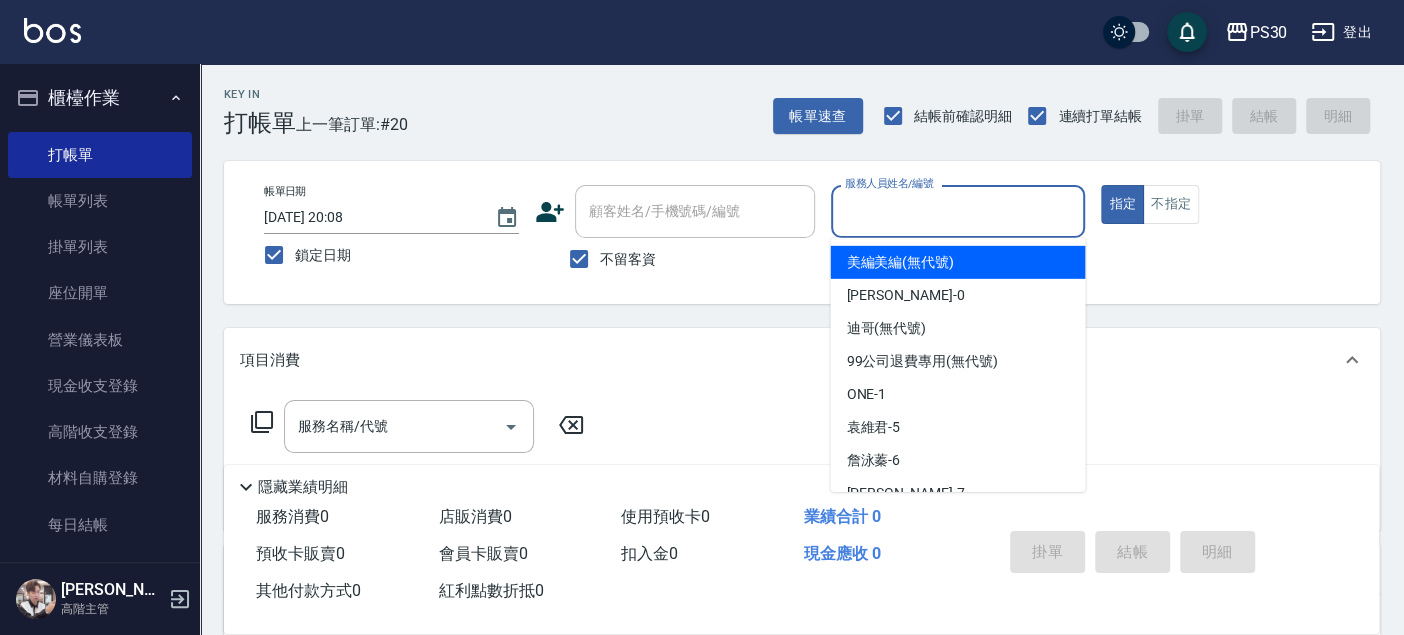 click on "服務人員姓名/編號" at bounding box center [958, 211] 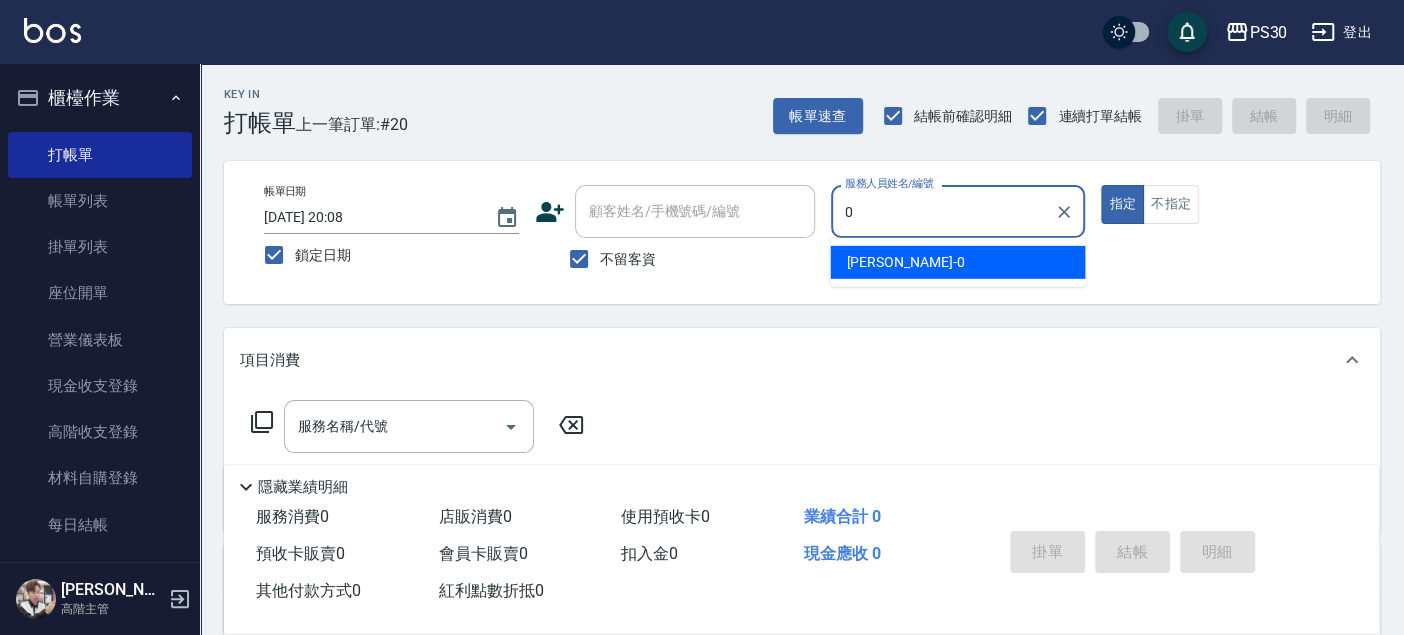type on "[PERSON_NAME]-0" 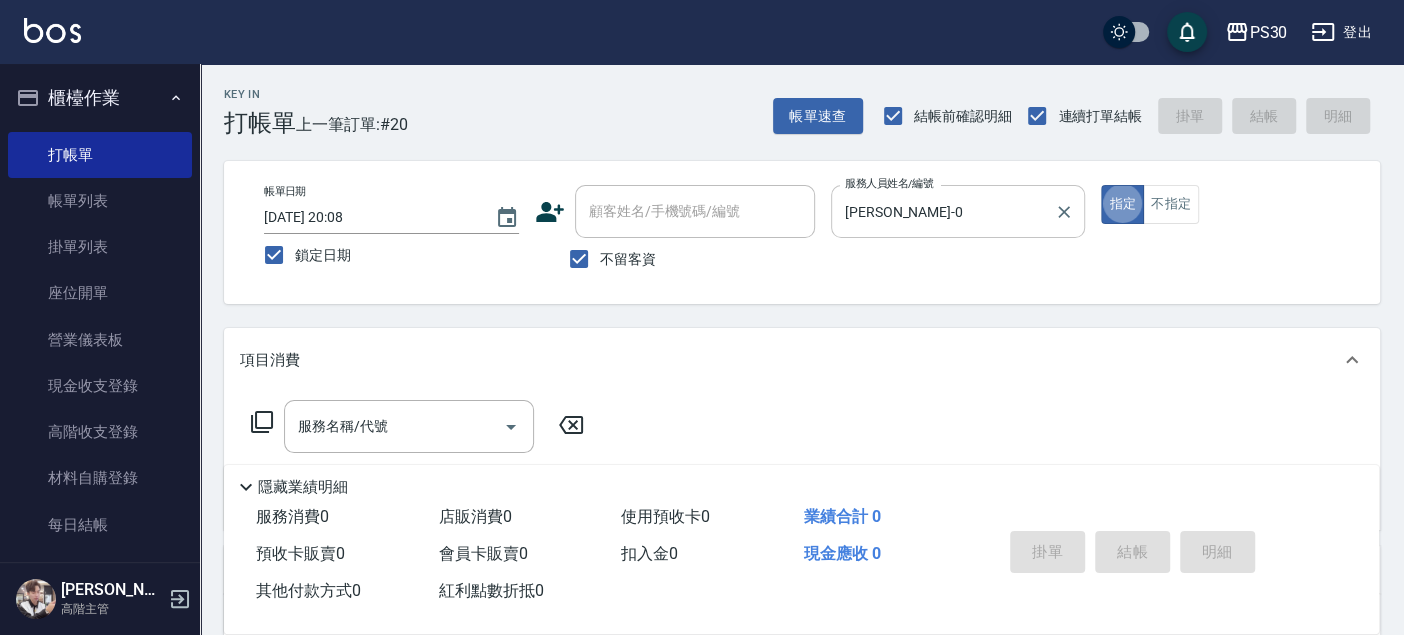 type on "true" 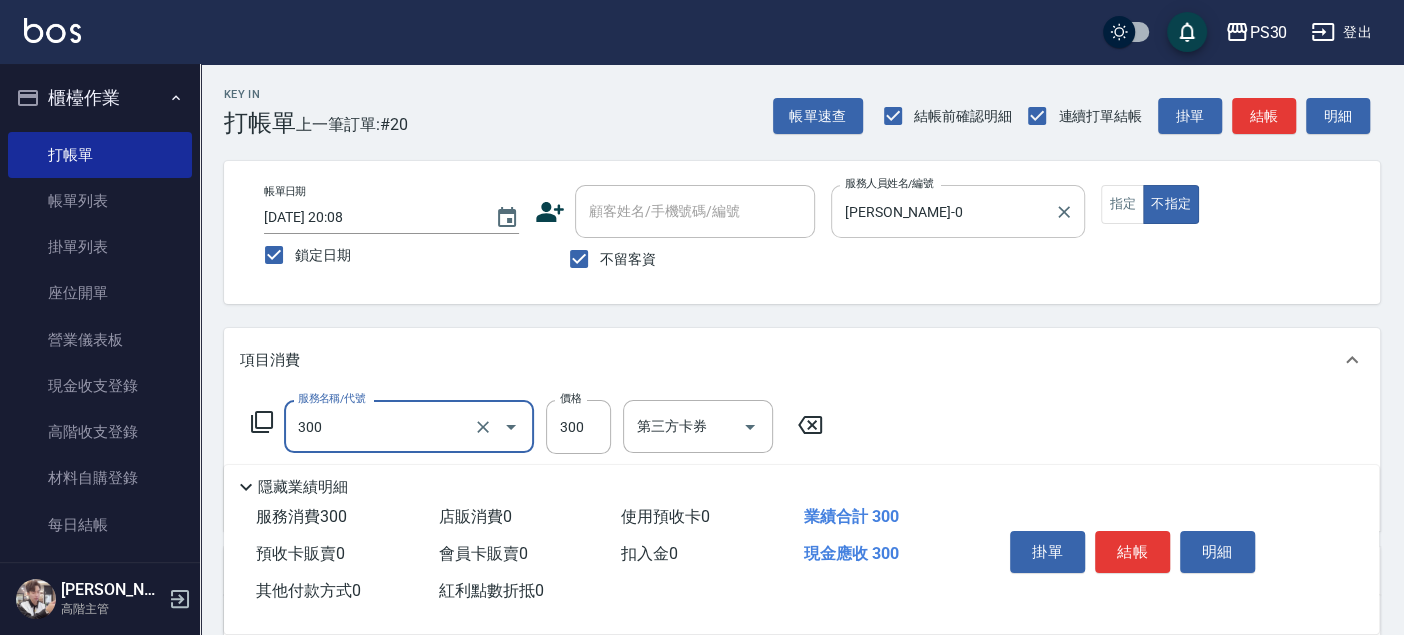 type on "洗剪300(300)" 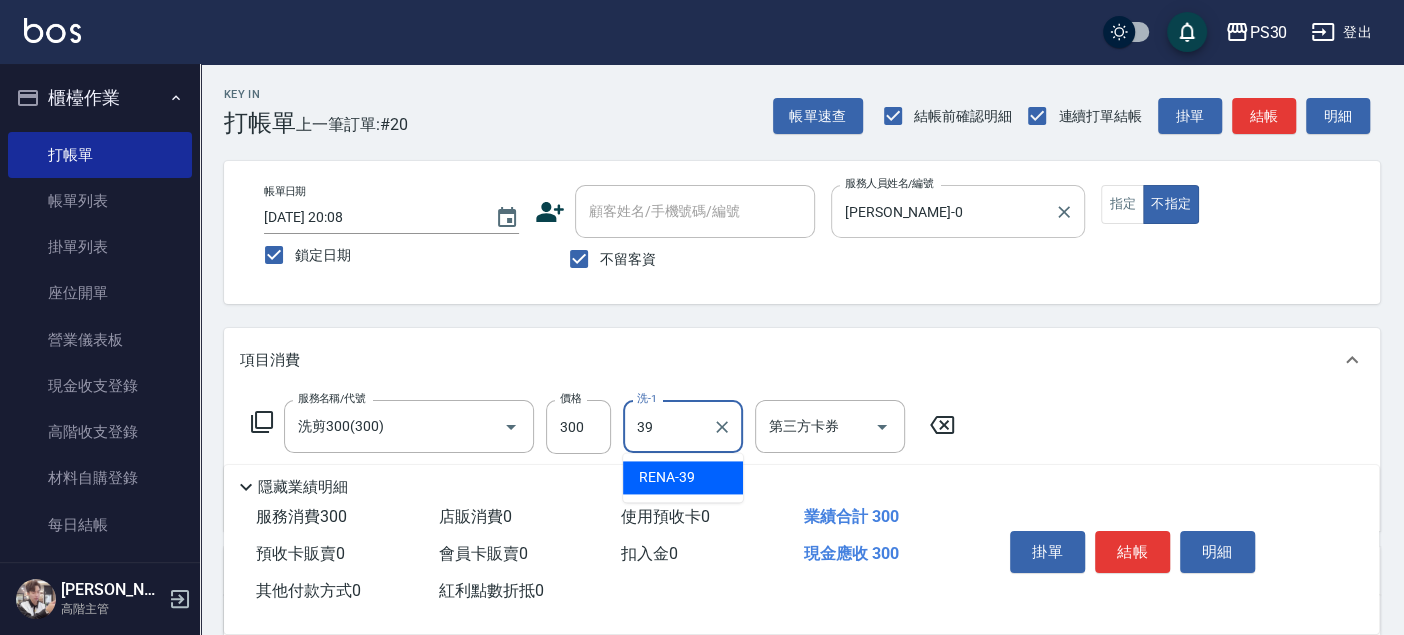 type on "RENA-39" 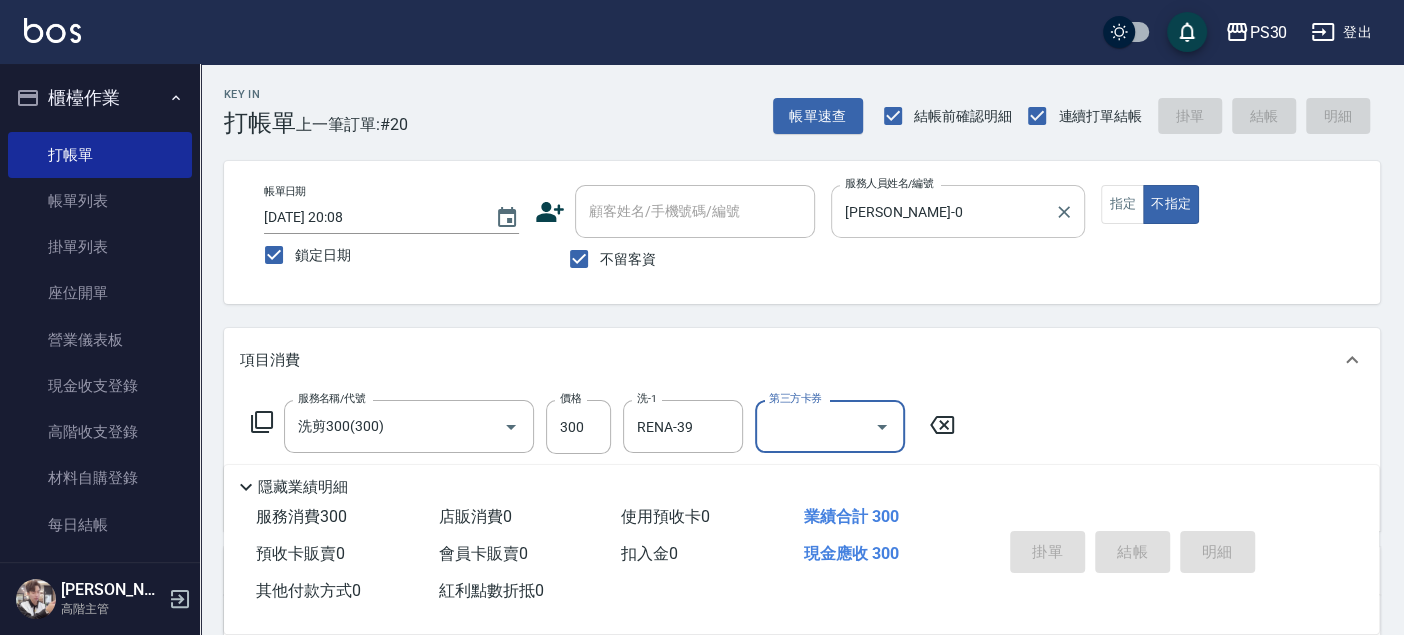 type 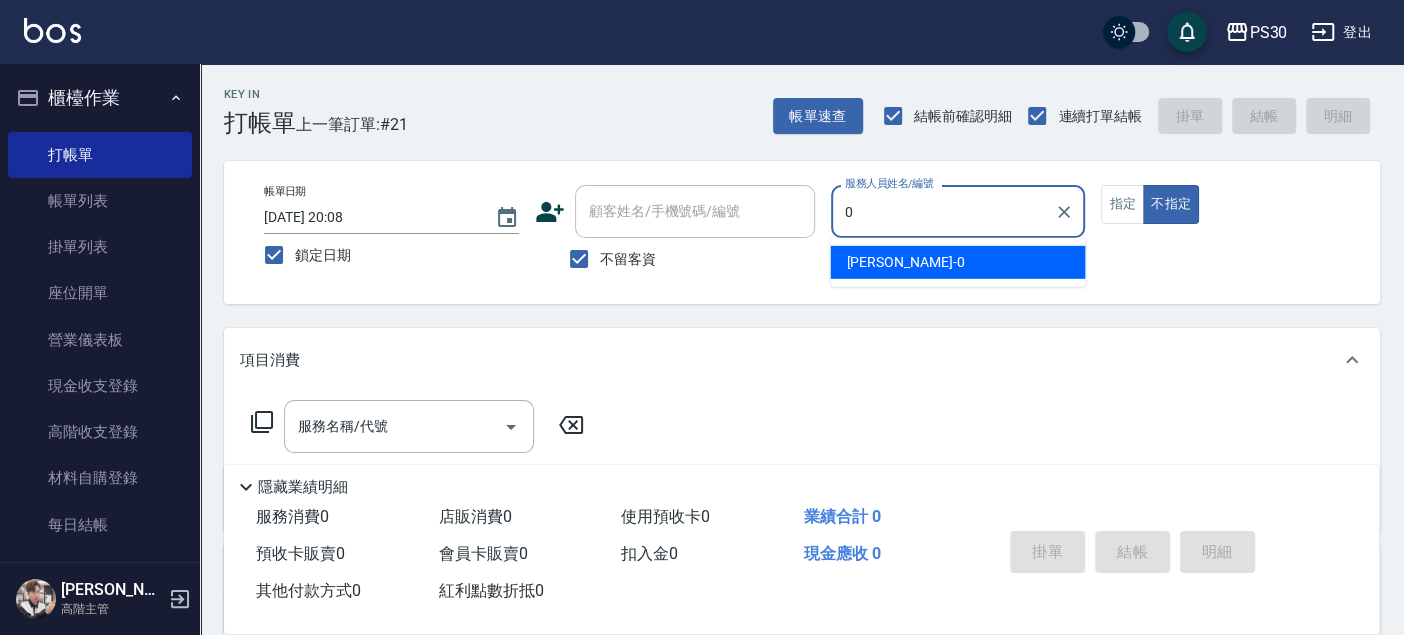type on "[PERSON_NAME]-0" 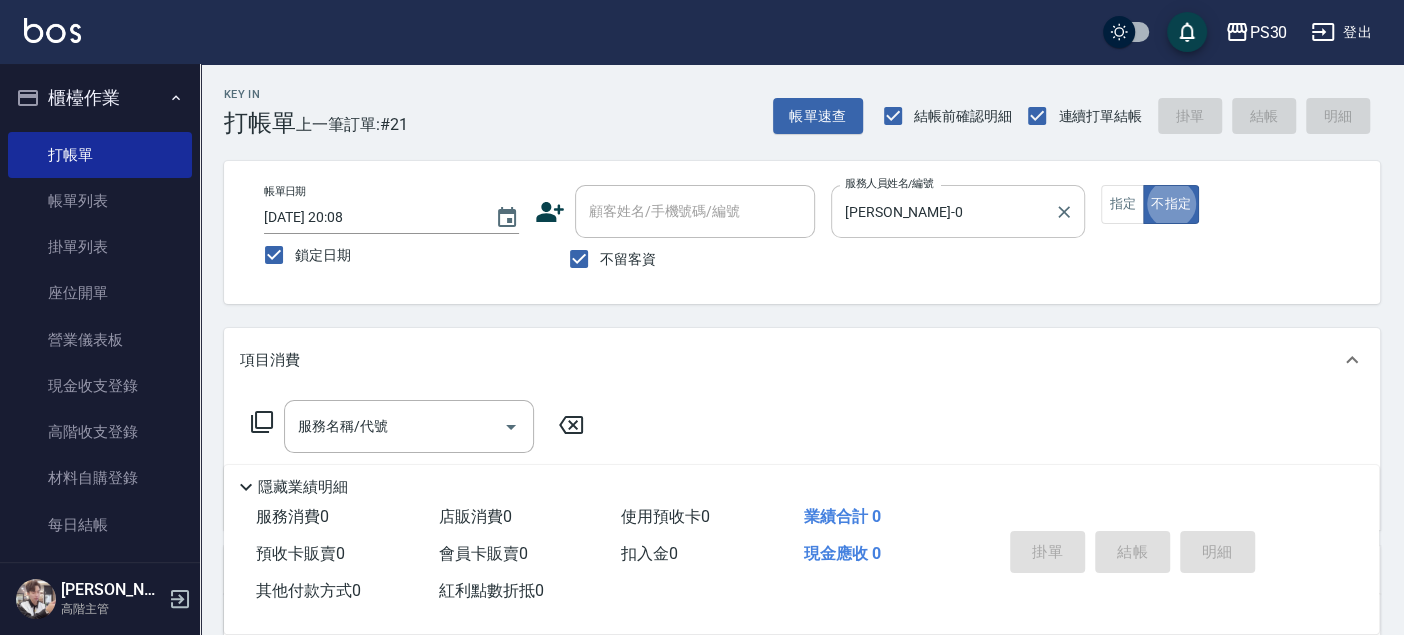 type on "false" 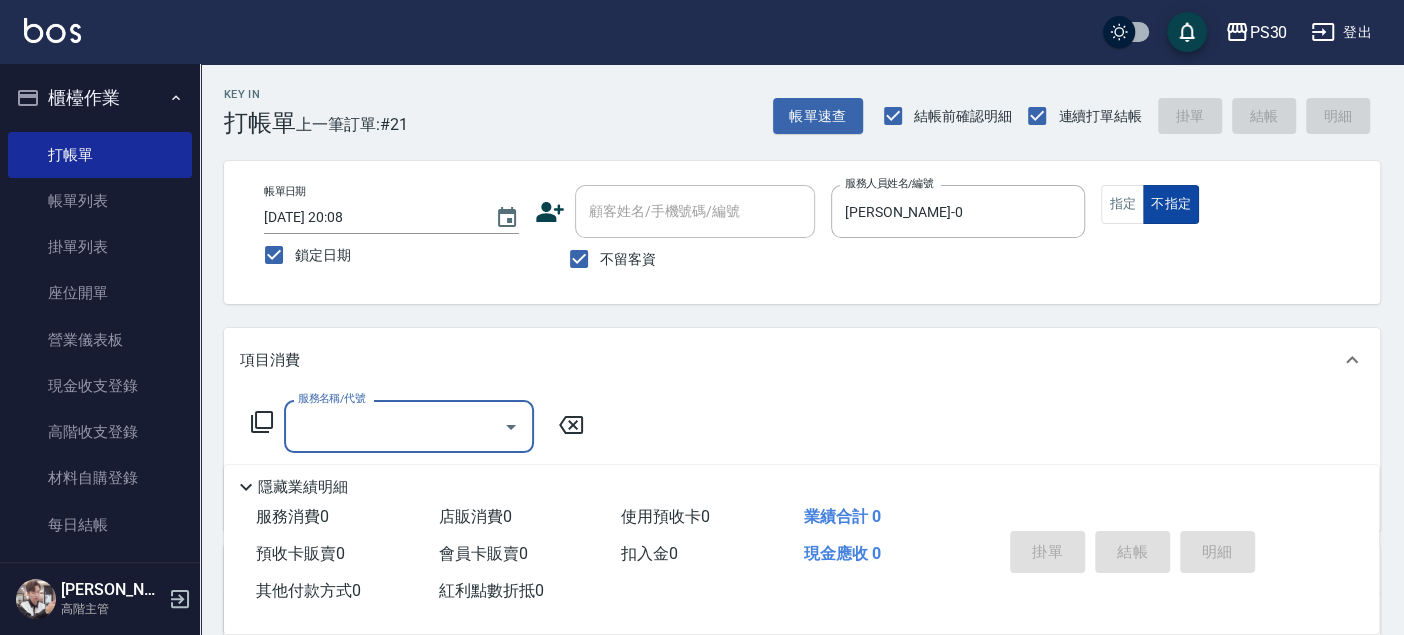 click on "不指定" at bounding box center [1171, 204] 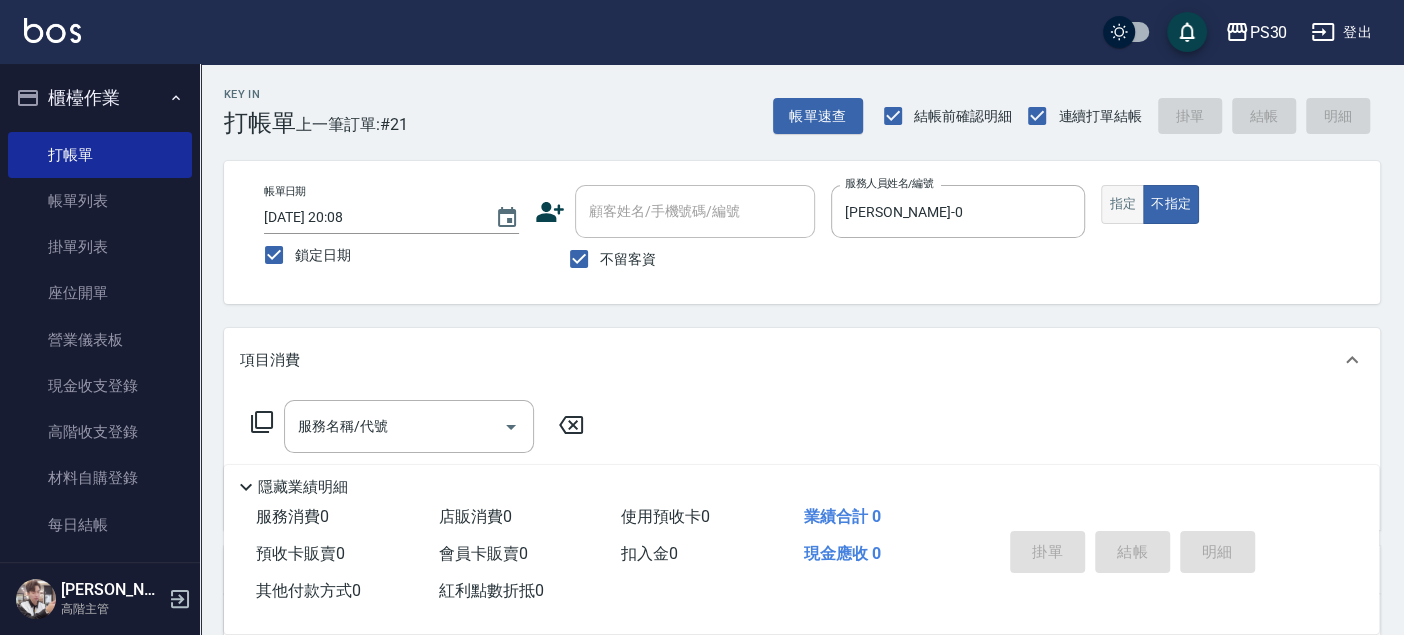 click on "指定" at bounding box center (1122, 204) 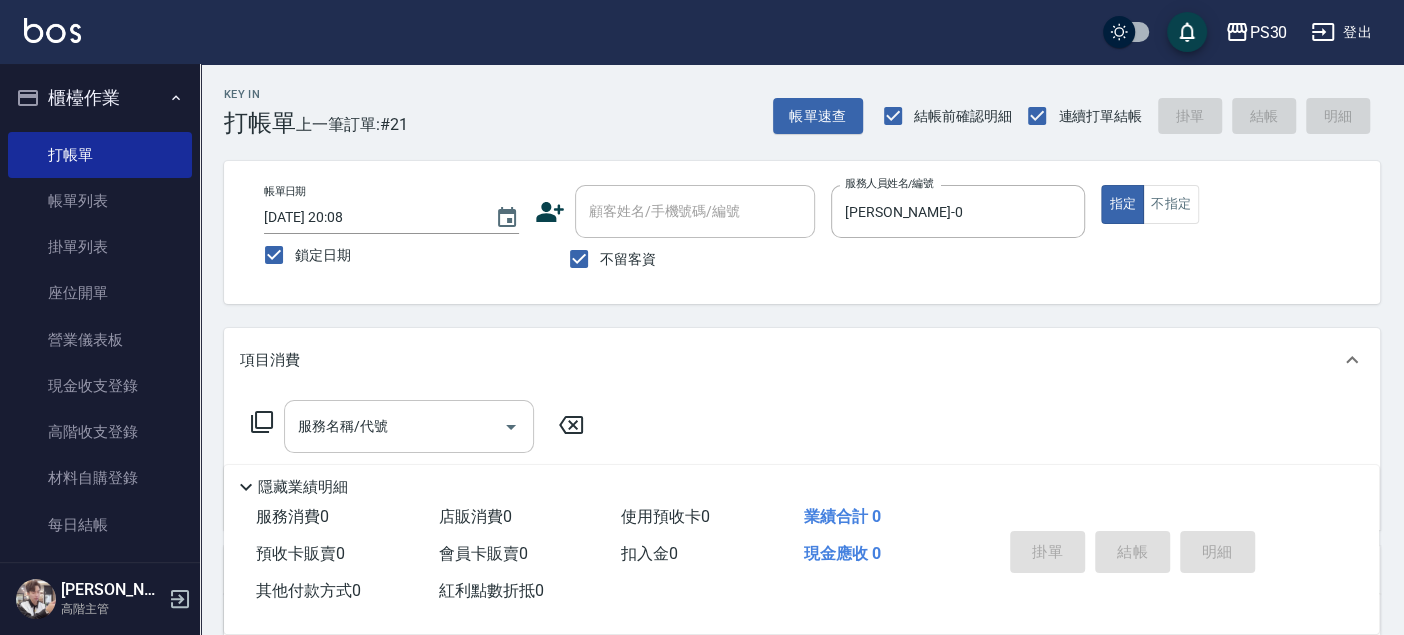 click on "服務名稱/代號" at bounding box center [394, 426] 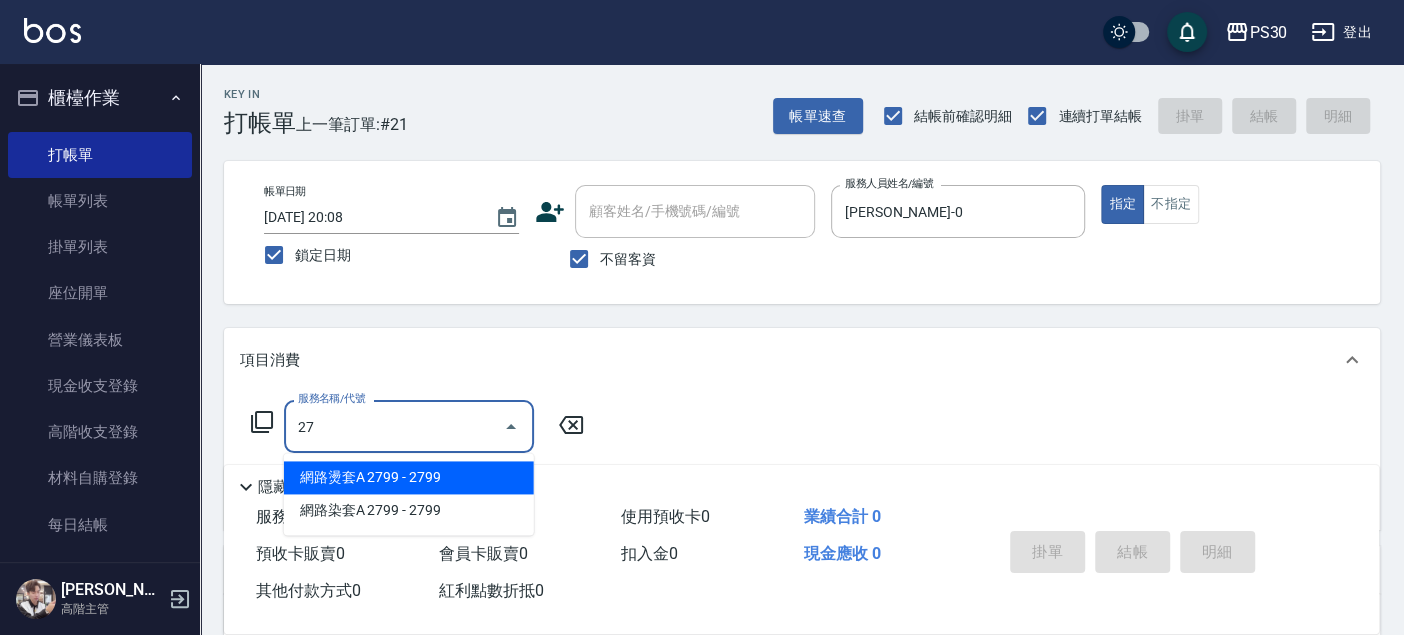type on "2" 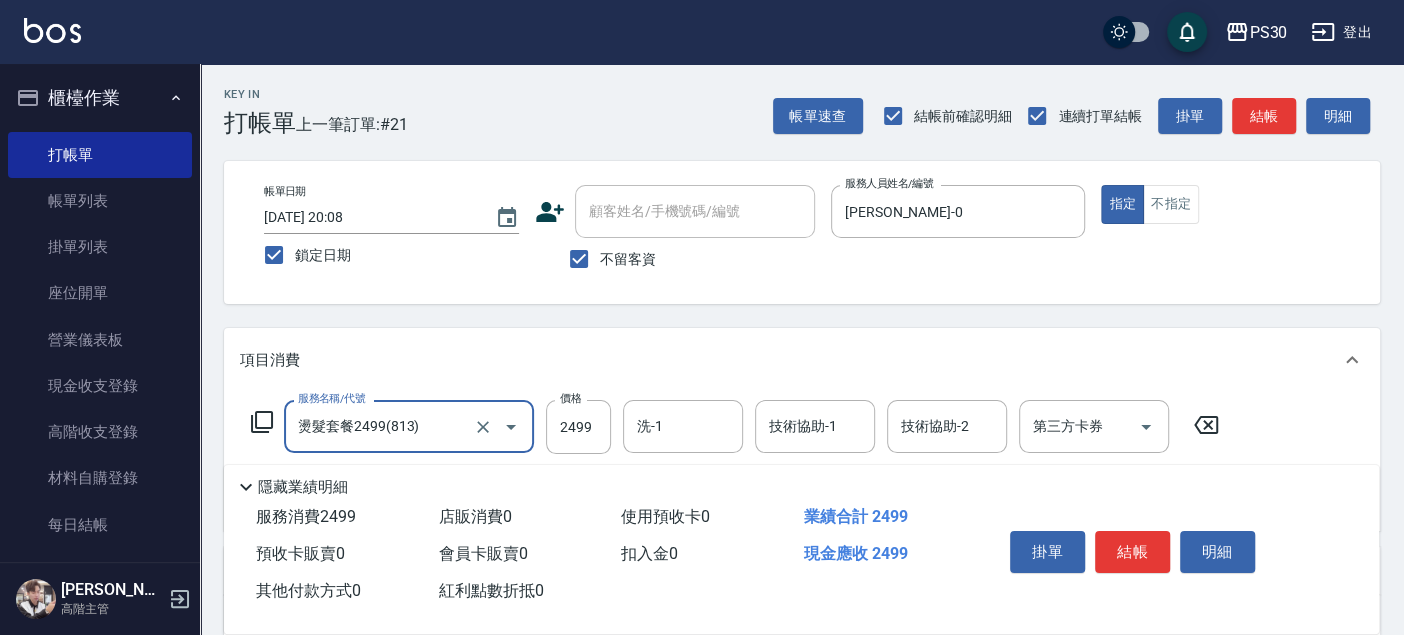 type on "燙髮套餐2499(813)" 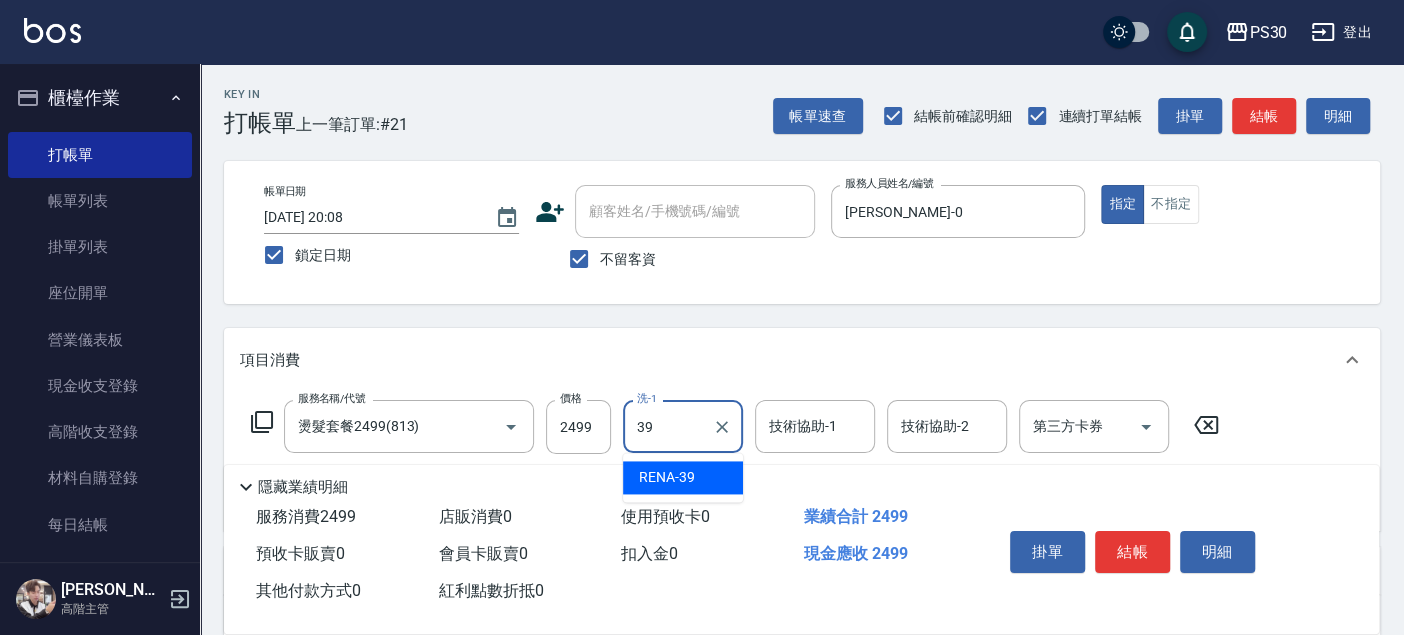 type on "RENA-39" 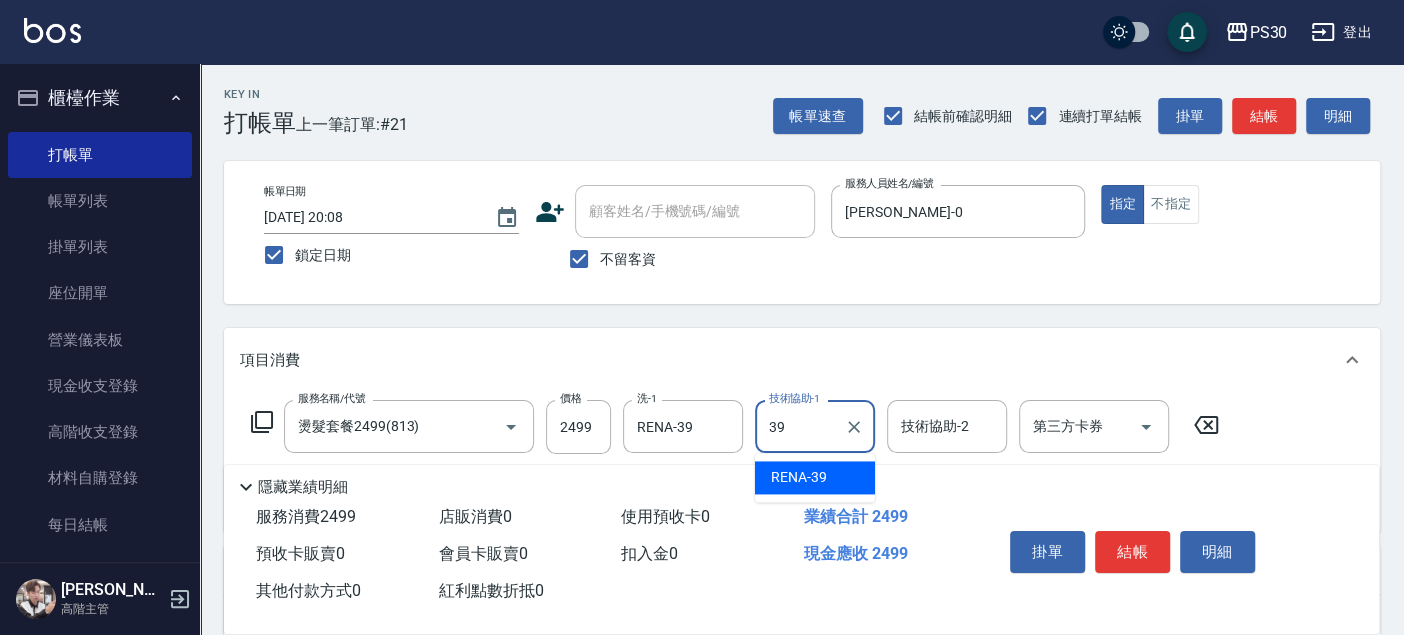 type on "RENA-39" 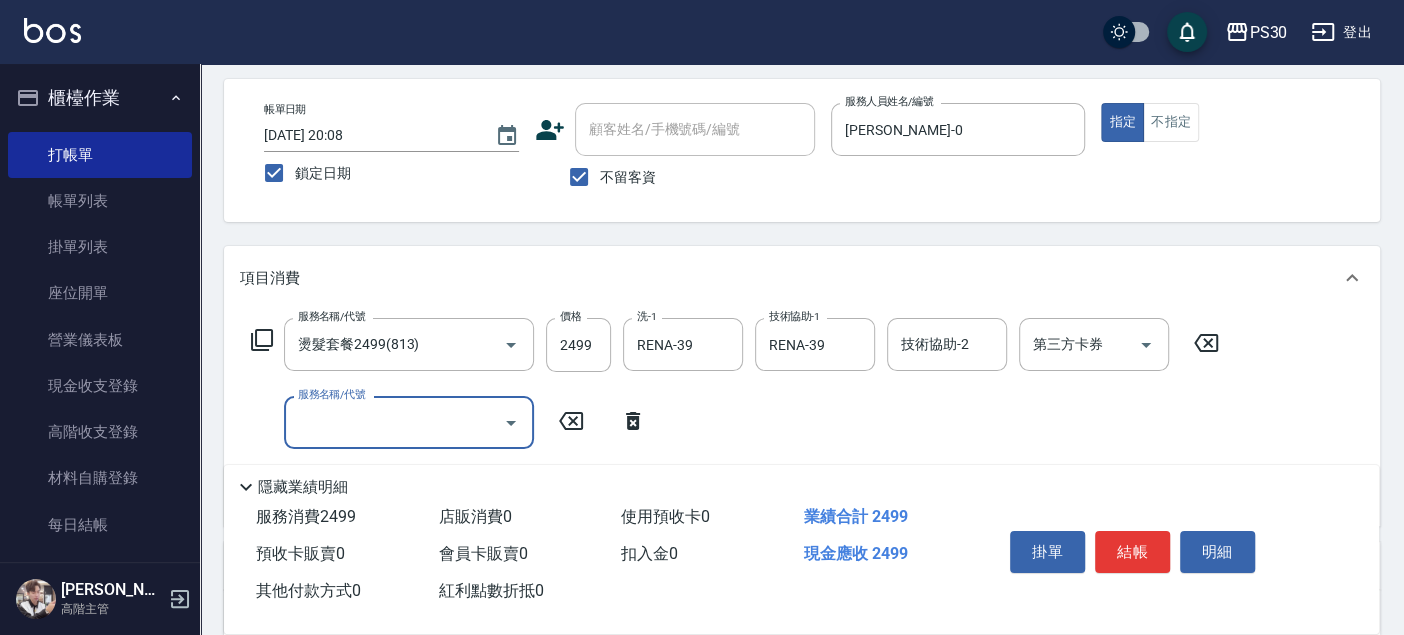 scroll, scrollTop: 111, scrollLeft: 0, axis: vertical 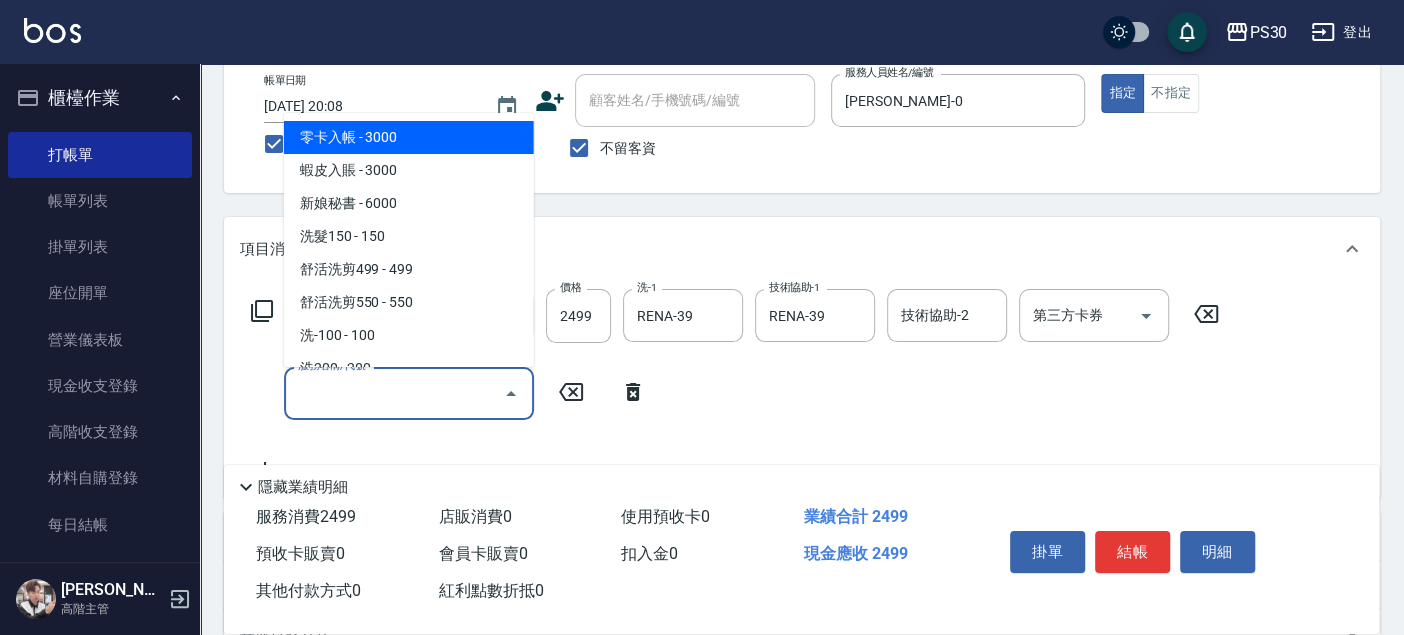 click on "服務名稱/代號" at bounding box center [394, 393] 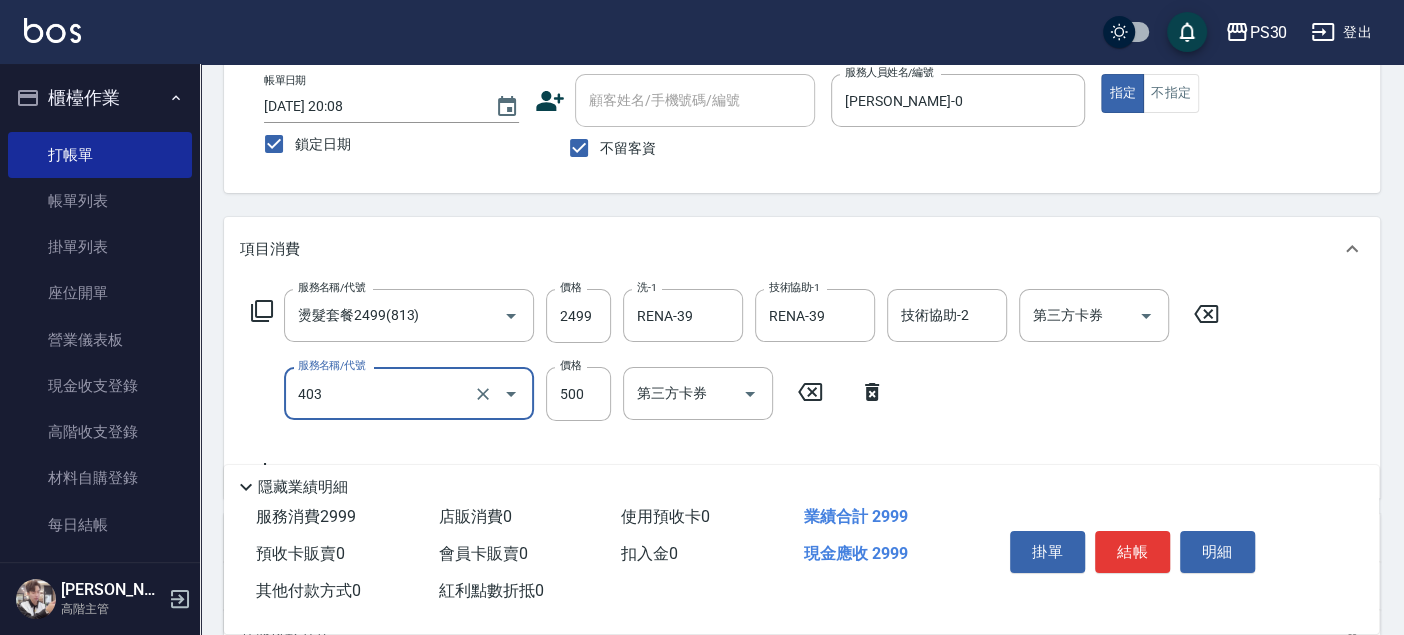 type on "護髮500(403)" 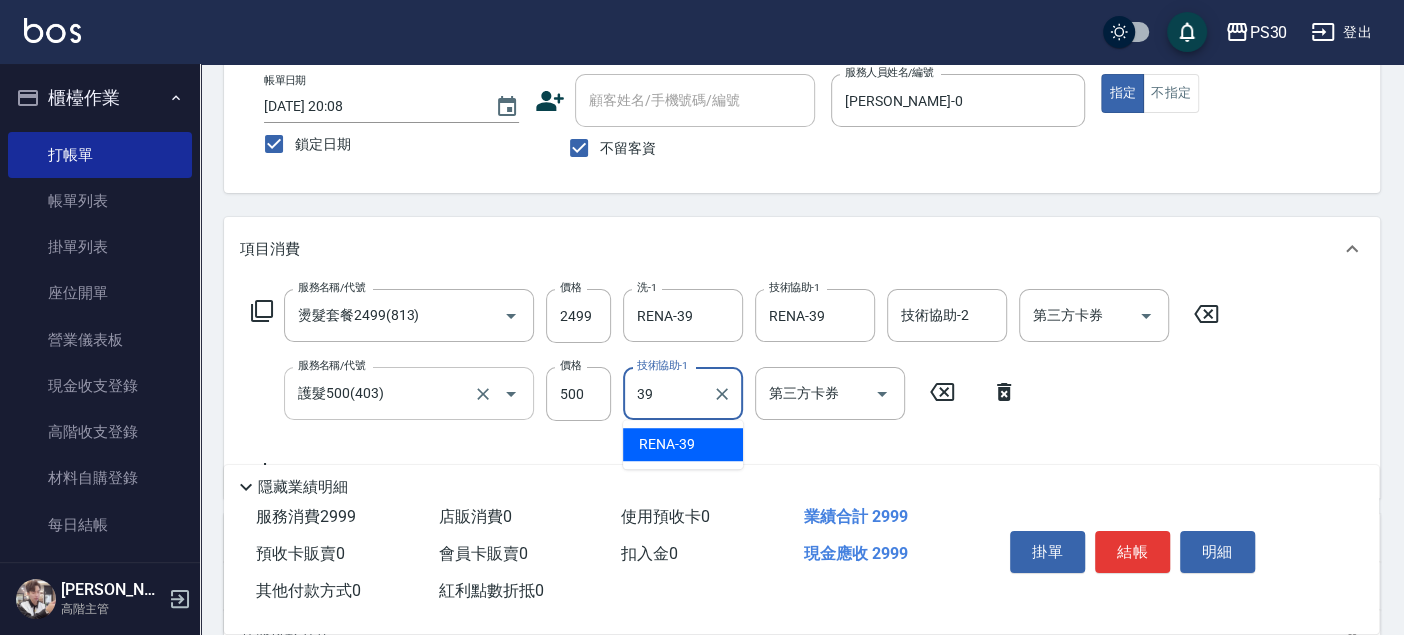 type on "RENA-39" 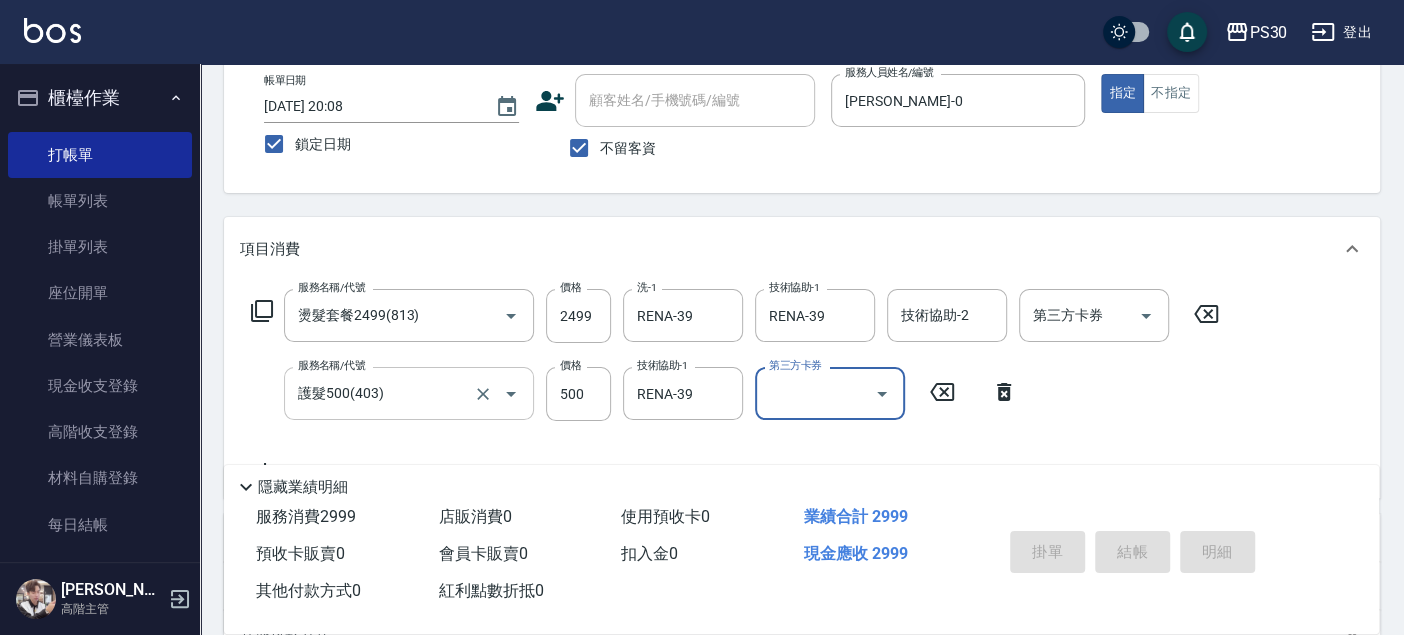 type 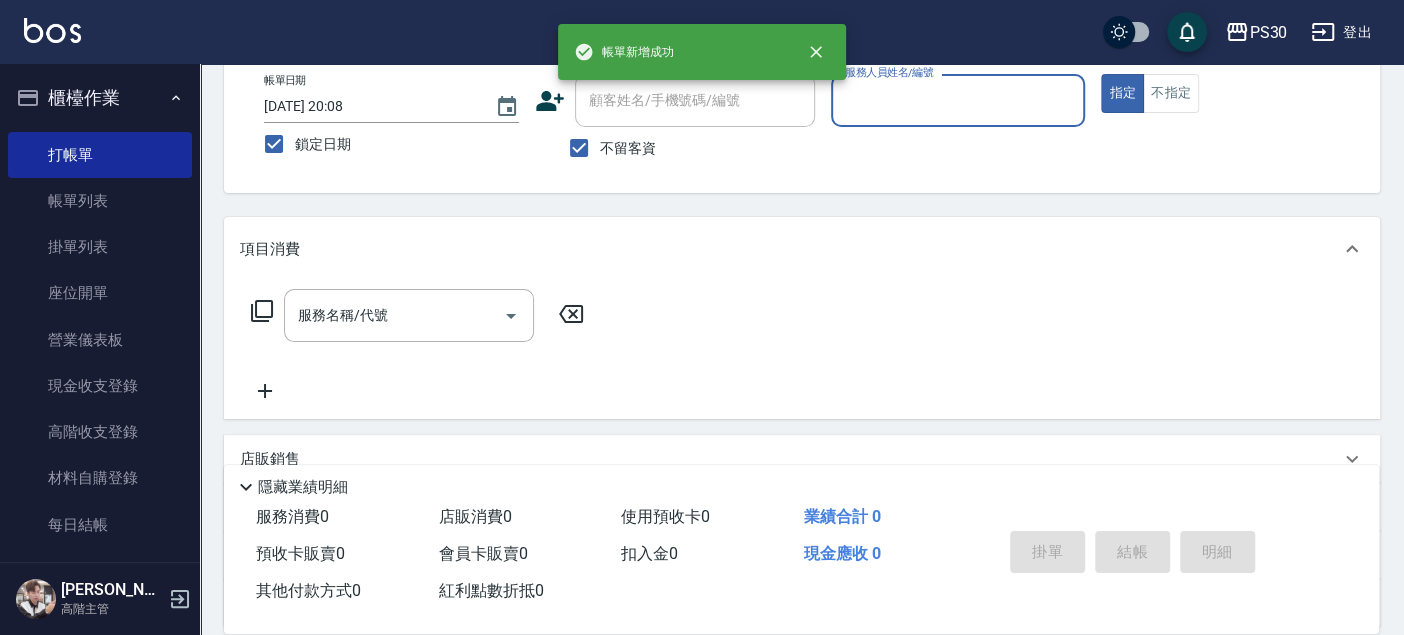 type on "4" 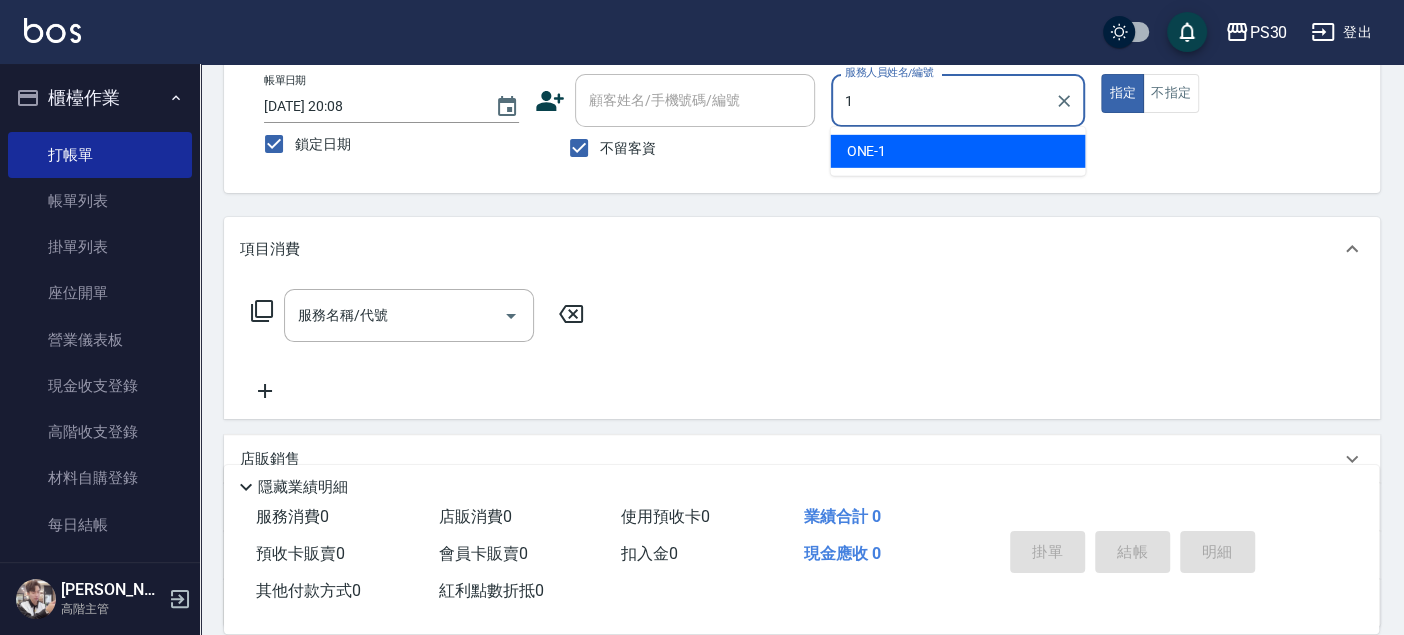 type on "ONE-1" 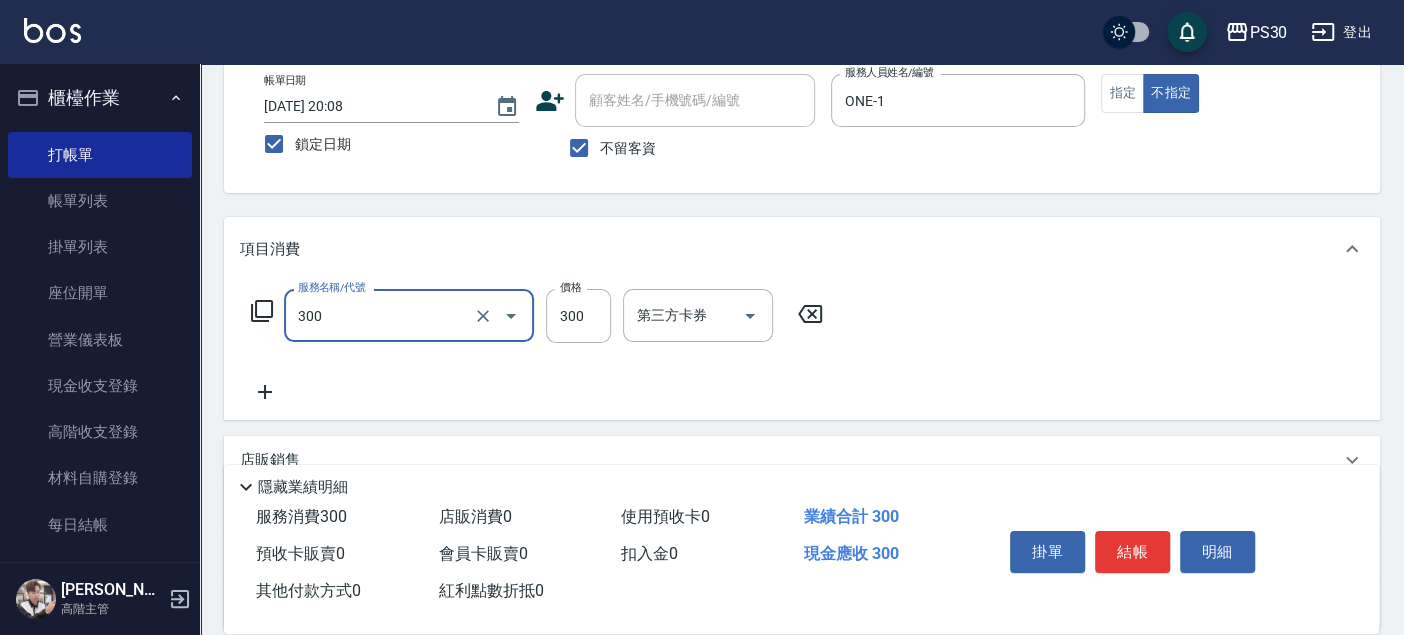 type on "洗剪300(300)" 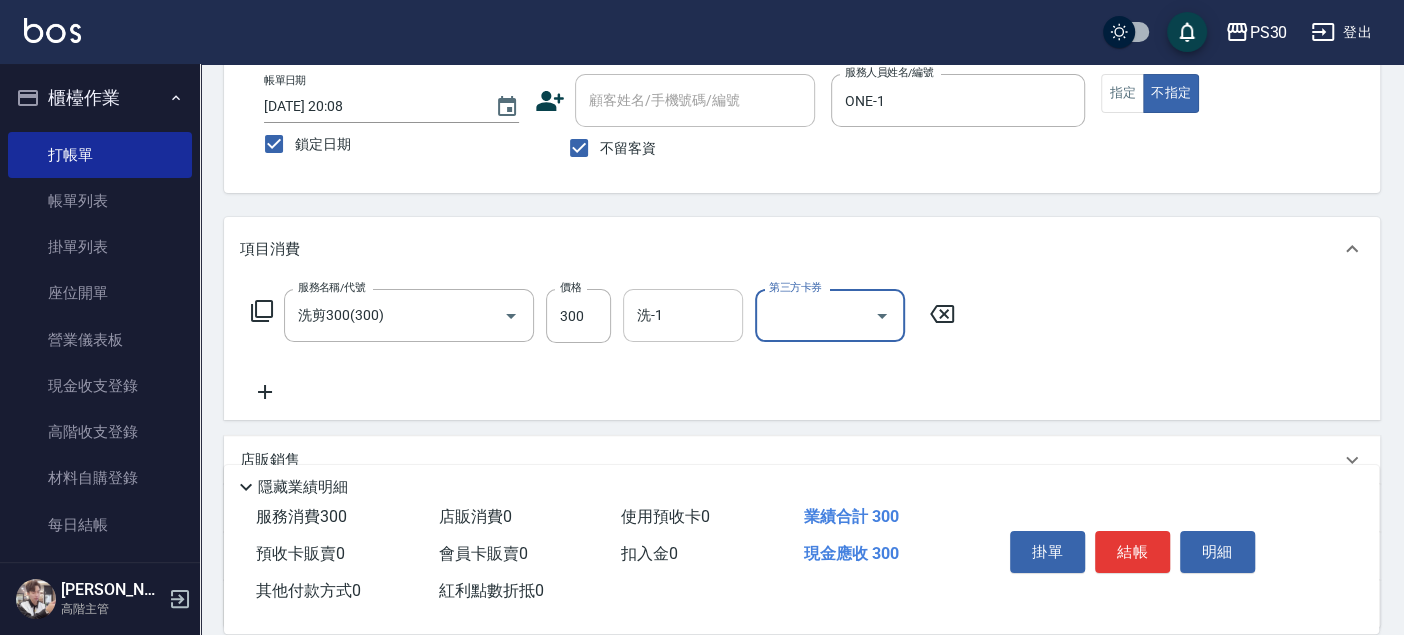 drag, startPoint x: 631, startPoint y: 318, endPoint x: 679, endPoint y: 305, distance: 49.729267 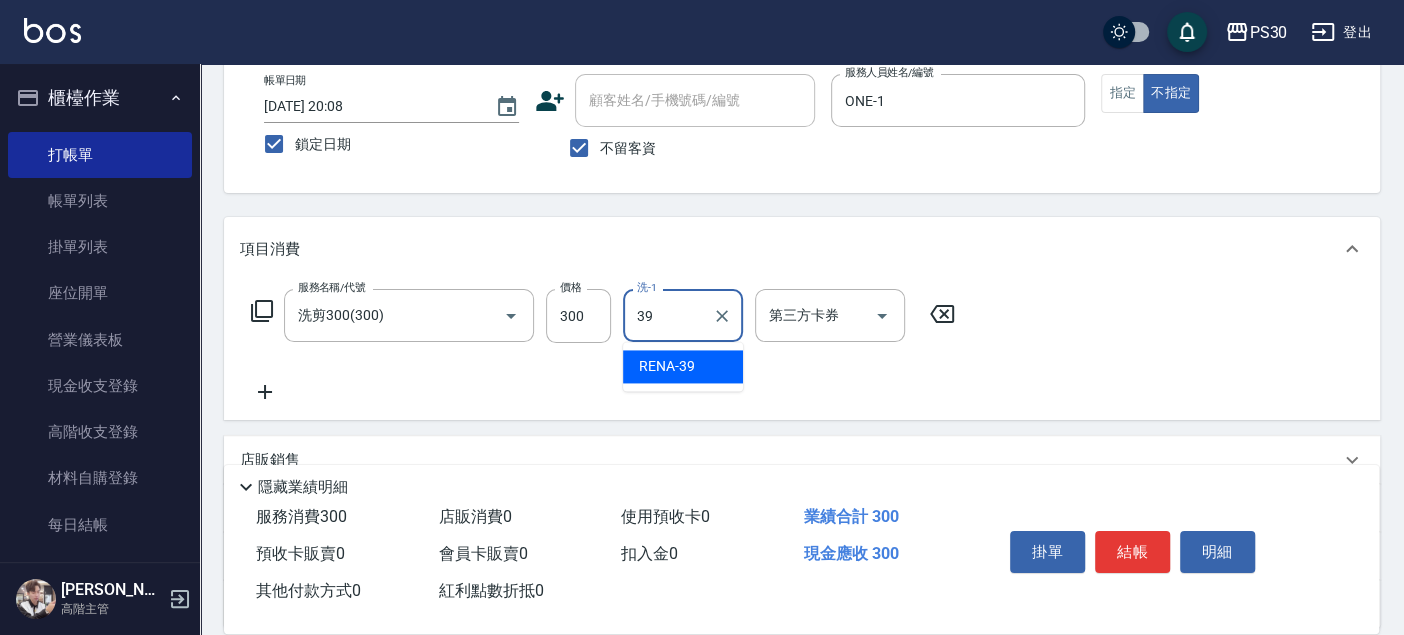 type on "RENA-39" 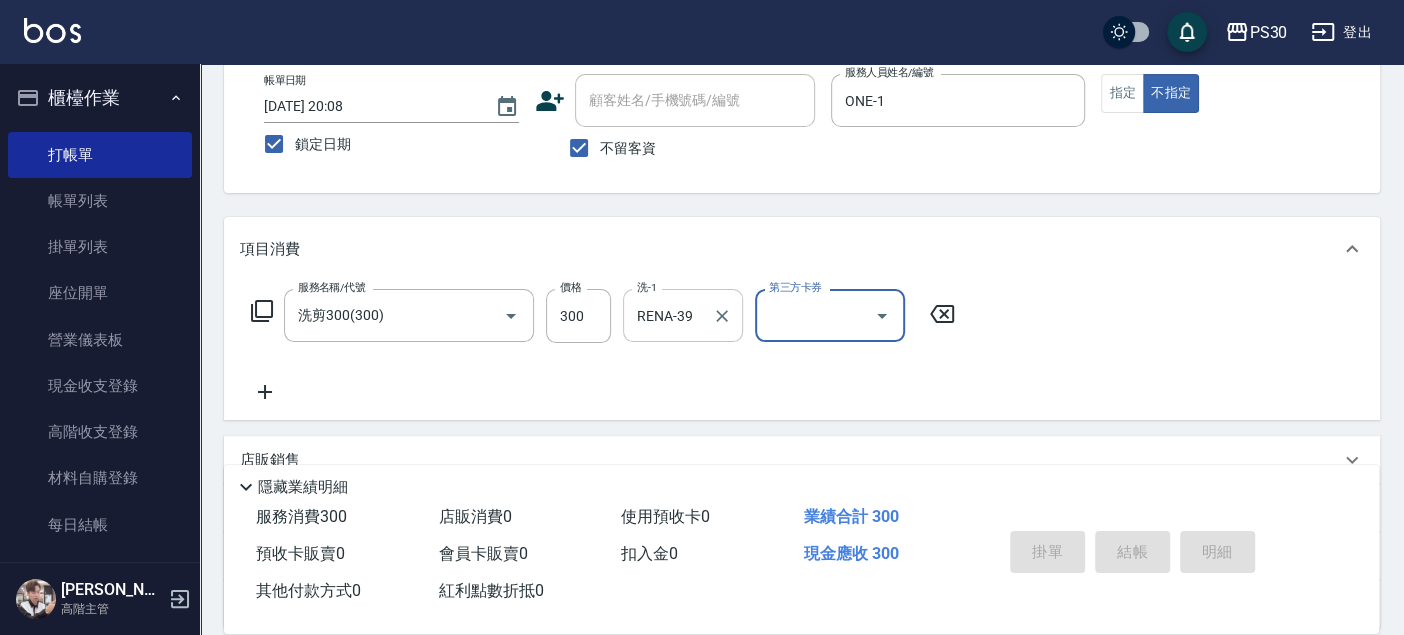 type 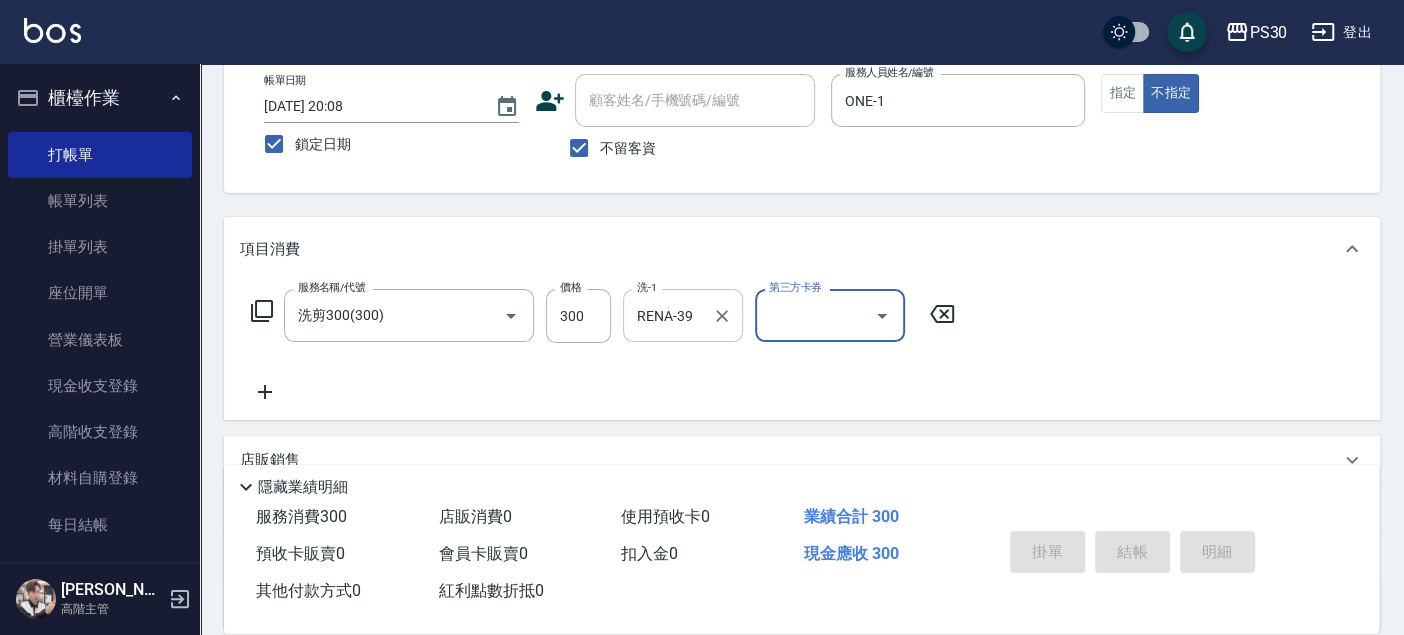 type 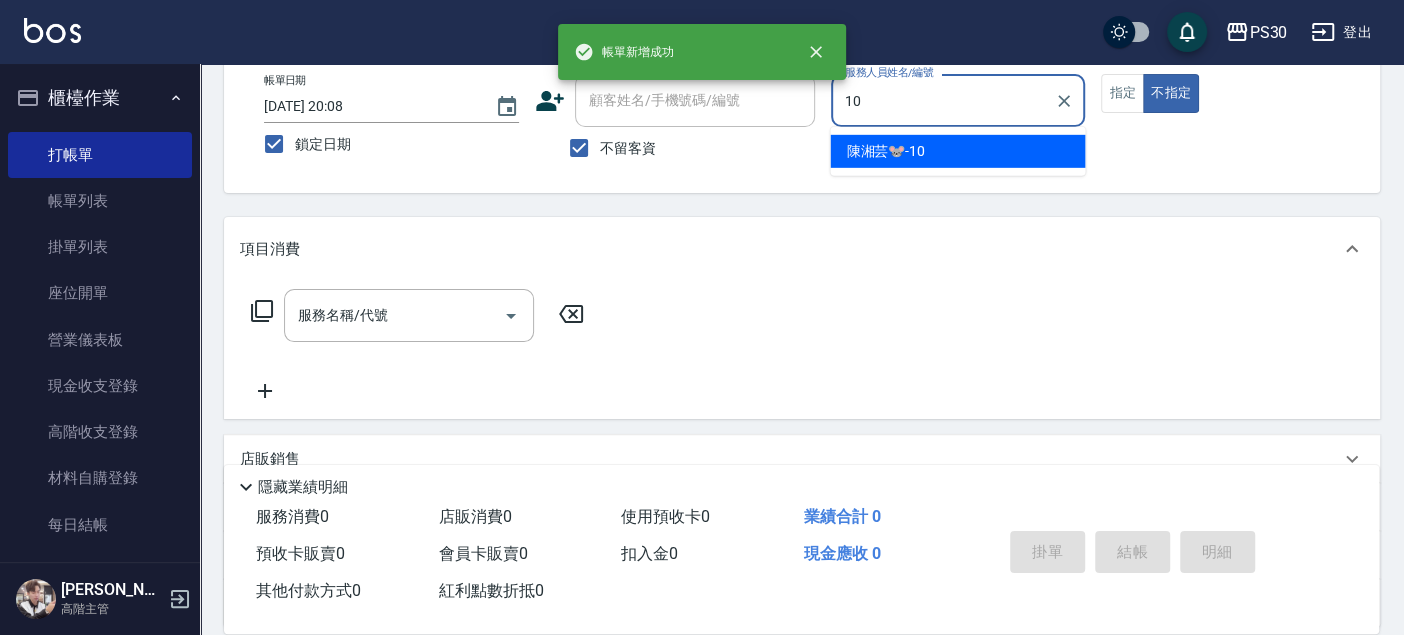 type on "[PERSON_NAME]🐭-10" 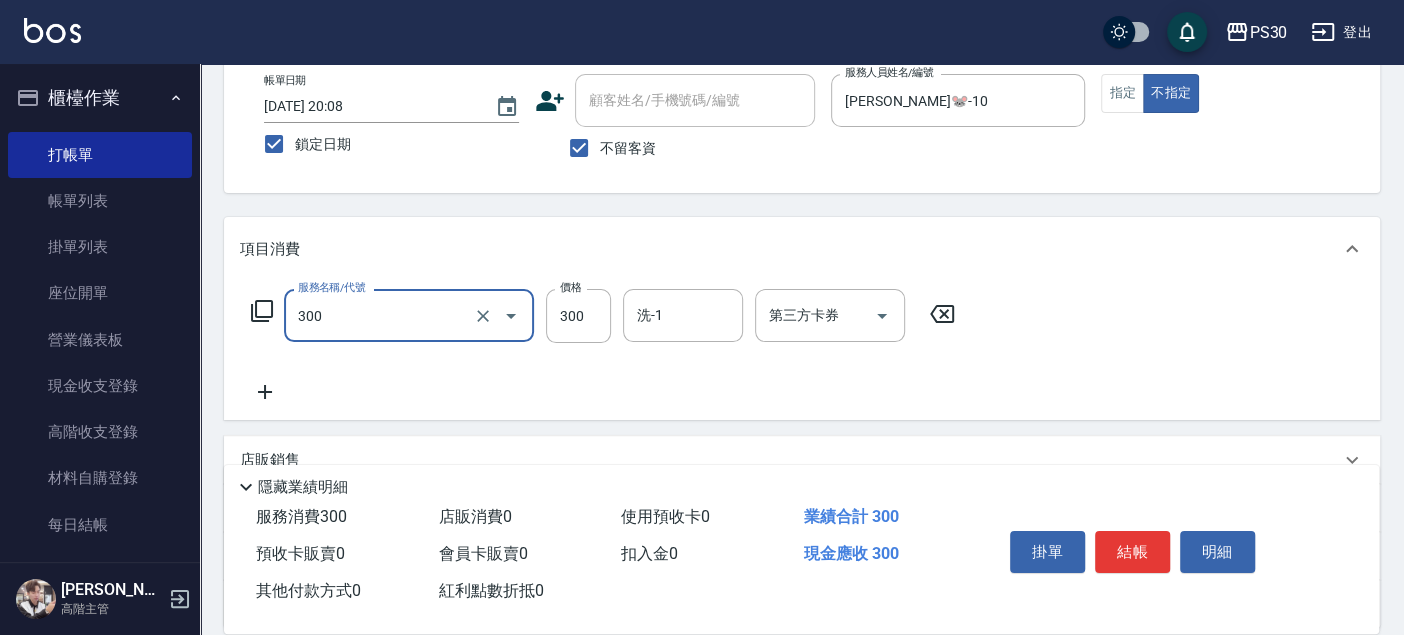 type on "洗剪300(300)" 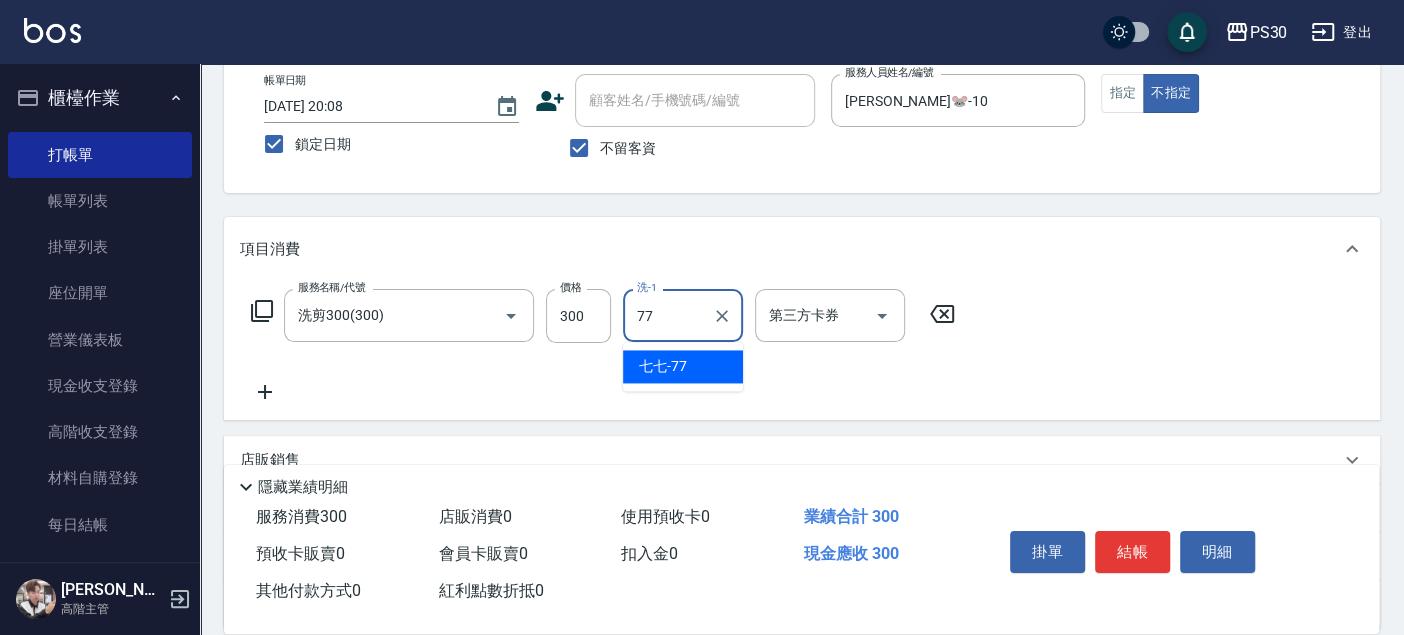 type on "七七-77" 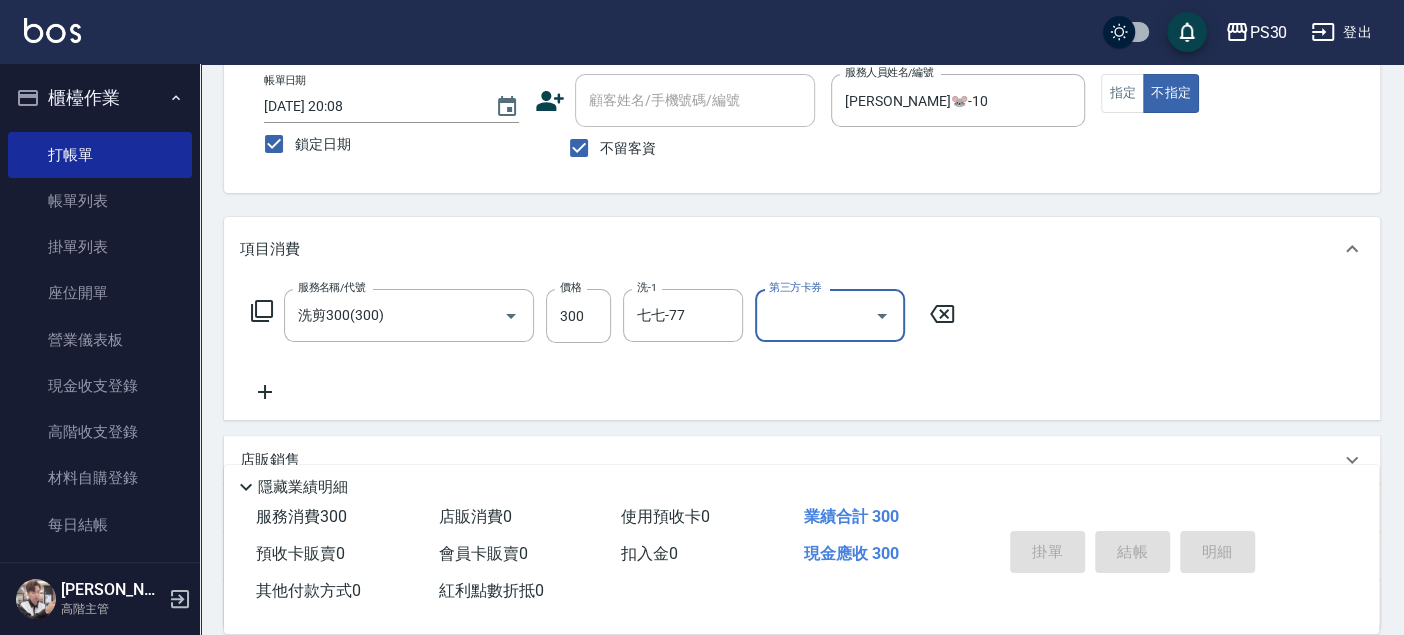 type 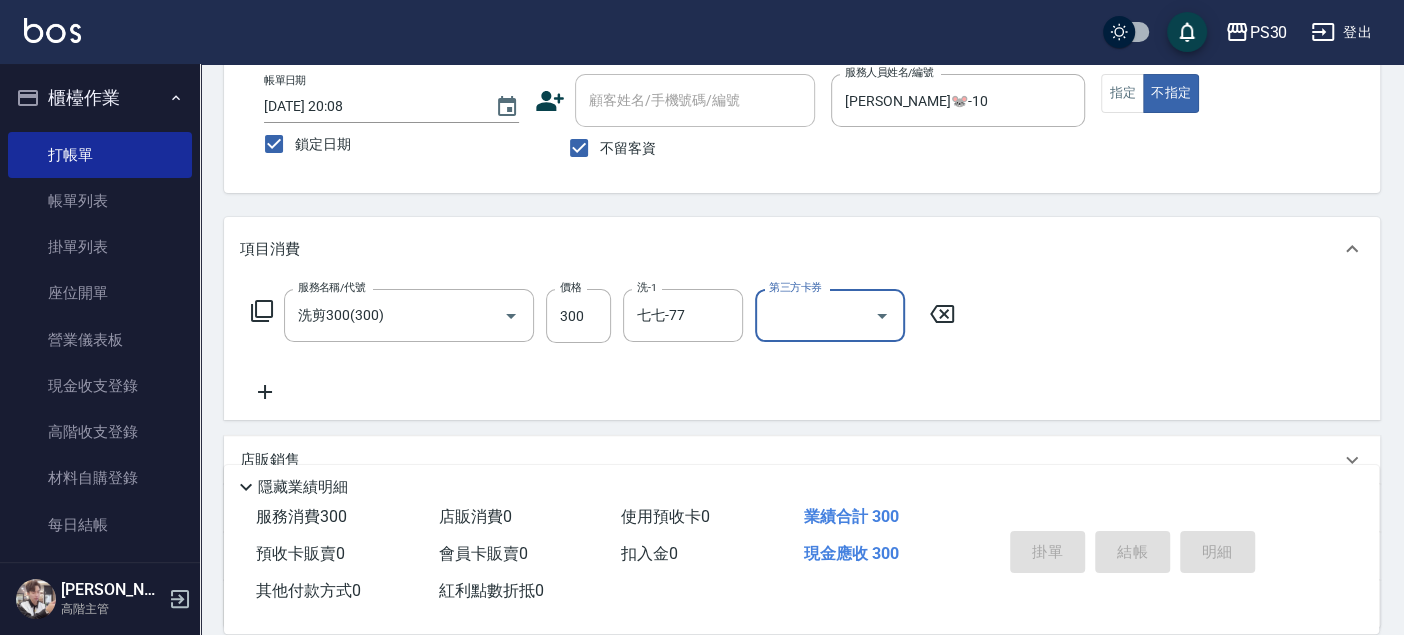 type 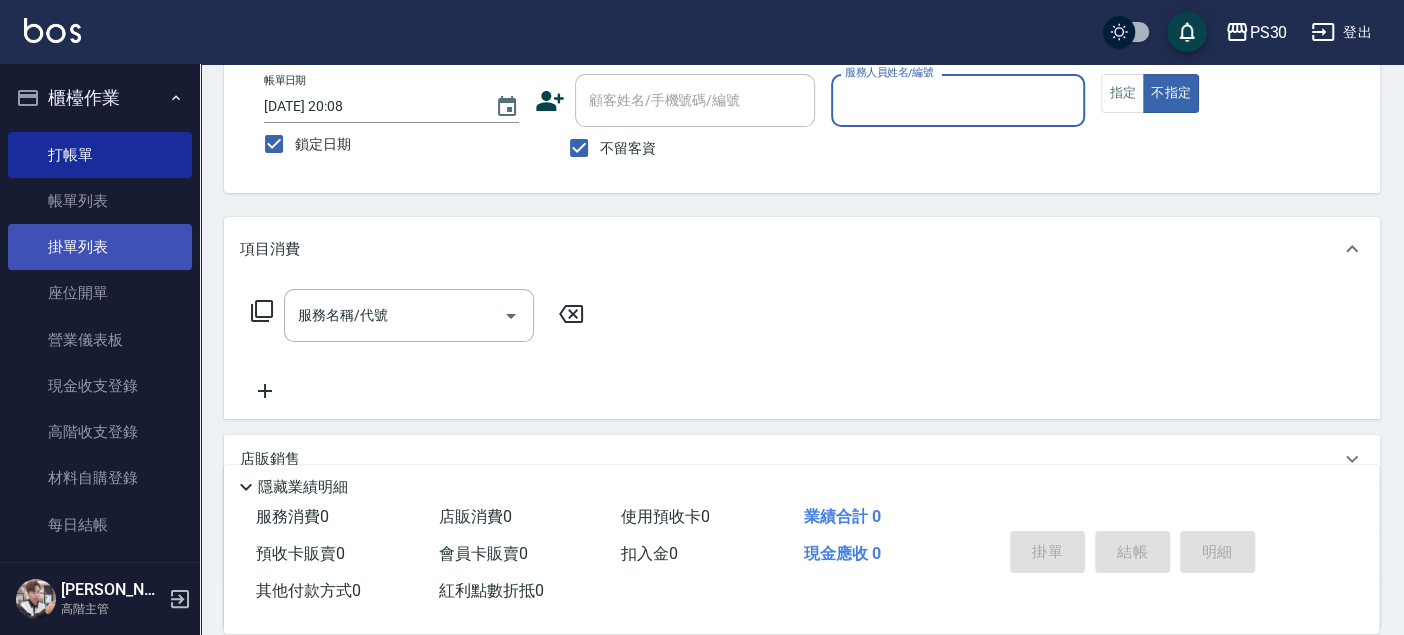 drag, startPoint x: 127, startPoint y: 206, endPoint x: 116, endPoint y: 225, distance: 21.954498 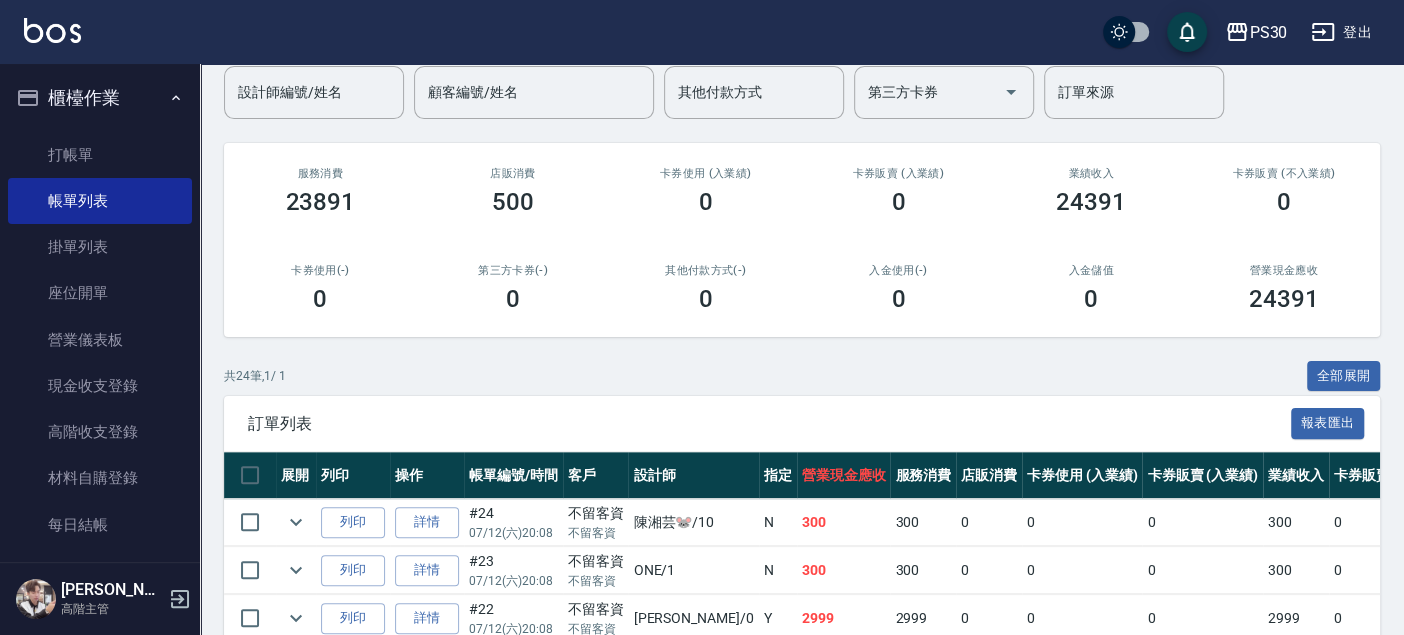 scroll, scrollTop: 222, scrollLeft: 0, axis: vertical 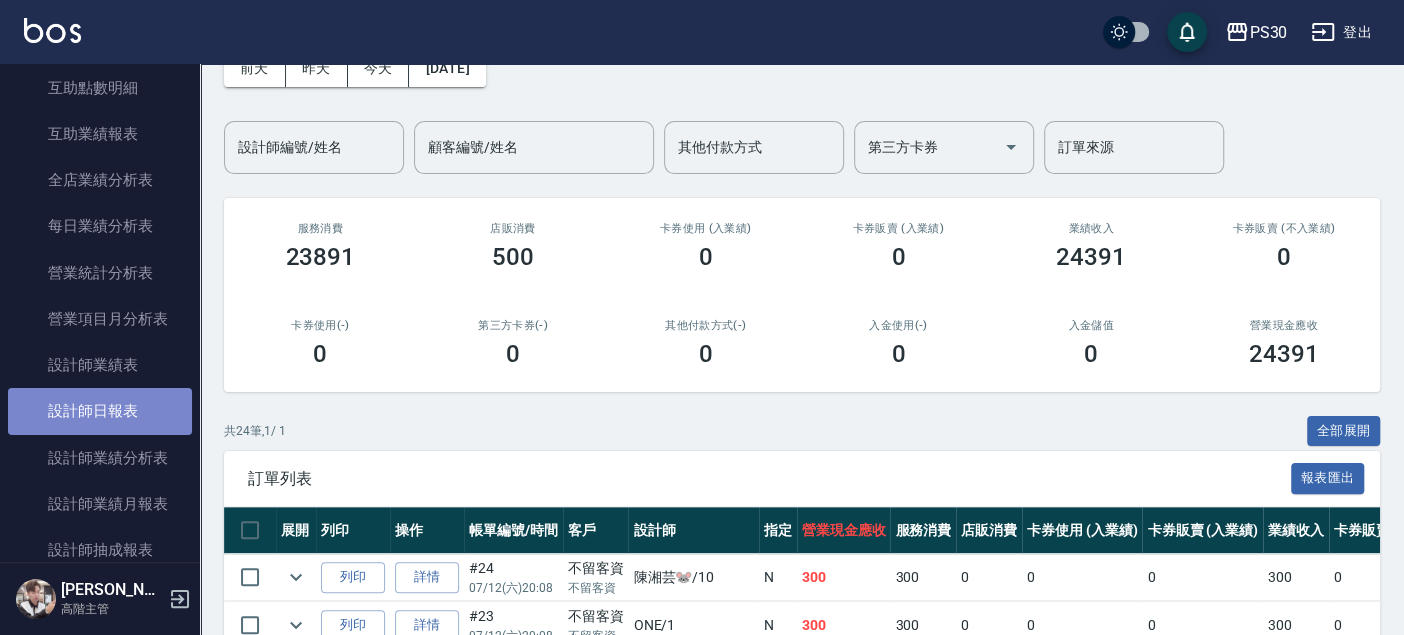 click on "設計師日報表" at bounding box center [100, 411] 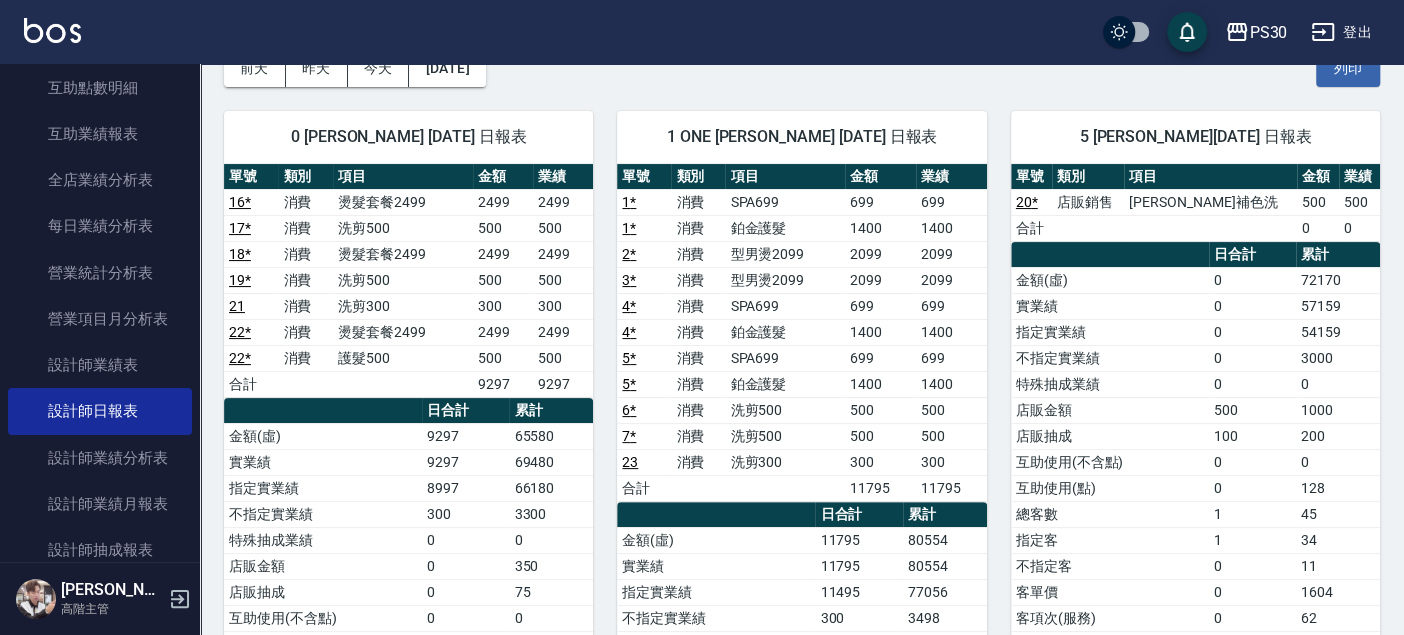 scroll, scrollTop: 0, scrollLeft: 0, axis: both 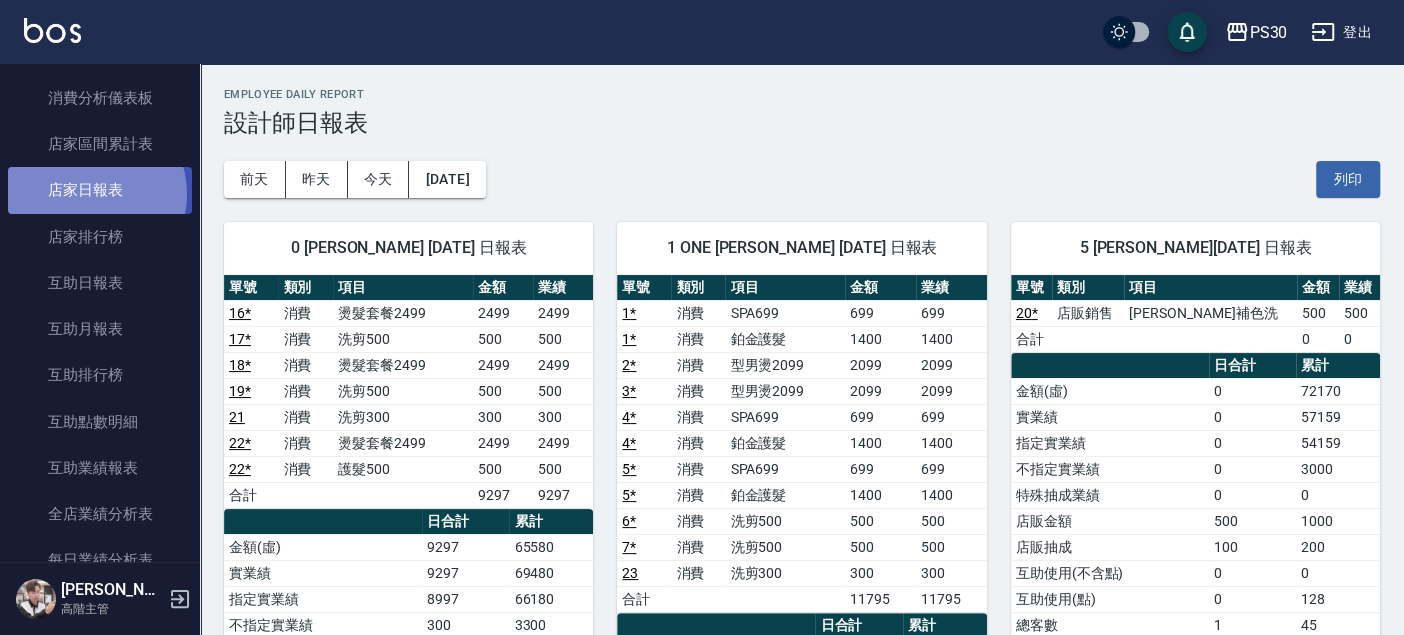 click on "店家日報表" at bounding box center (100, 190) 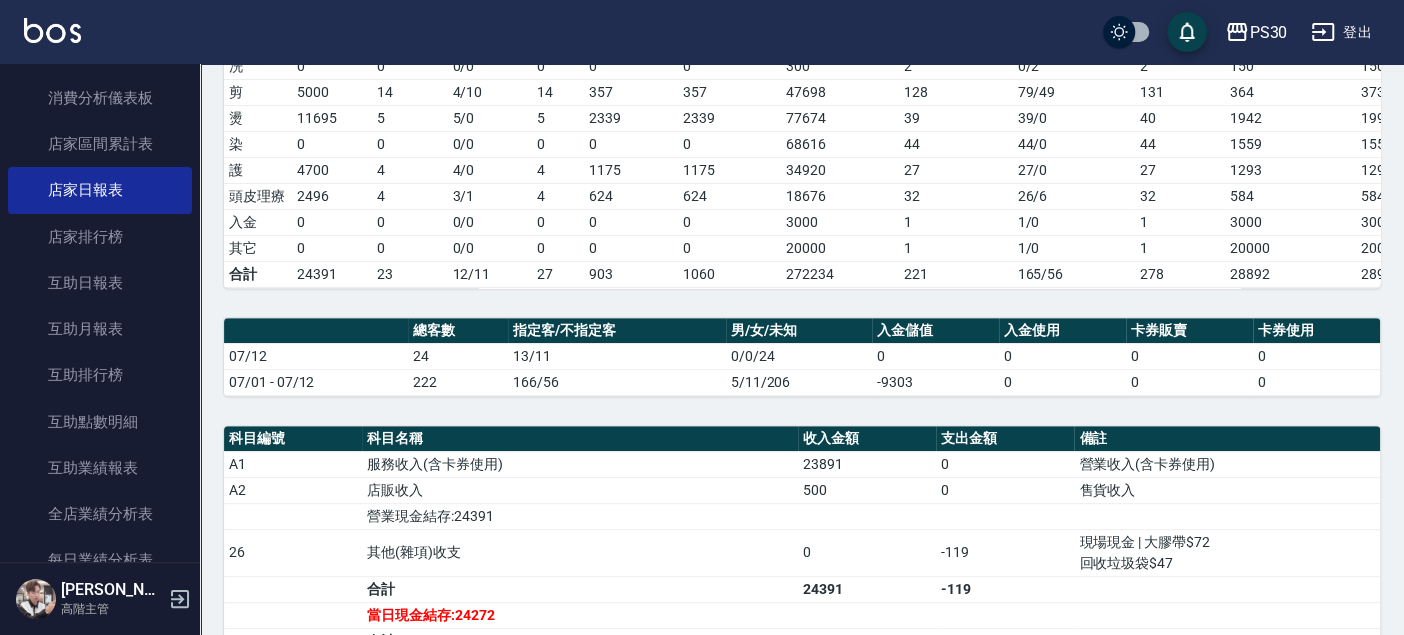 scroll, scrollTop: 333, scrollLeft: 0, axis: vertical 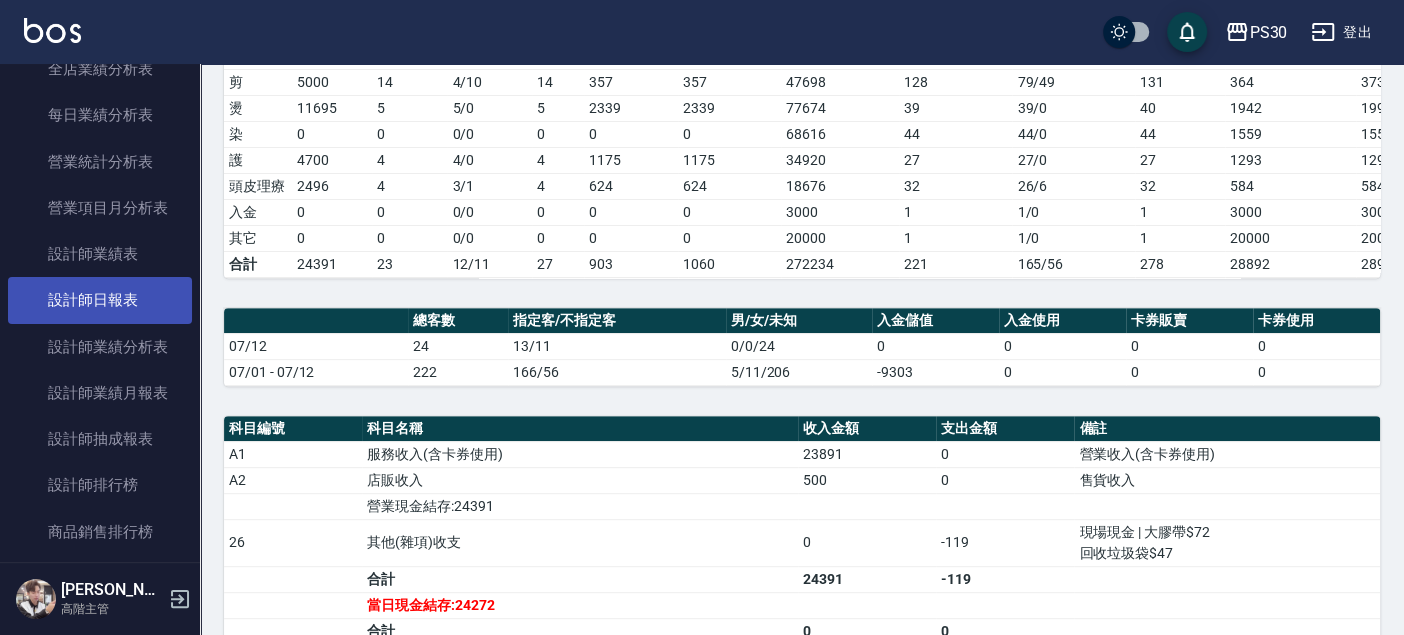 click on "設計師日報表" at bounding box center (100, 300) 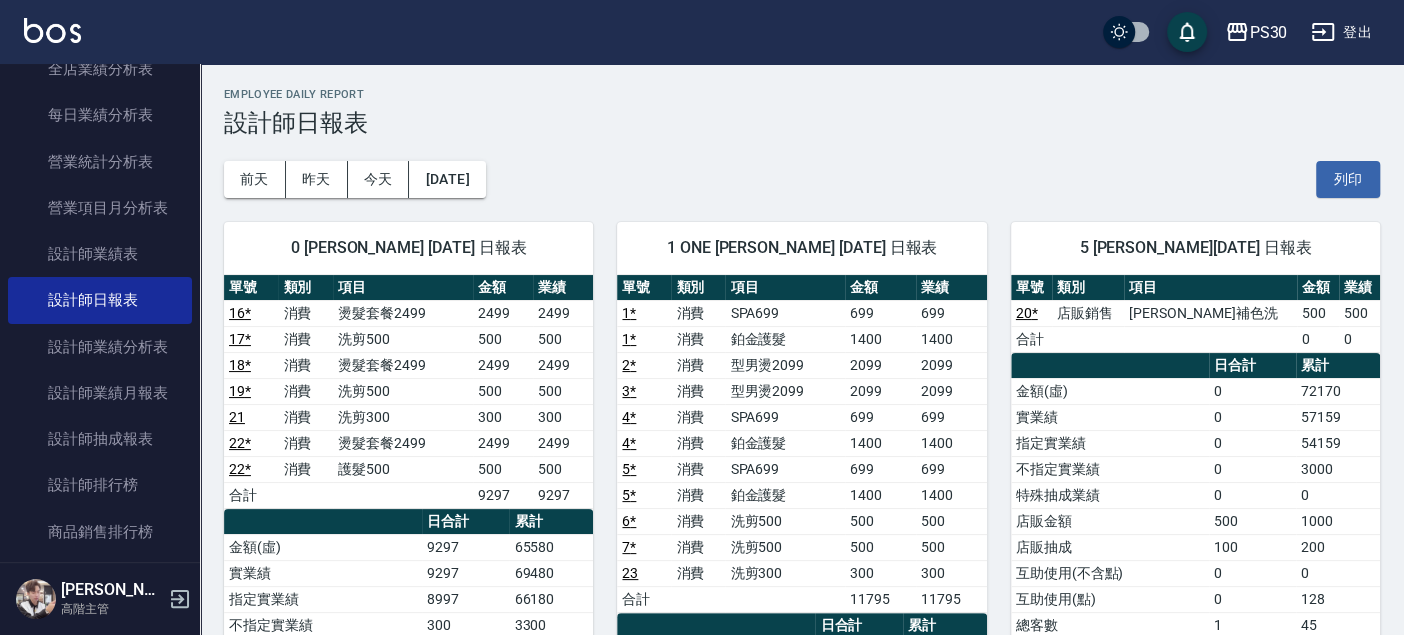 scroll, scrollTop: 111, scrollLeft: 0, axis: vertical 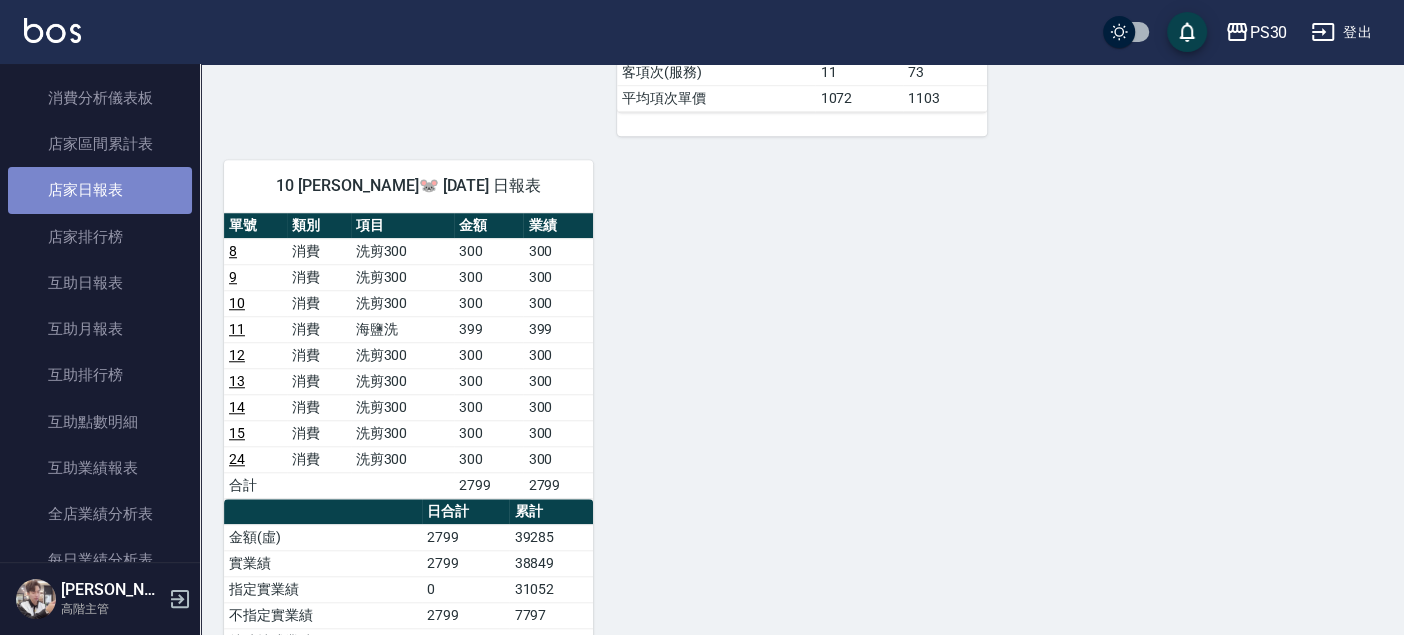 click on "店家日報表" at bounding box center [100, 190] 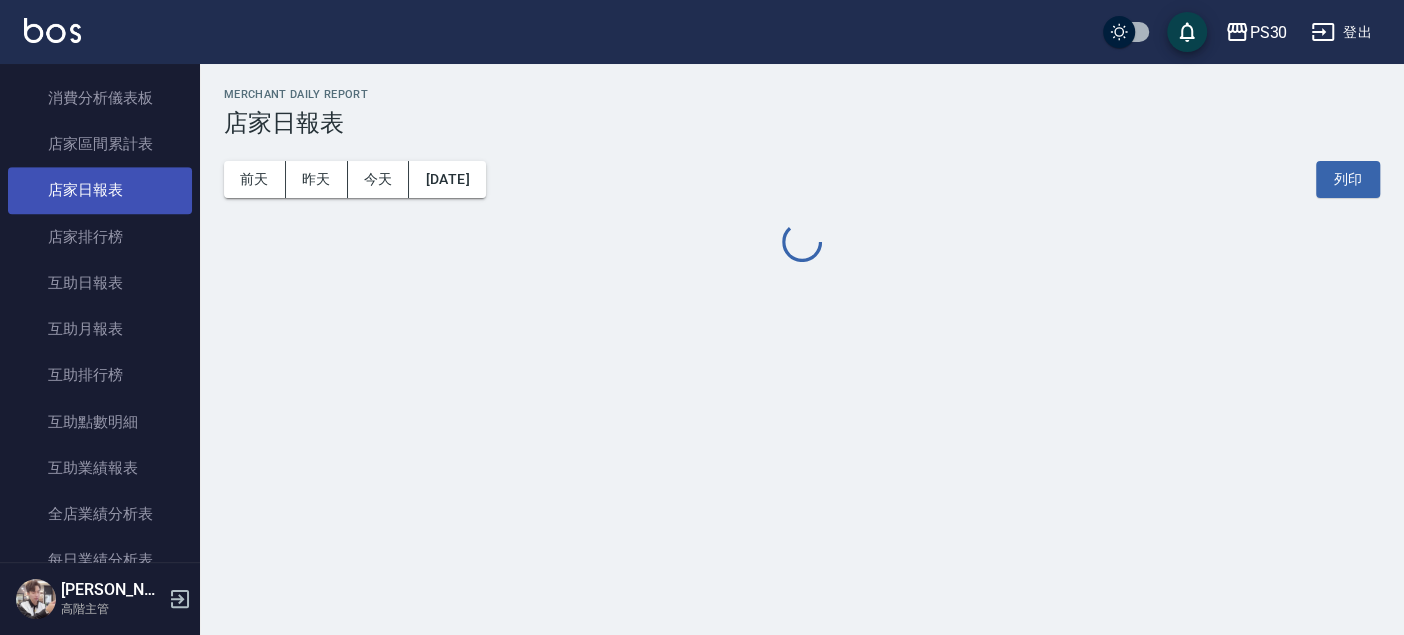 scroll, scrollTop: 0, scrollLeft: 0, axis: both 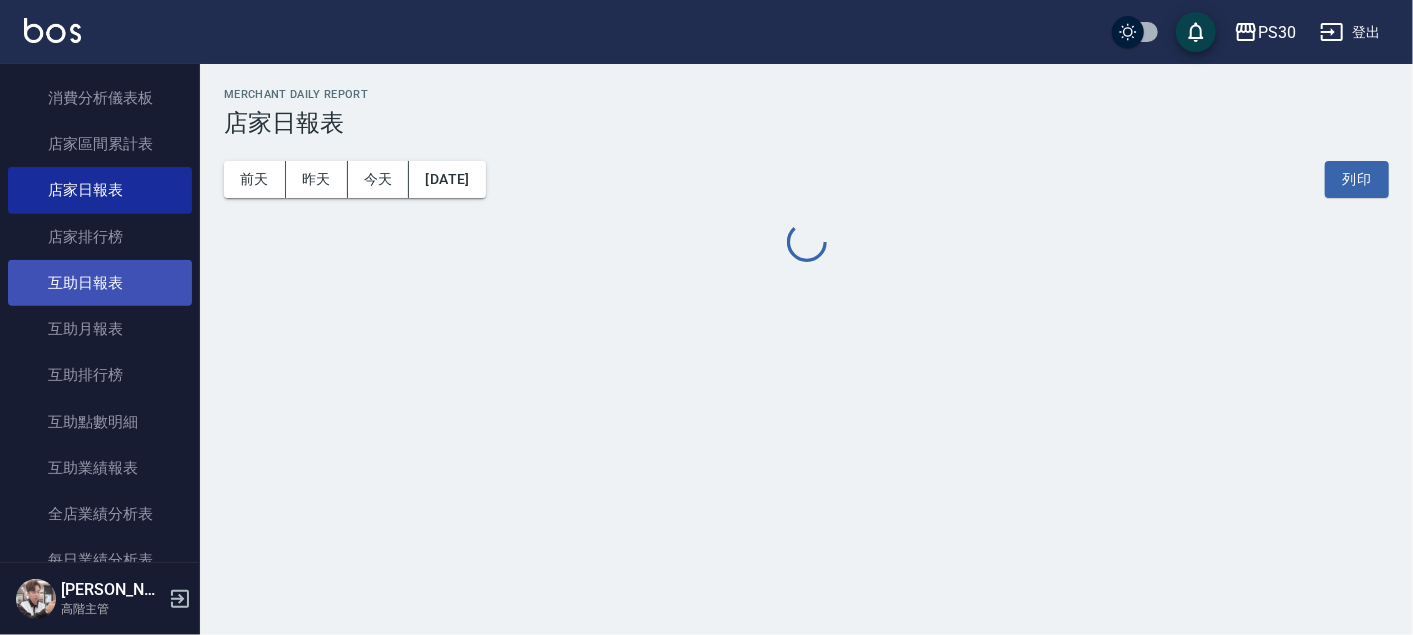 click on "互助日報表" at bounding box center (100, 283) 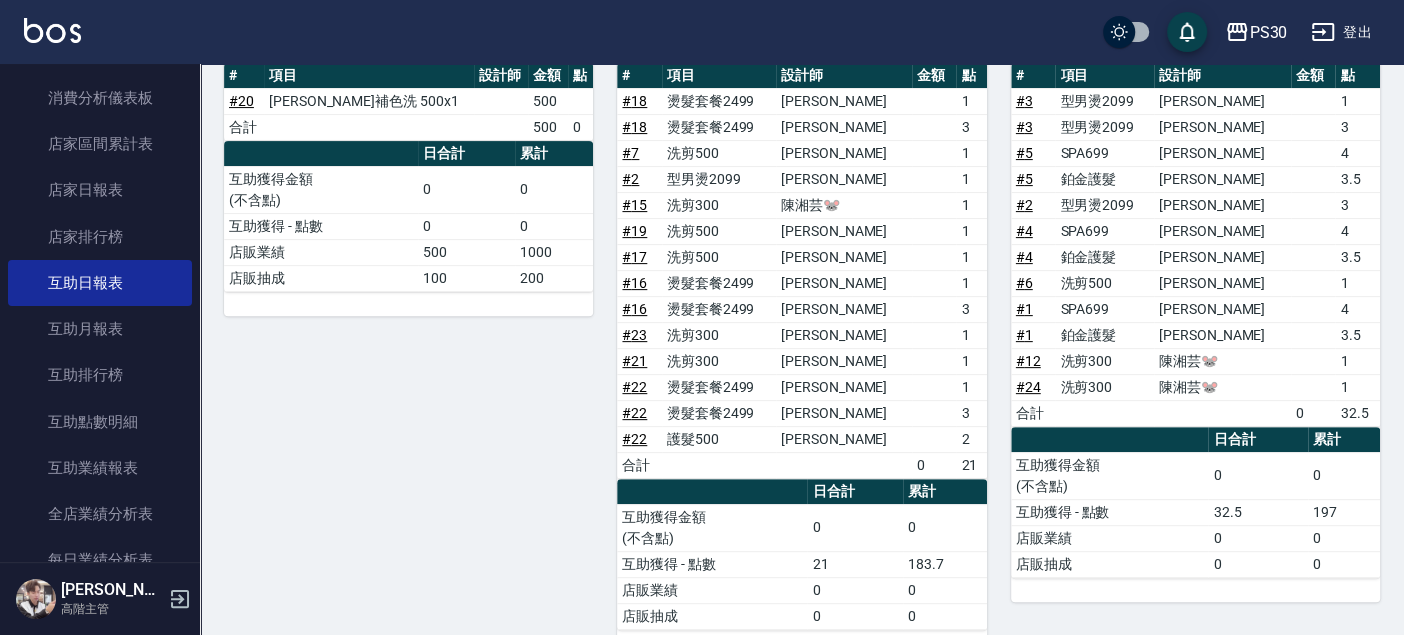 scroll, scrollTop: 320, scrollLeft: 0, axis: vertical 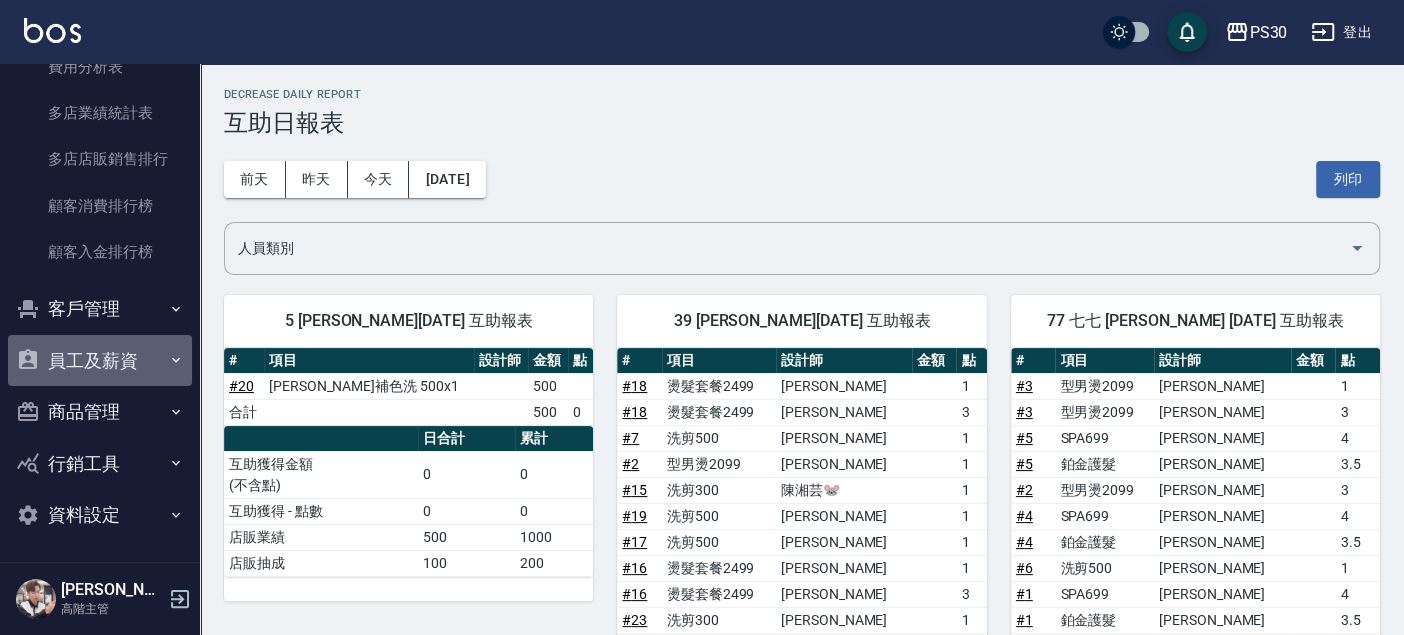click on "員工及薪資" at bounding box center [100, 361] 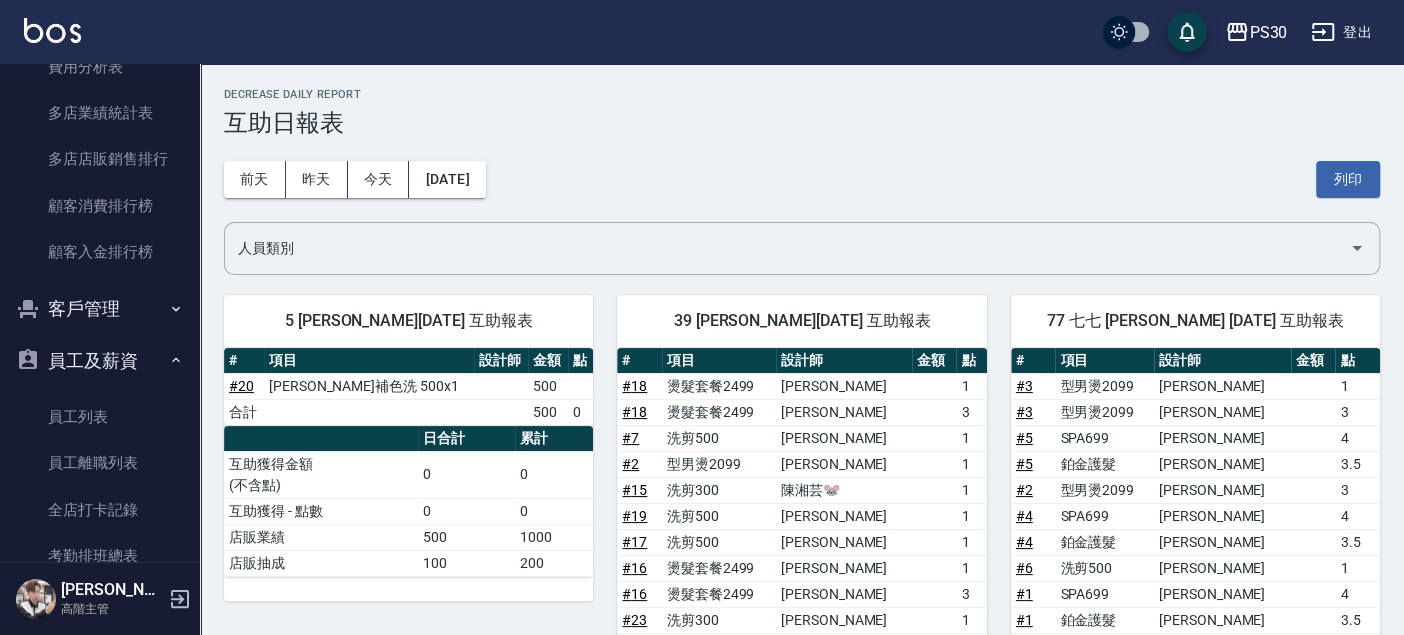 click on "員工及薪資" at bounding box center [100, 361] 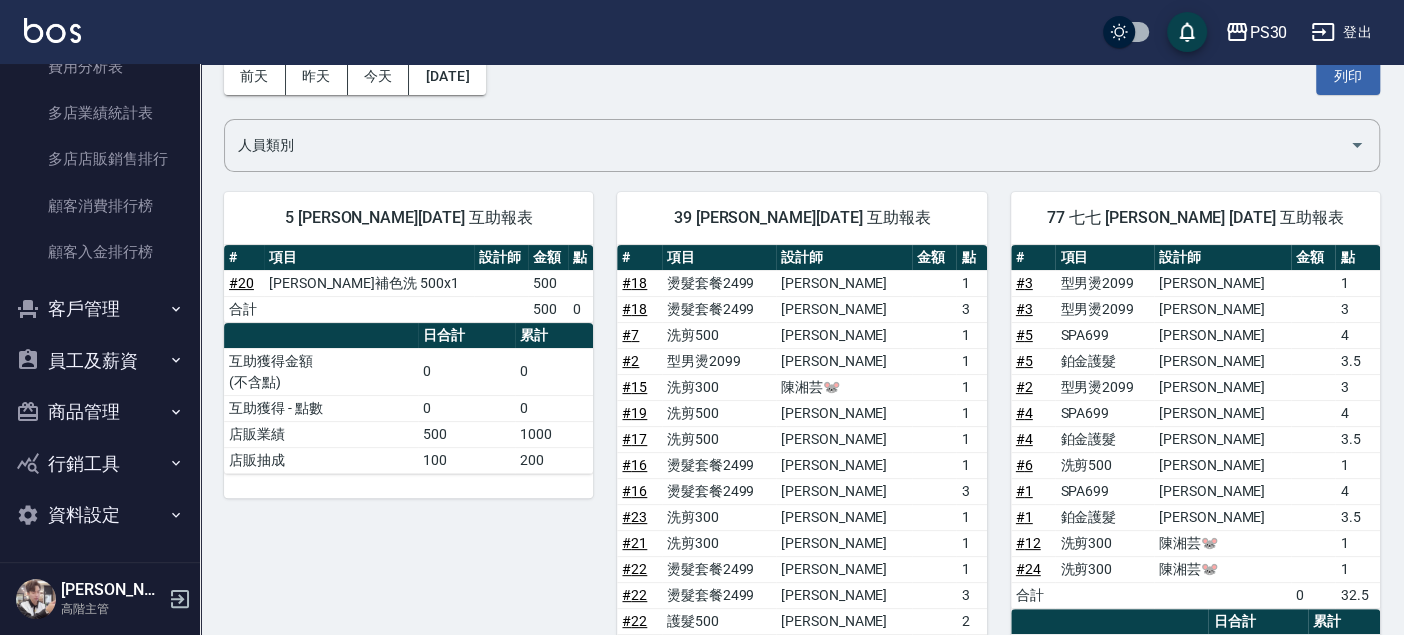 scroll, scrollTop: 111, scrollLeft: 0, axis: vertical 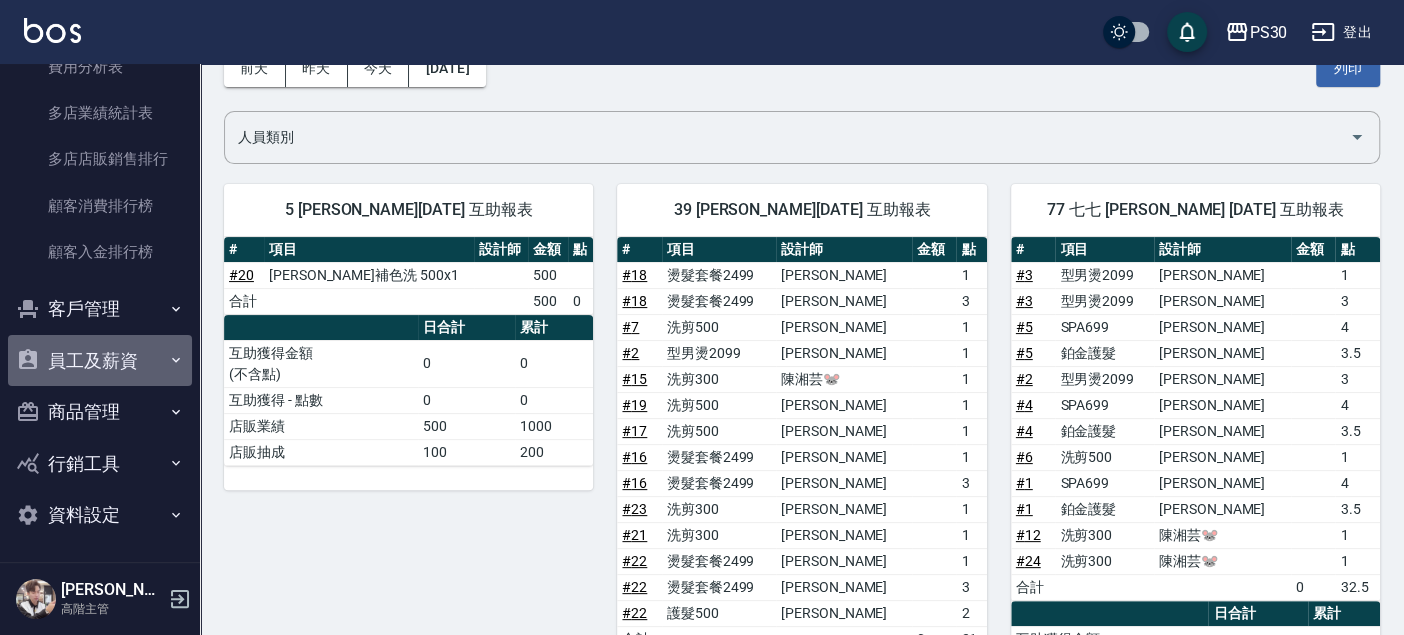 click on "員工及薪資" at bounding box center (100, 361) 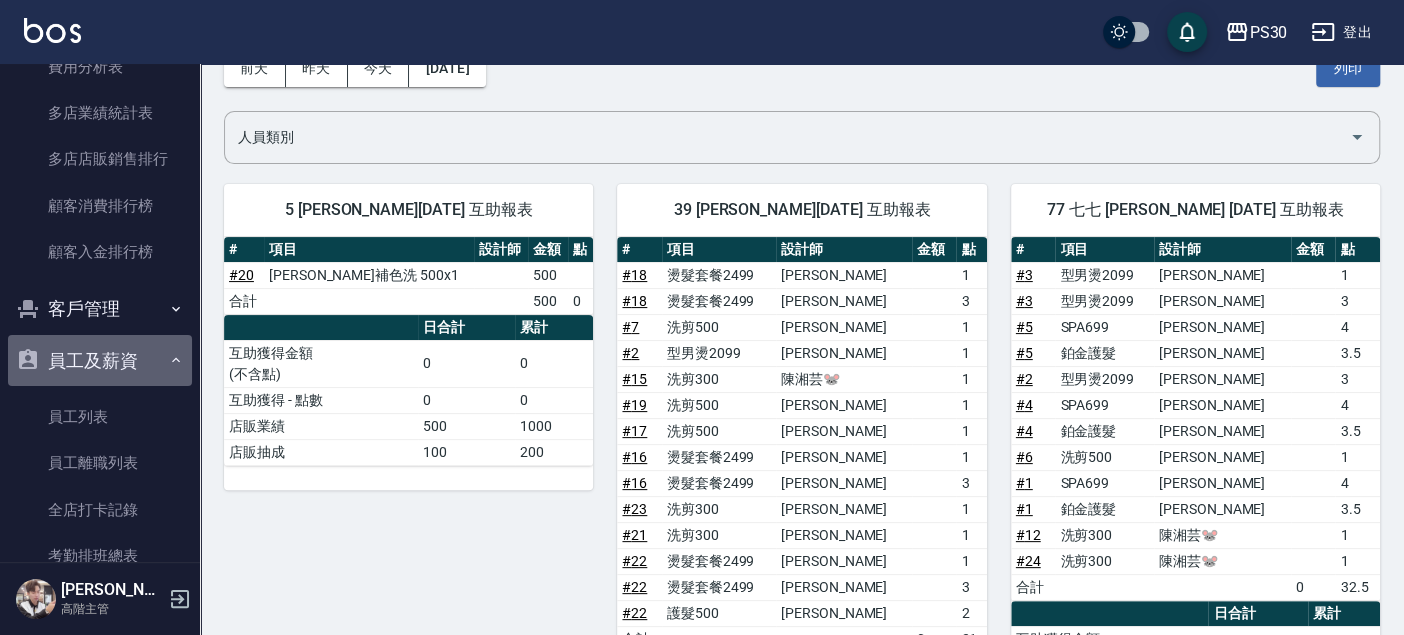 click on "員工及薪資" at bounding box center (100, 361) 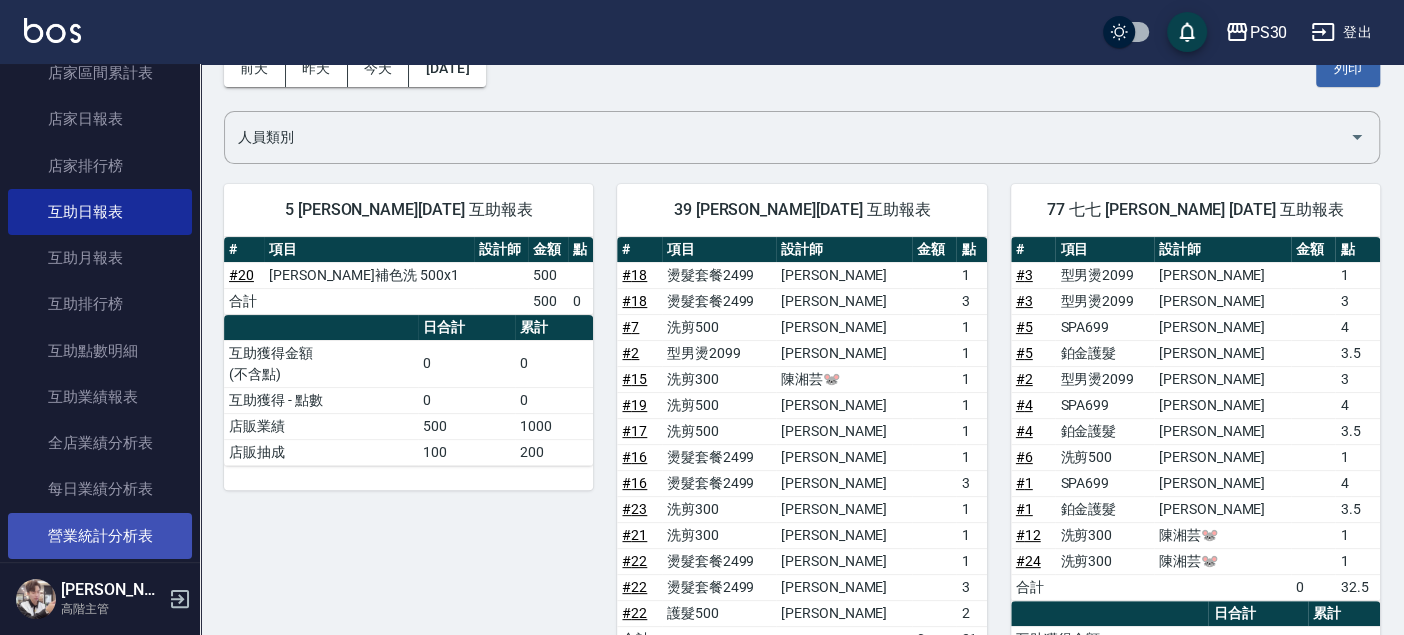 scroll, scrollTop: 695, scrollLeft: 0, axis: vertical 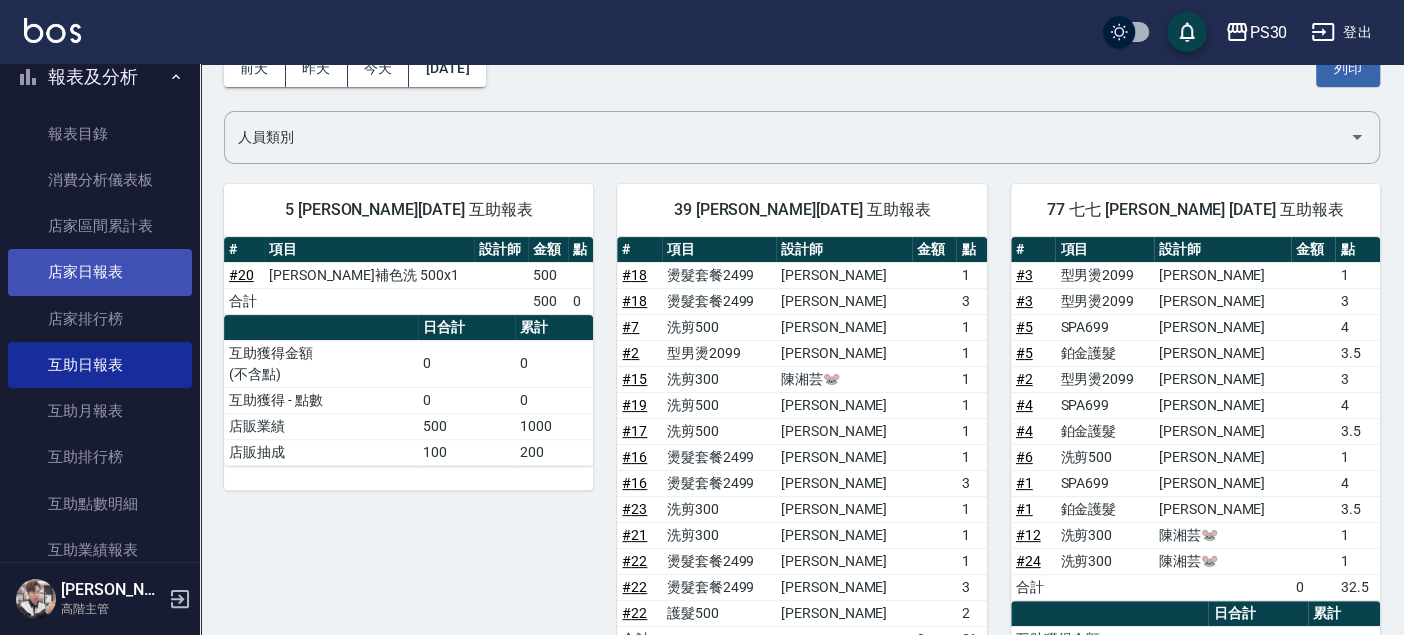 click on "店家日報表" at bounding box center [100, 272] 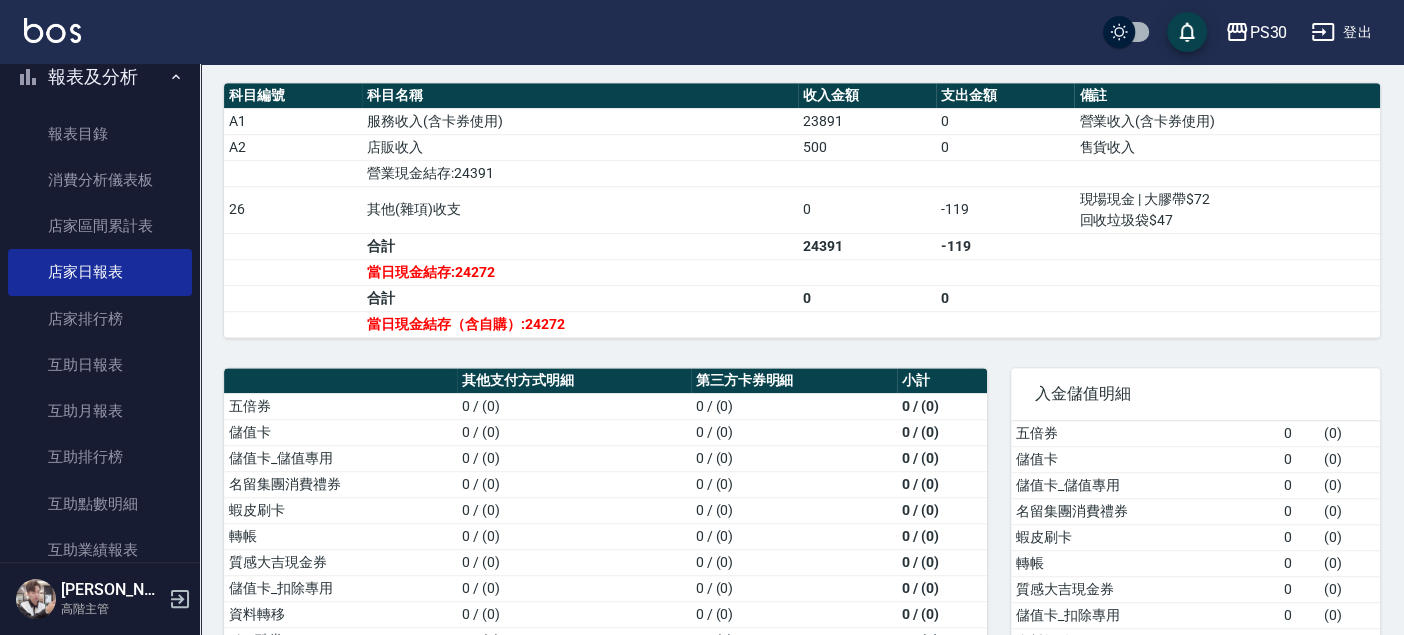 scroll, scrollTop: 555, scrollLeft: 0, axis: vertical 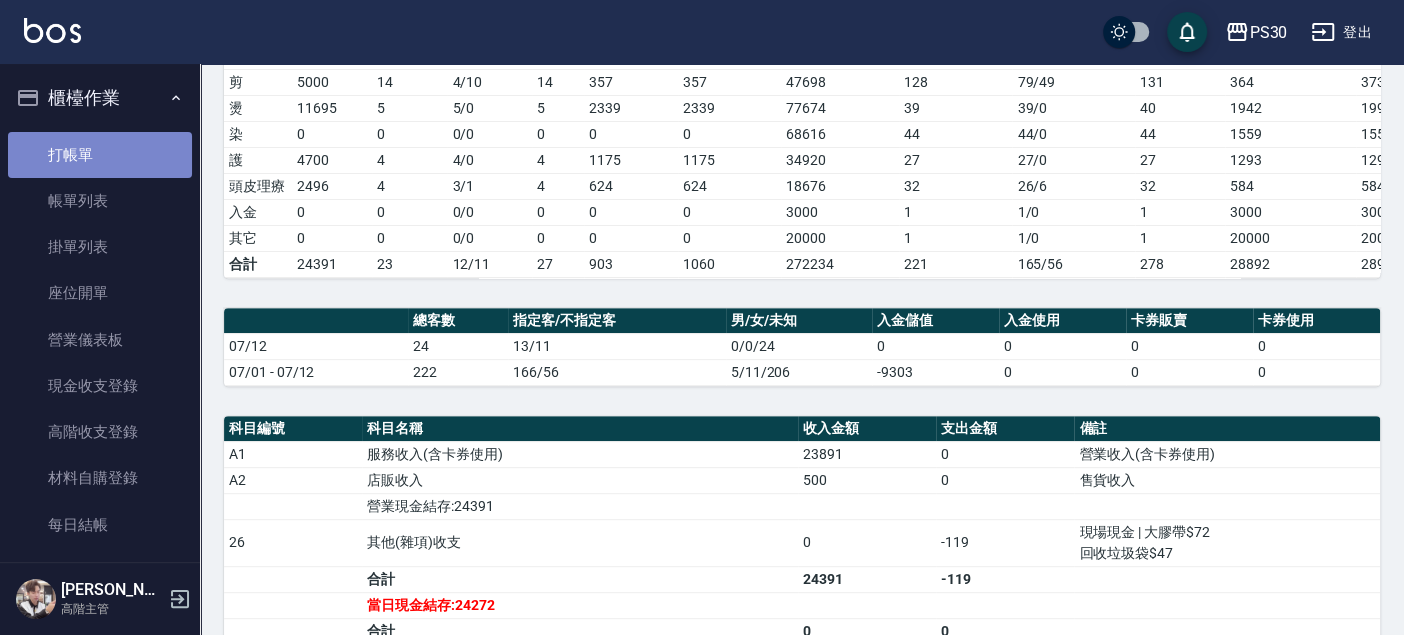 click on "打帳單" at bounding box center (100, 155) 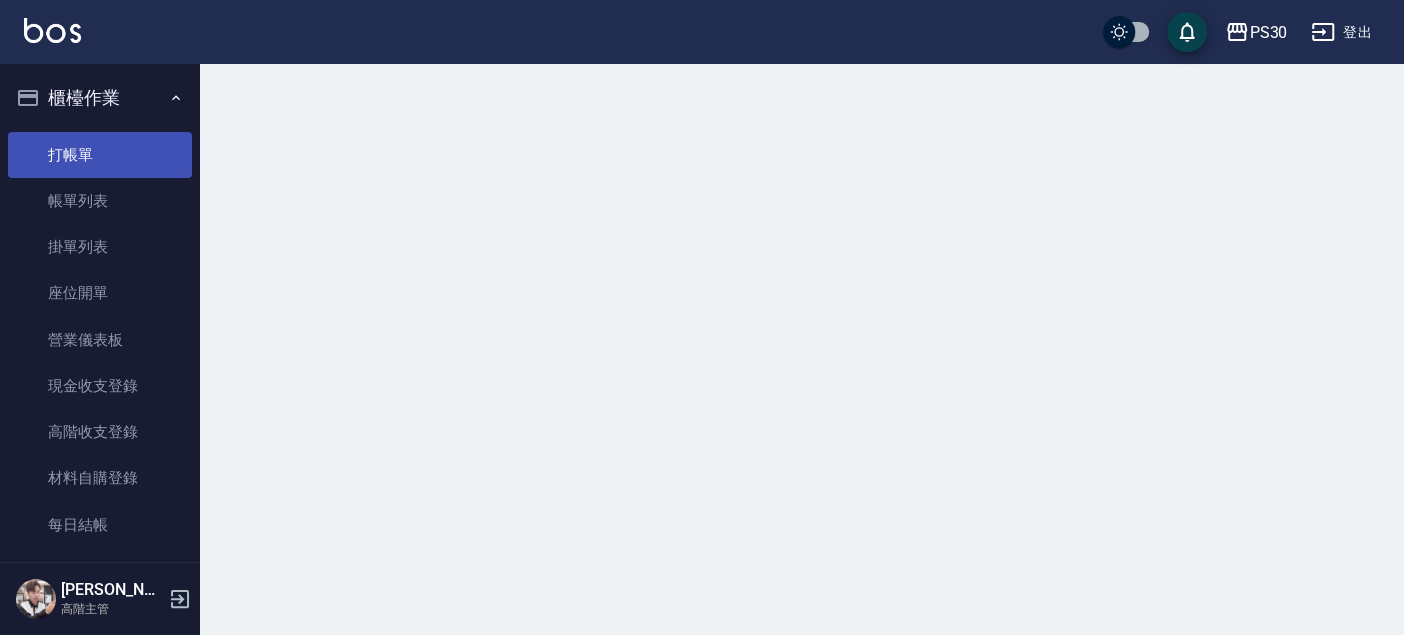 scroll, scrollTop: 0, scrollLeft: 0, axis: both 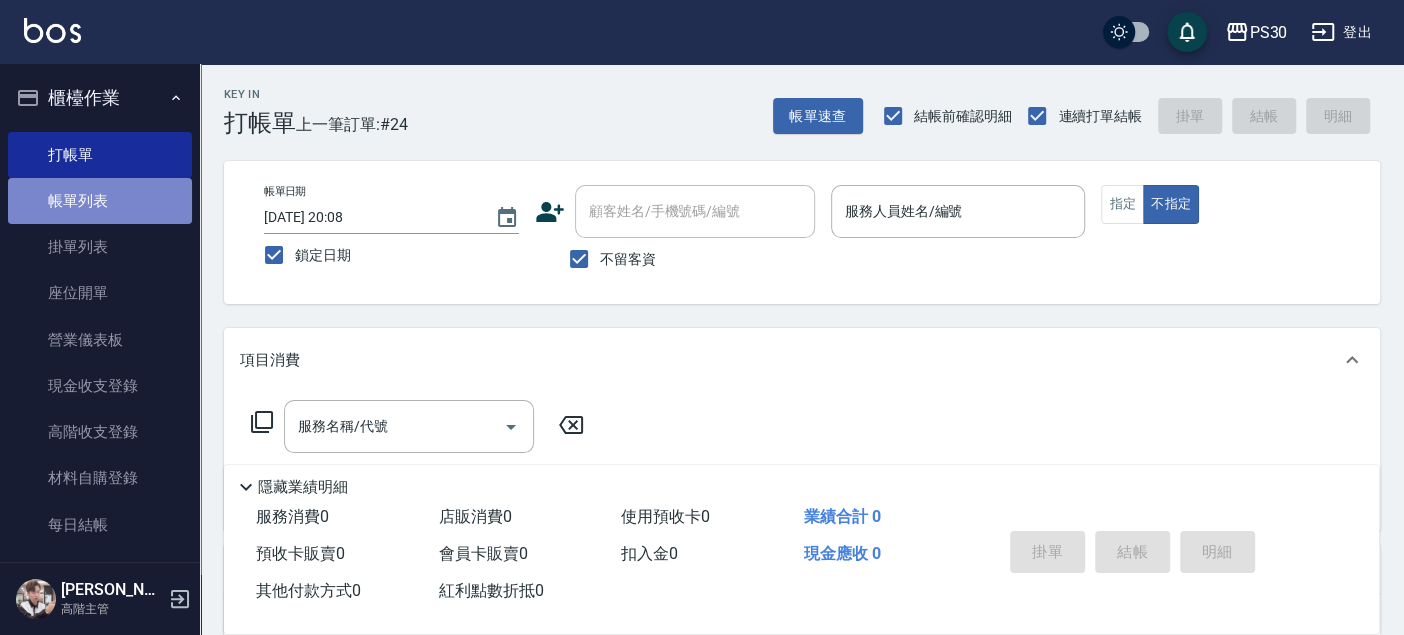 click on "帳單列表" at bounding box center (100, 201) 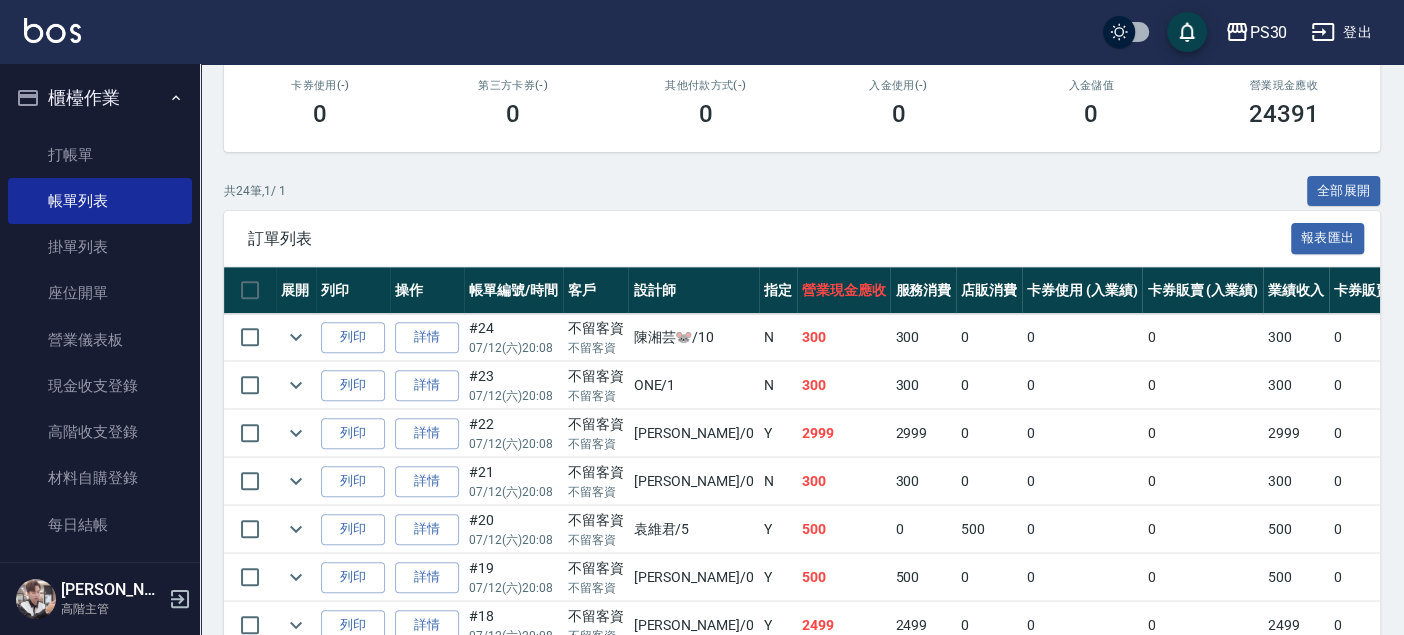 scroll, scrollTop: 444, scrollLeft: 0, axis: vertical 